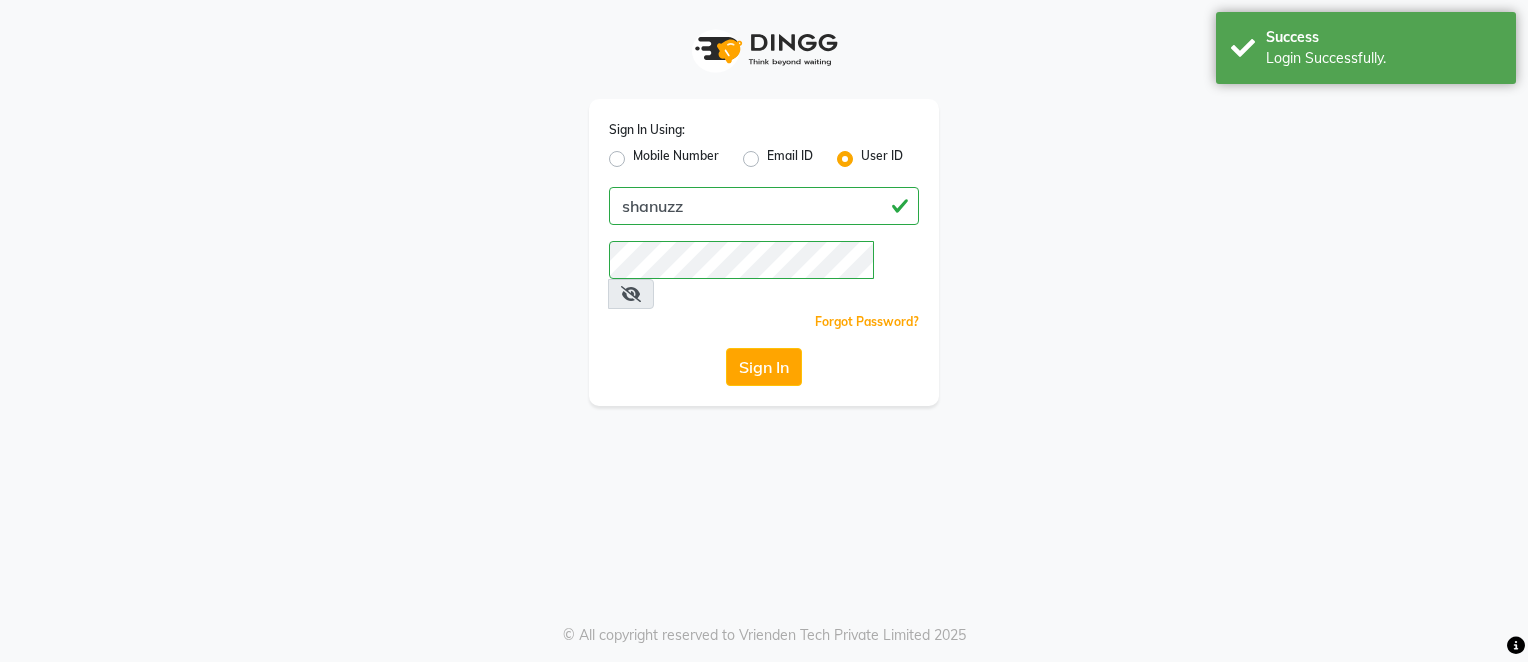 scroll, scrollTop: 0, scrollLeft: 0, axis: both 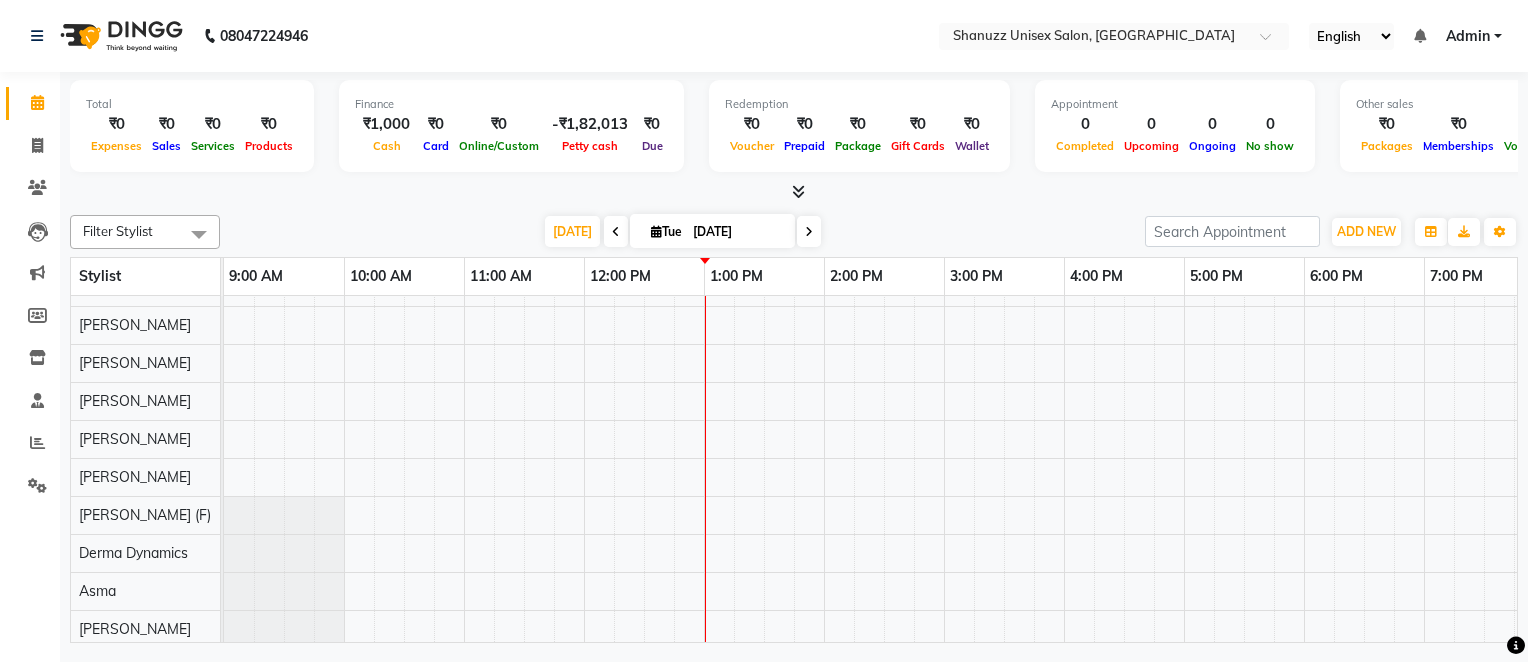 click on "Today  Tue 01-07-2025" at bounding box center (682, 232) 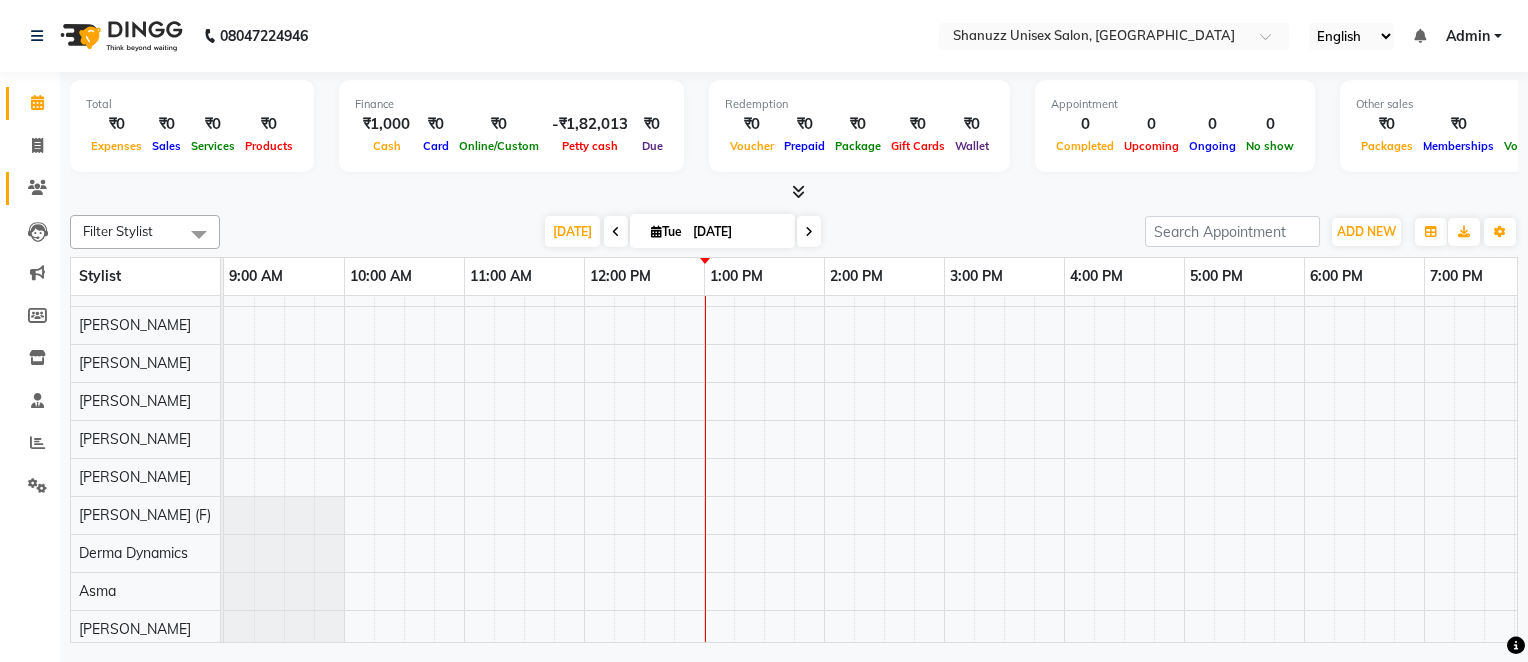 click on "Clients" 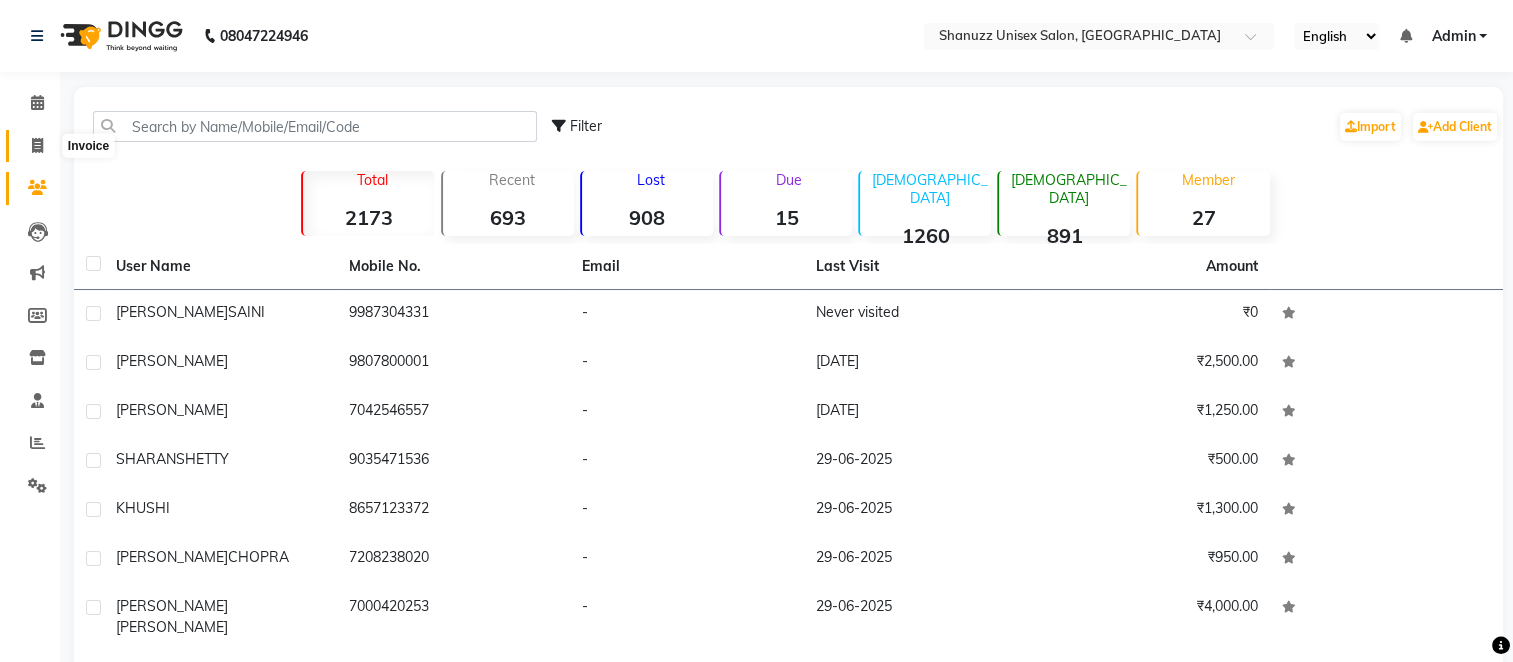click 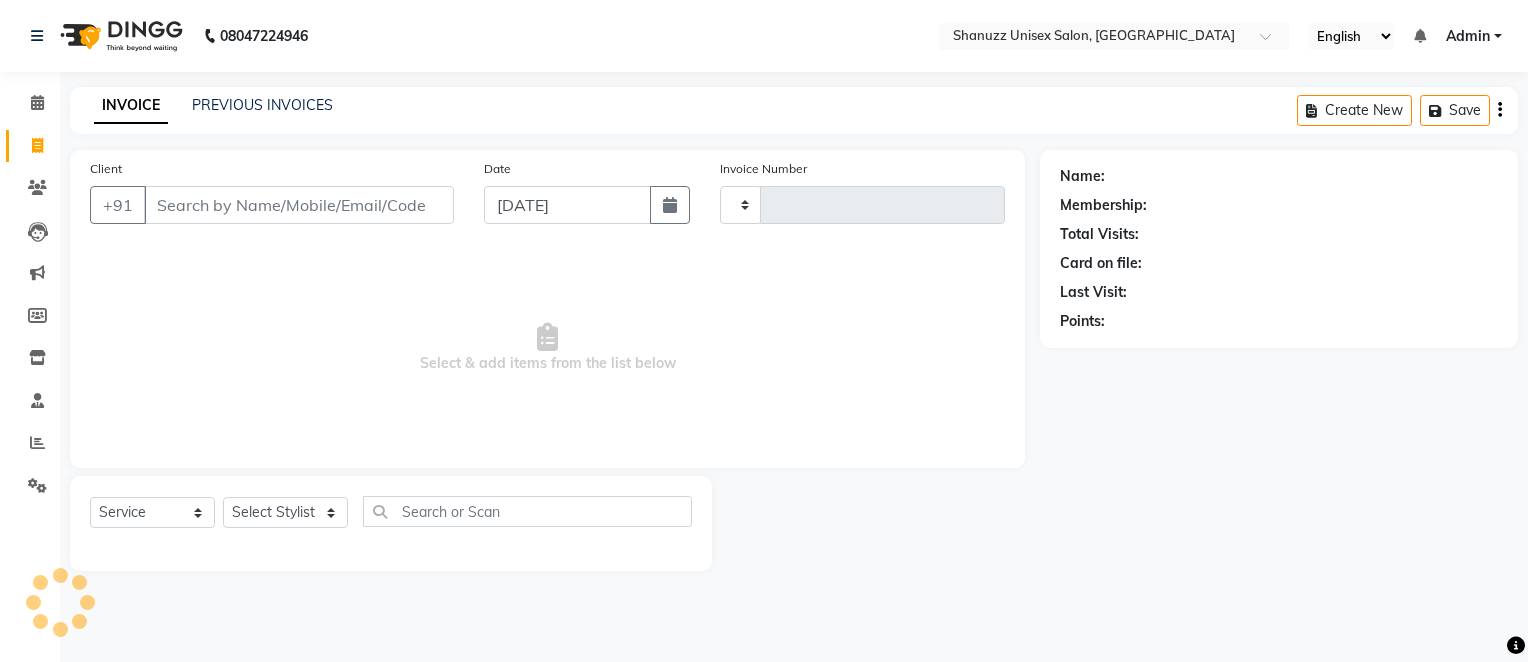 type on "0876" 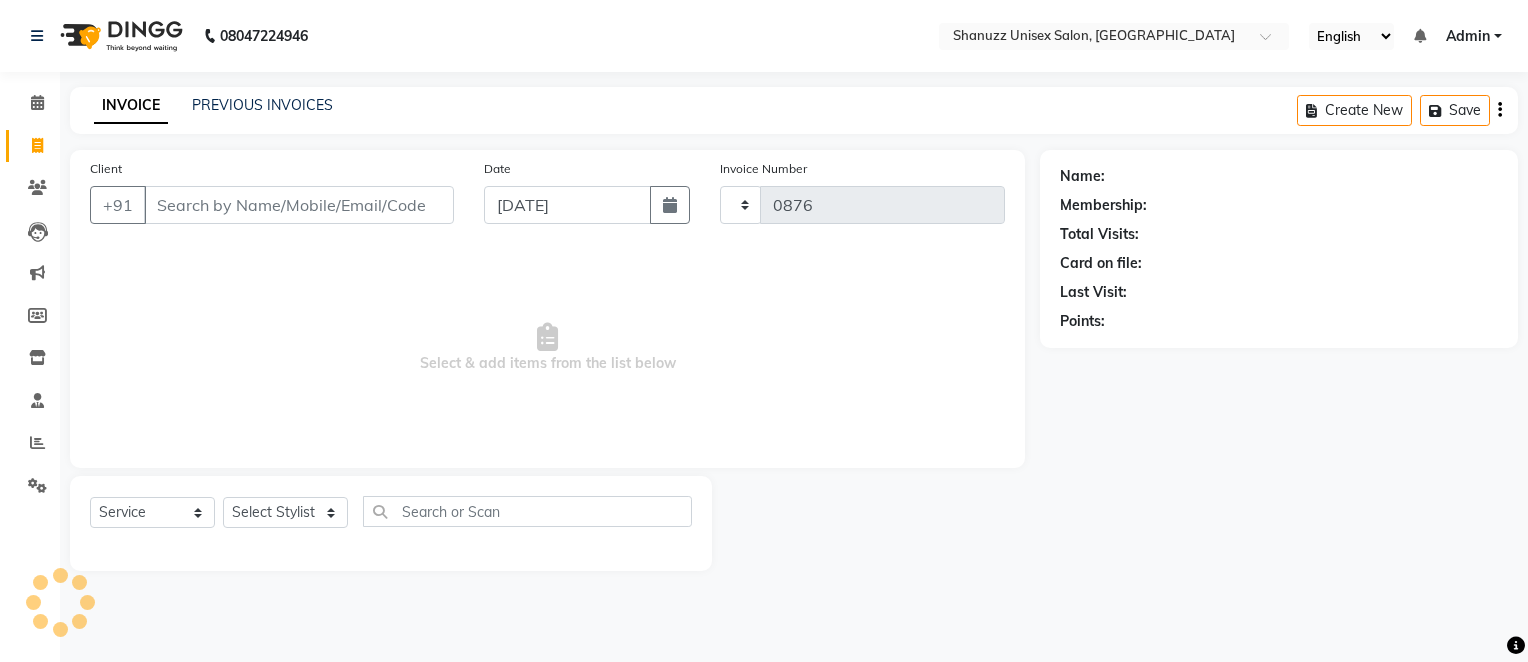 select on "7102" 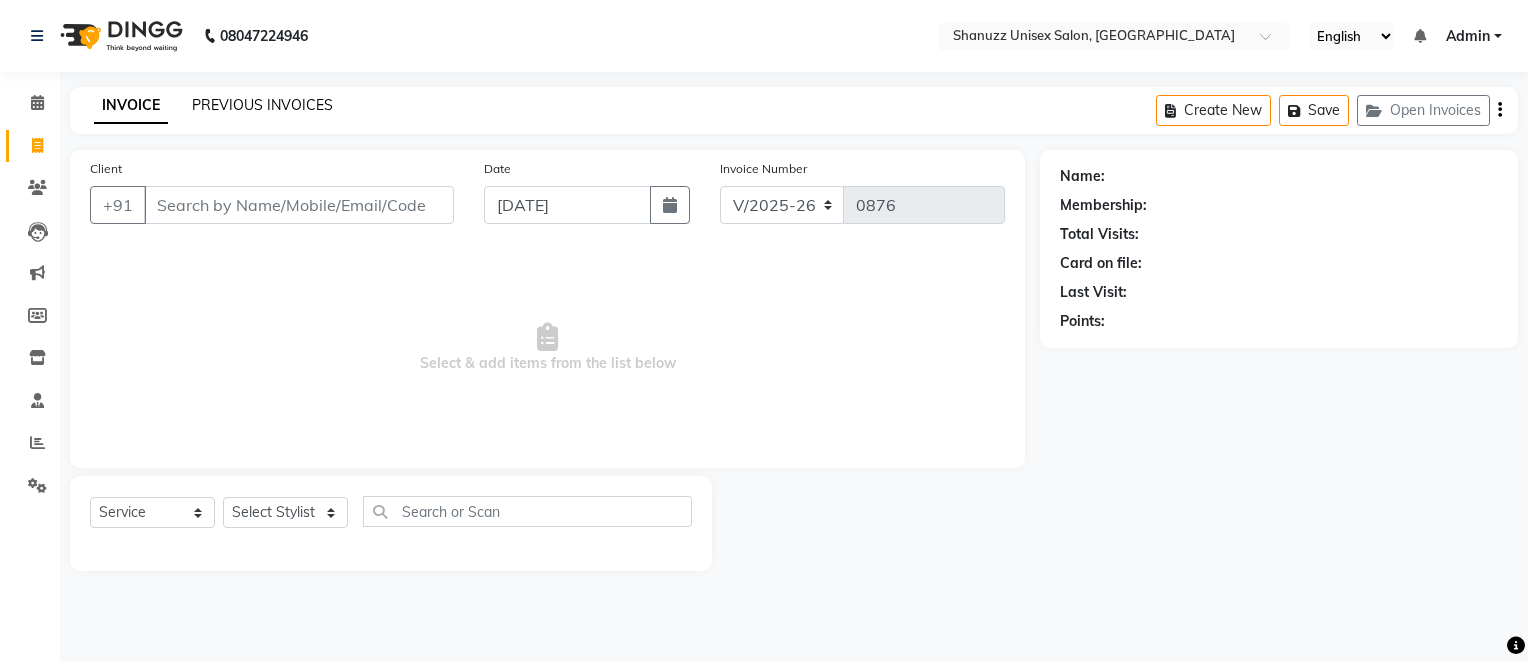 click on "PREVIOUS INVOICES" 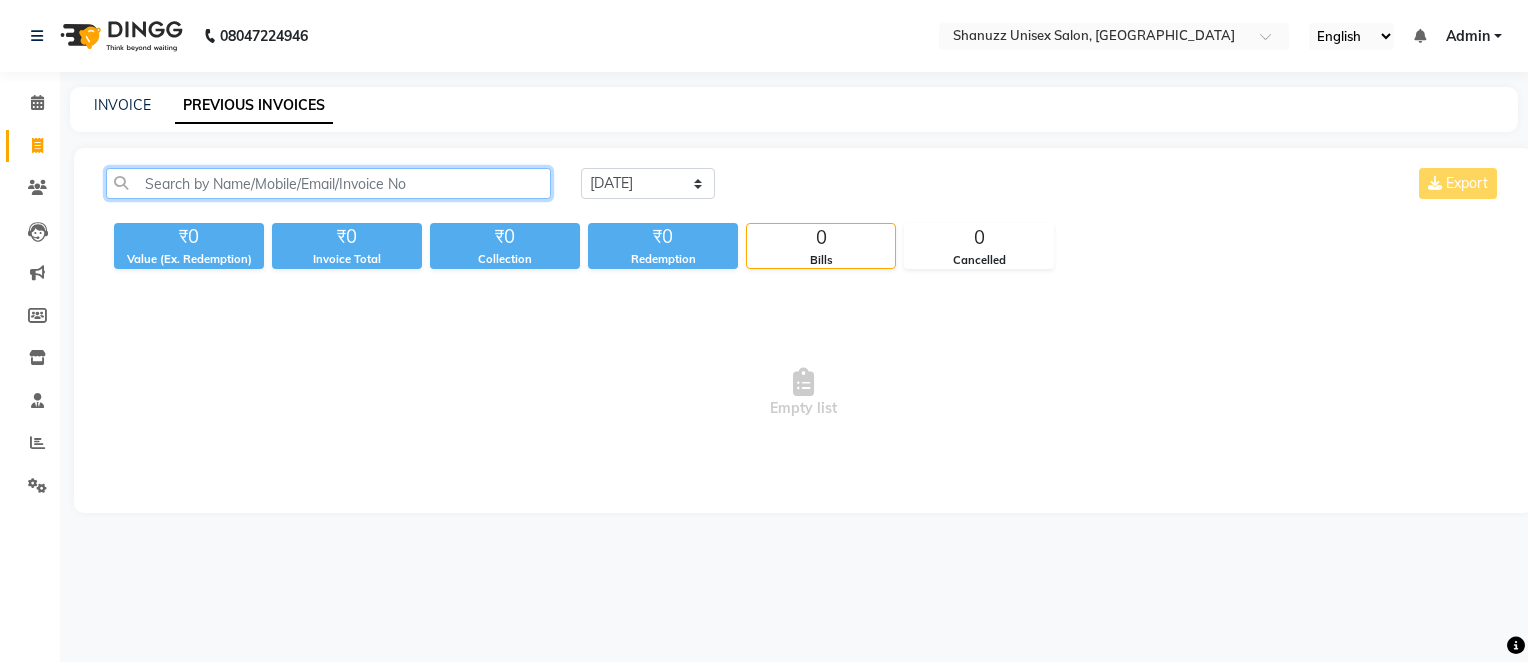 click 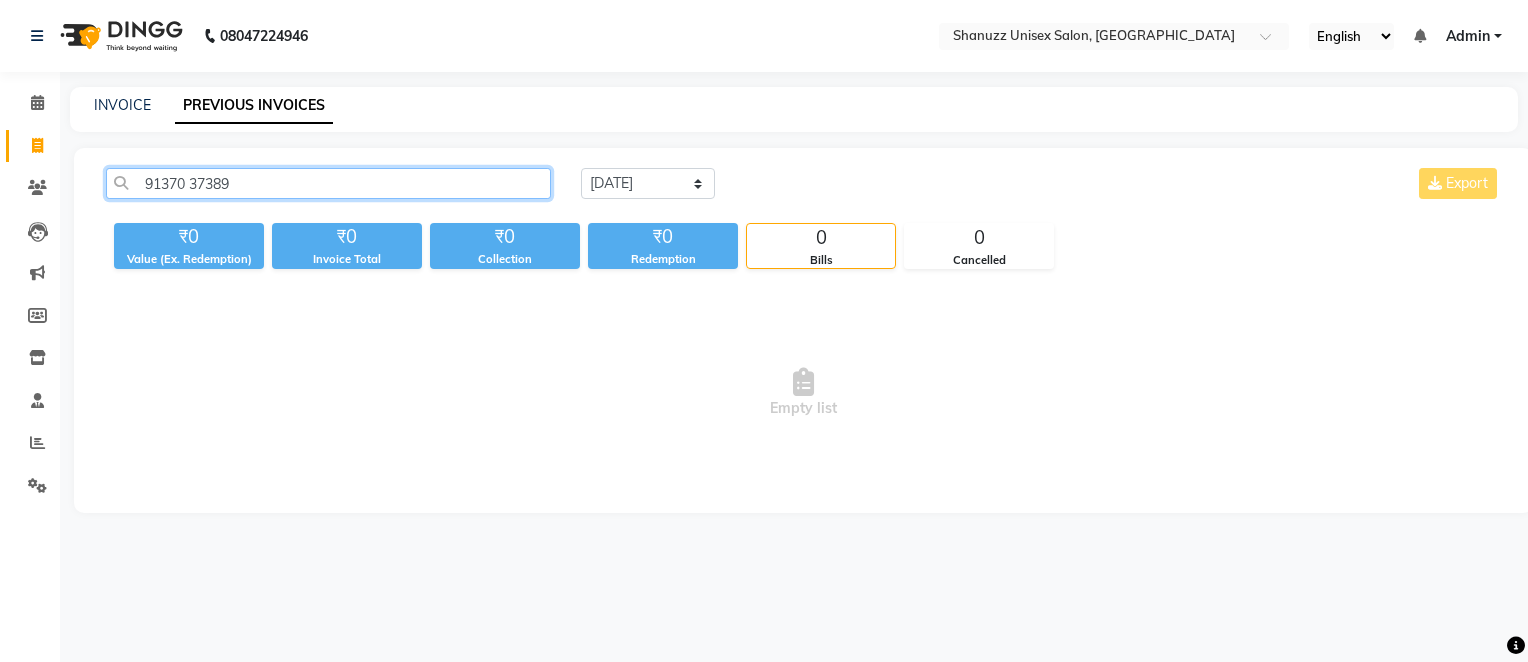 click on "91370 37389" 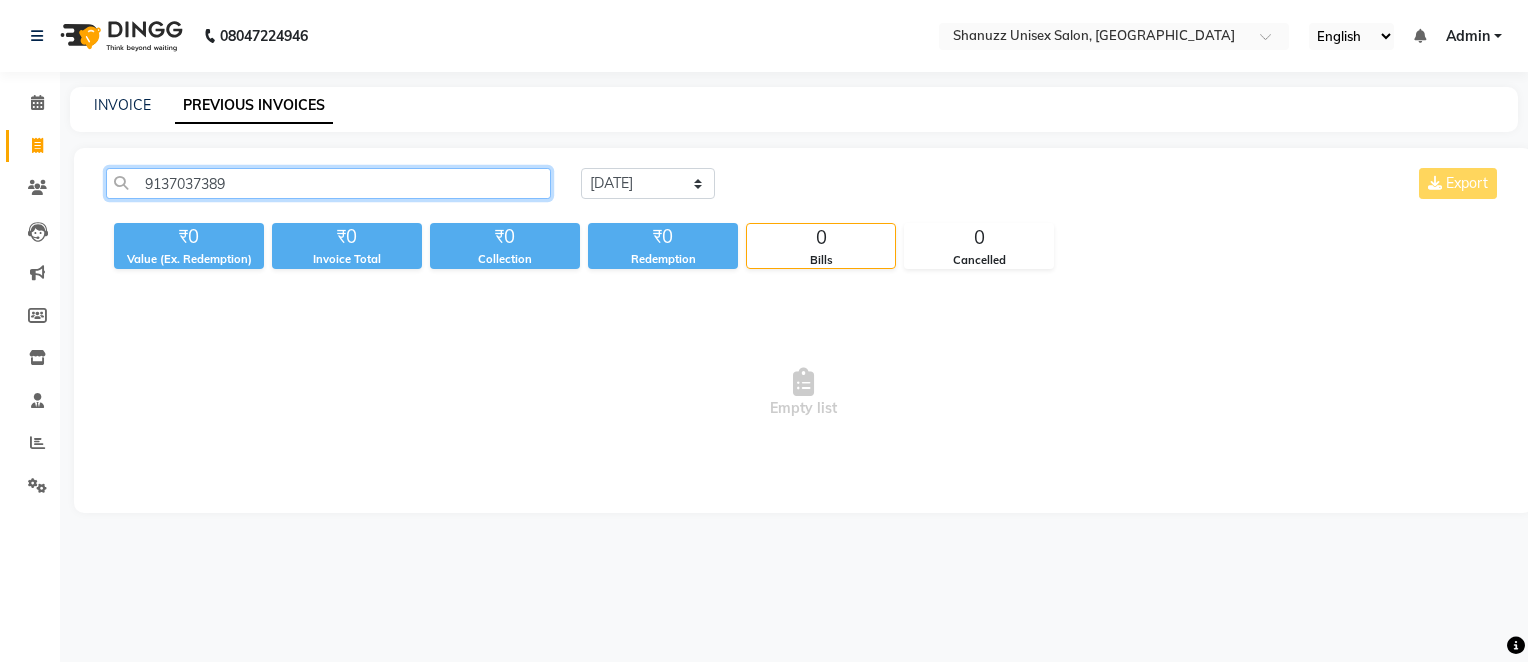 type on "9137037389" 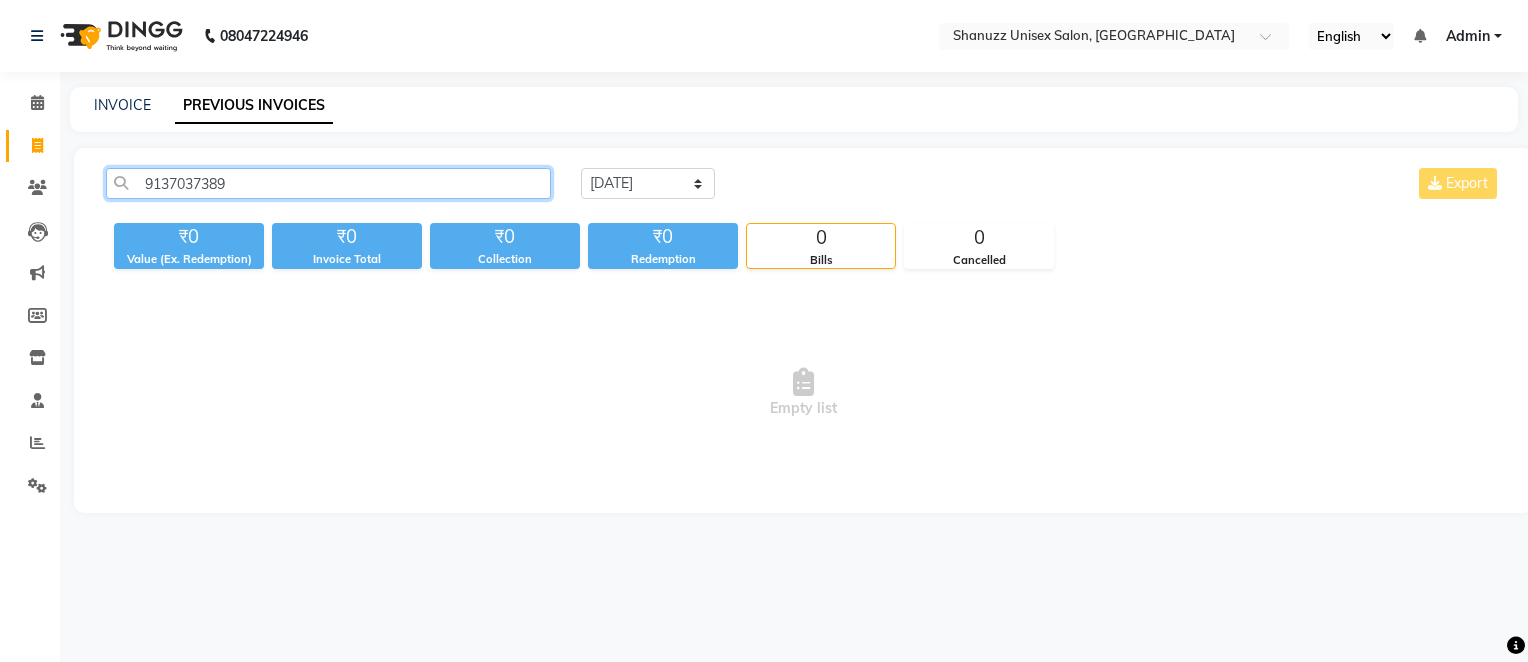click on "9137037389" 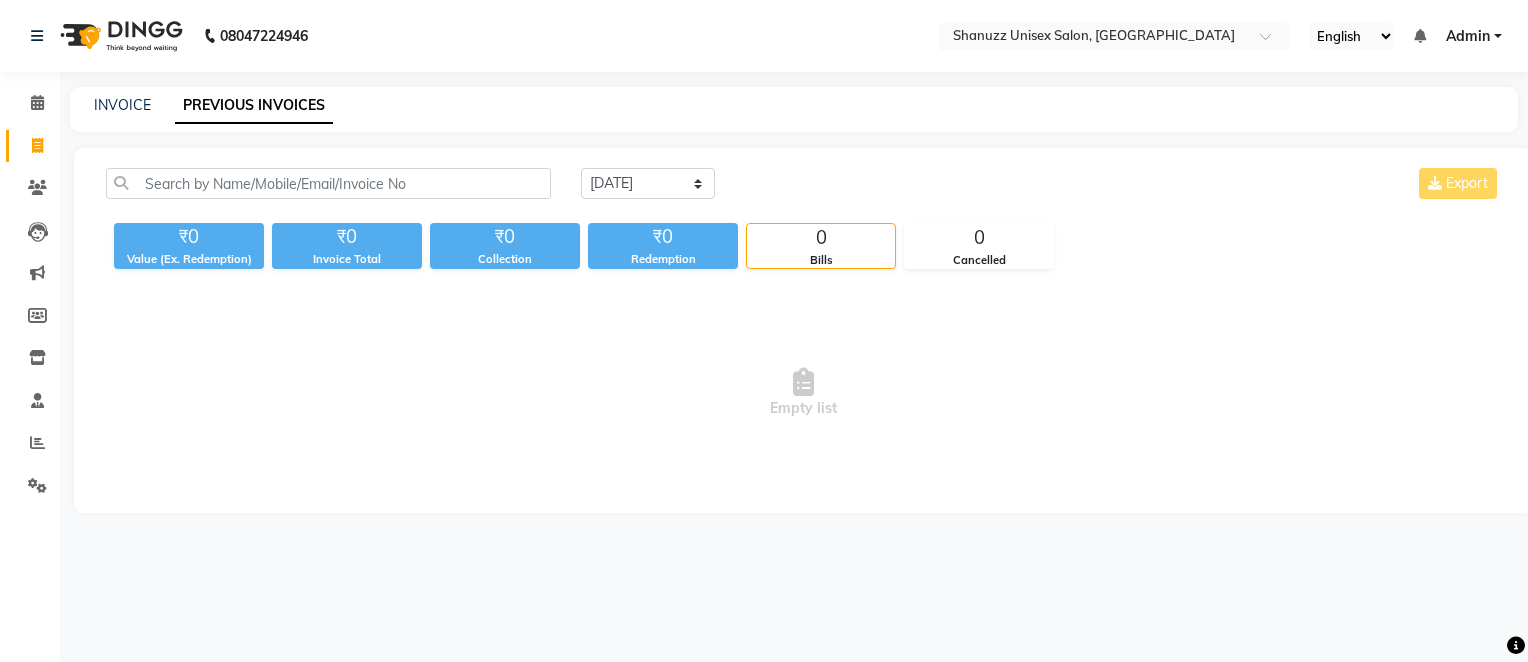 click on "INVOICE PREVIOUS INVOICES Today Yesterday Custom Range Export ₹0 Value (Ex. Redemption) ₹0 Invoice Total  ₹0 Collection ₹0 Redemption 0 Bills 0 Cancelled  Empty list" 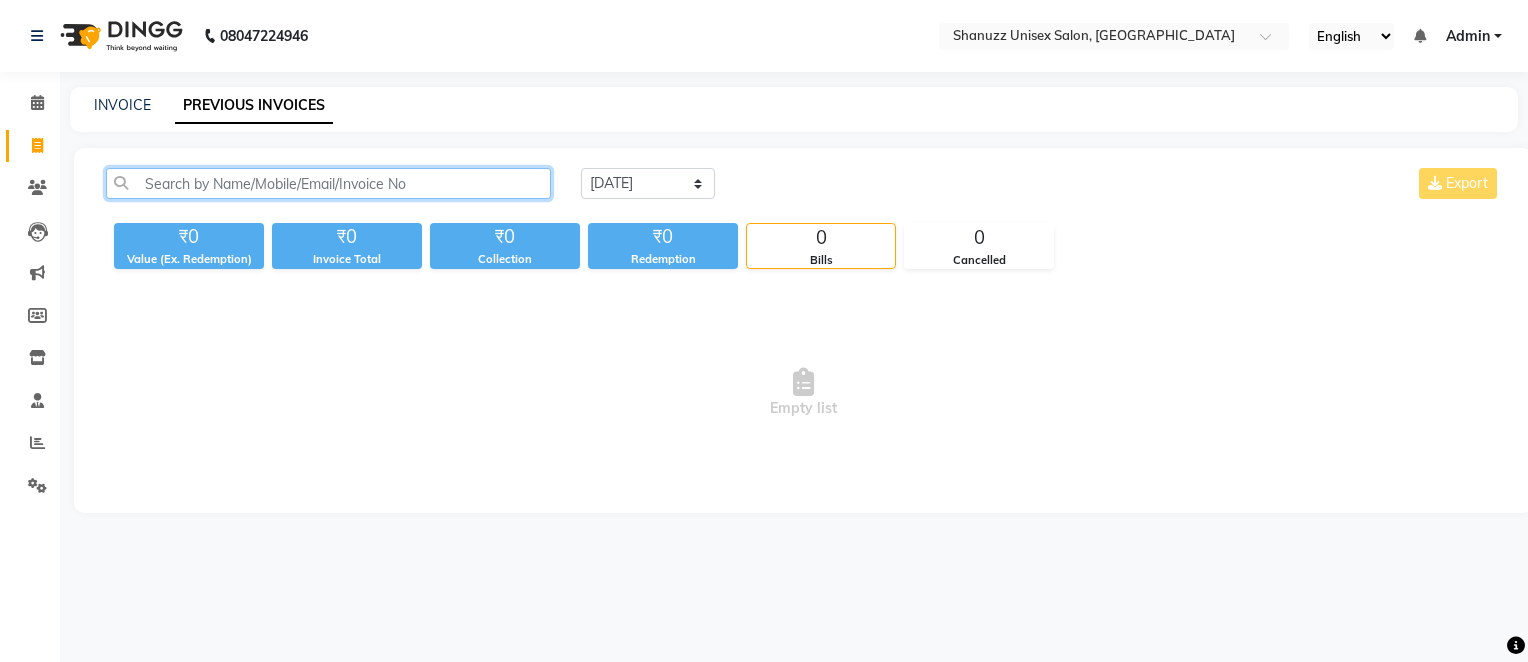click 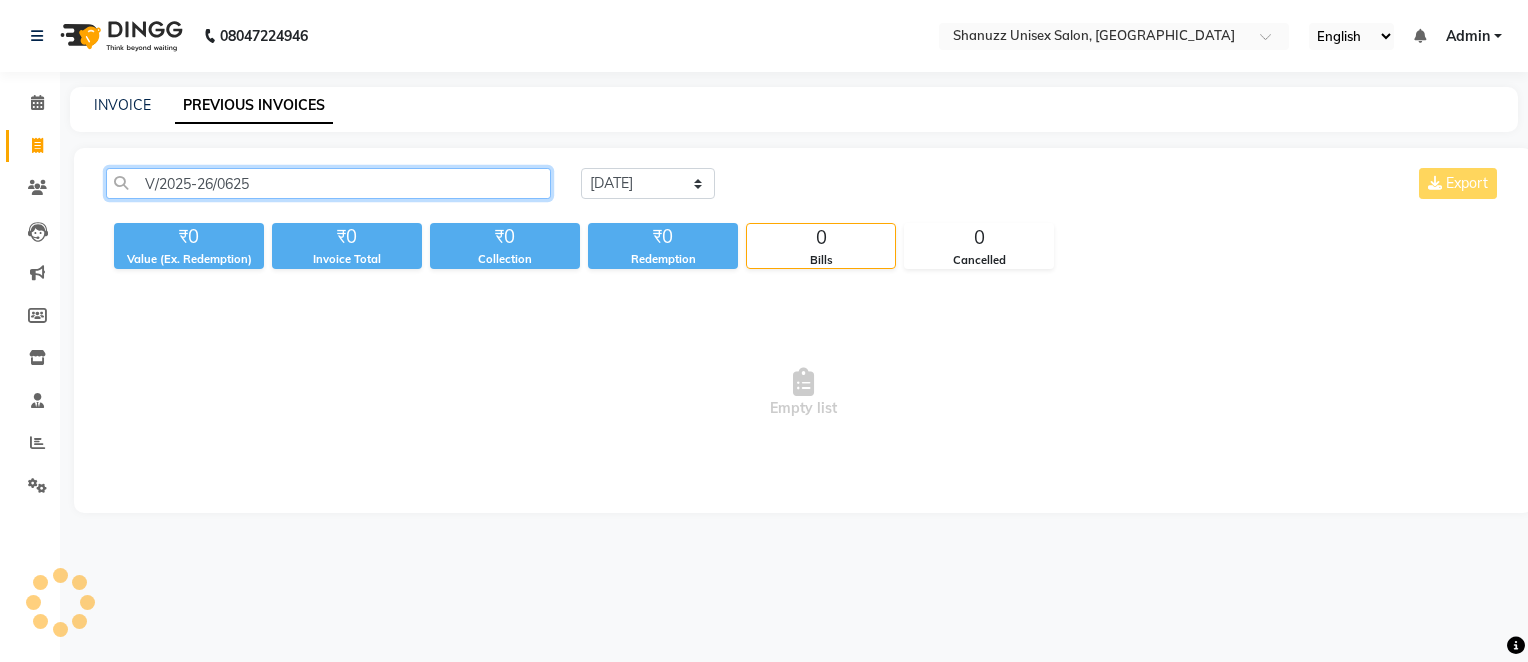click on "V/2025-26/0625" 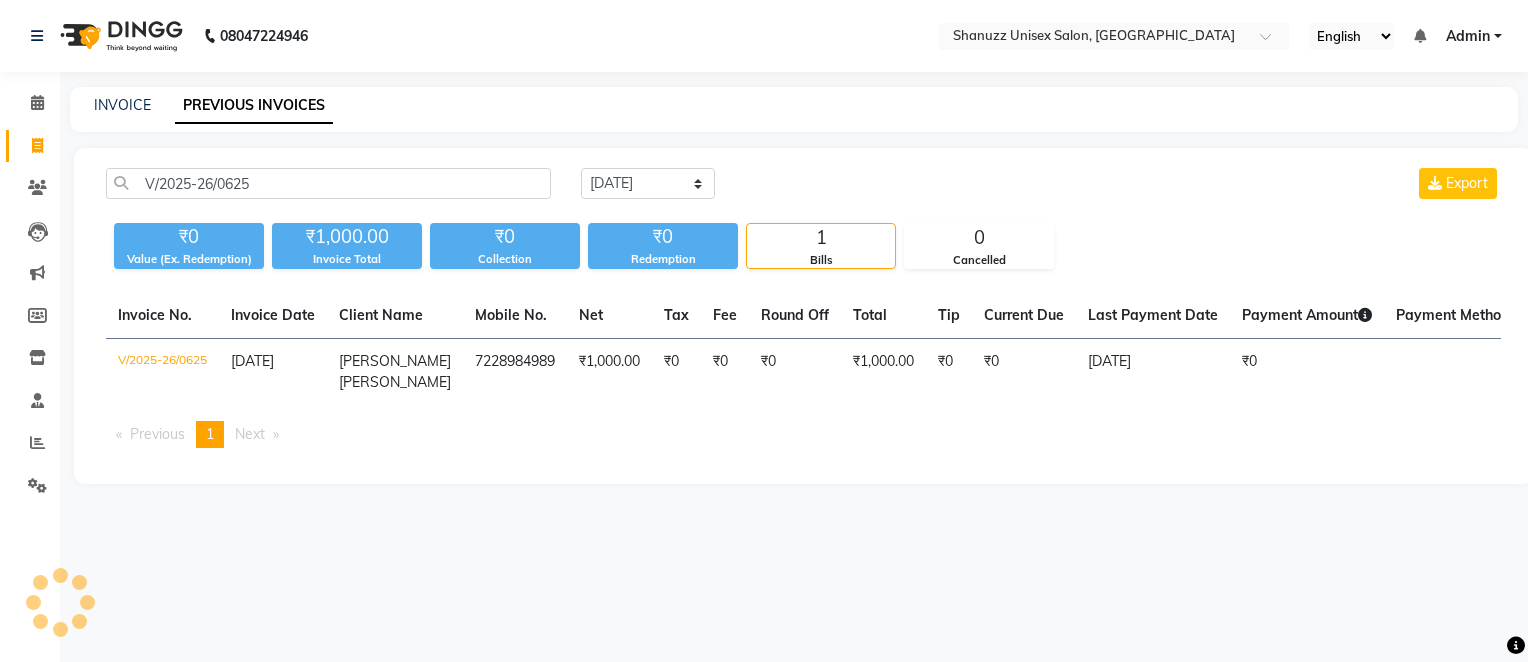 click on "[DATE]" 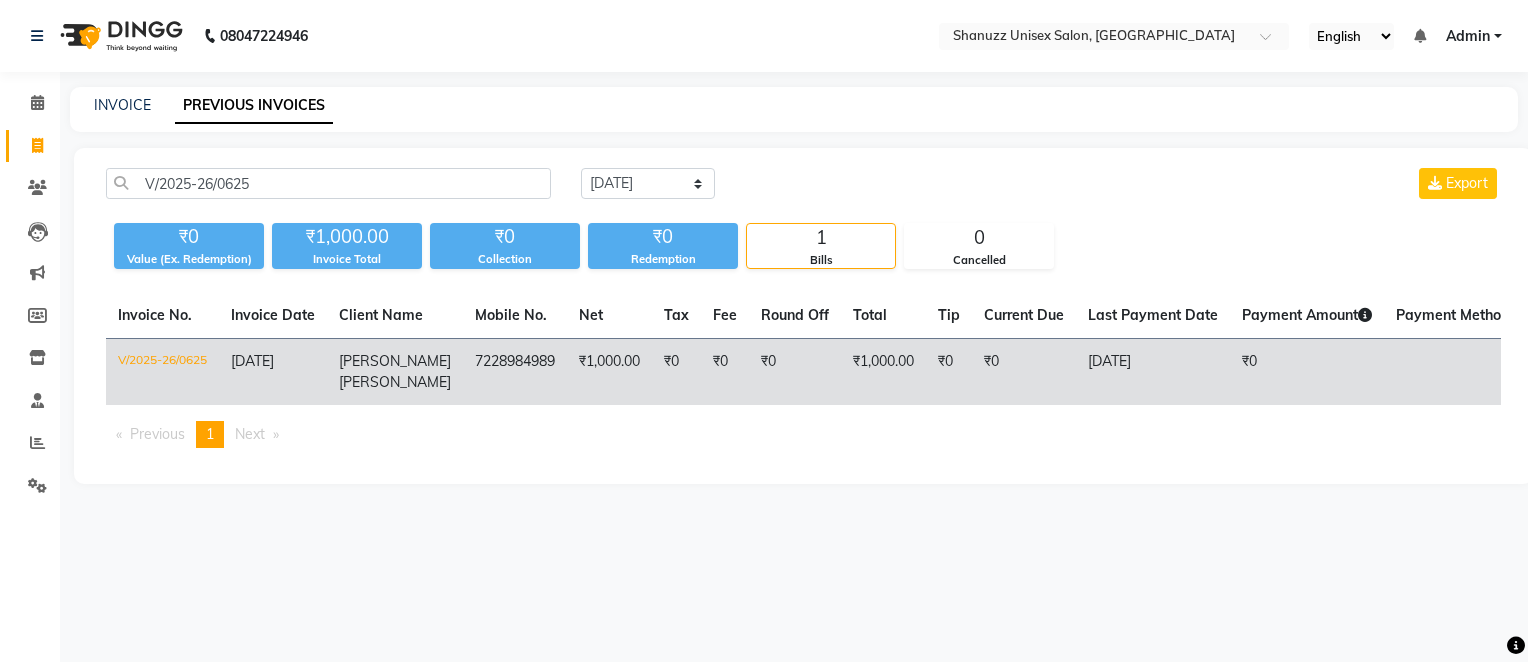 click on "[DATE]" 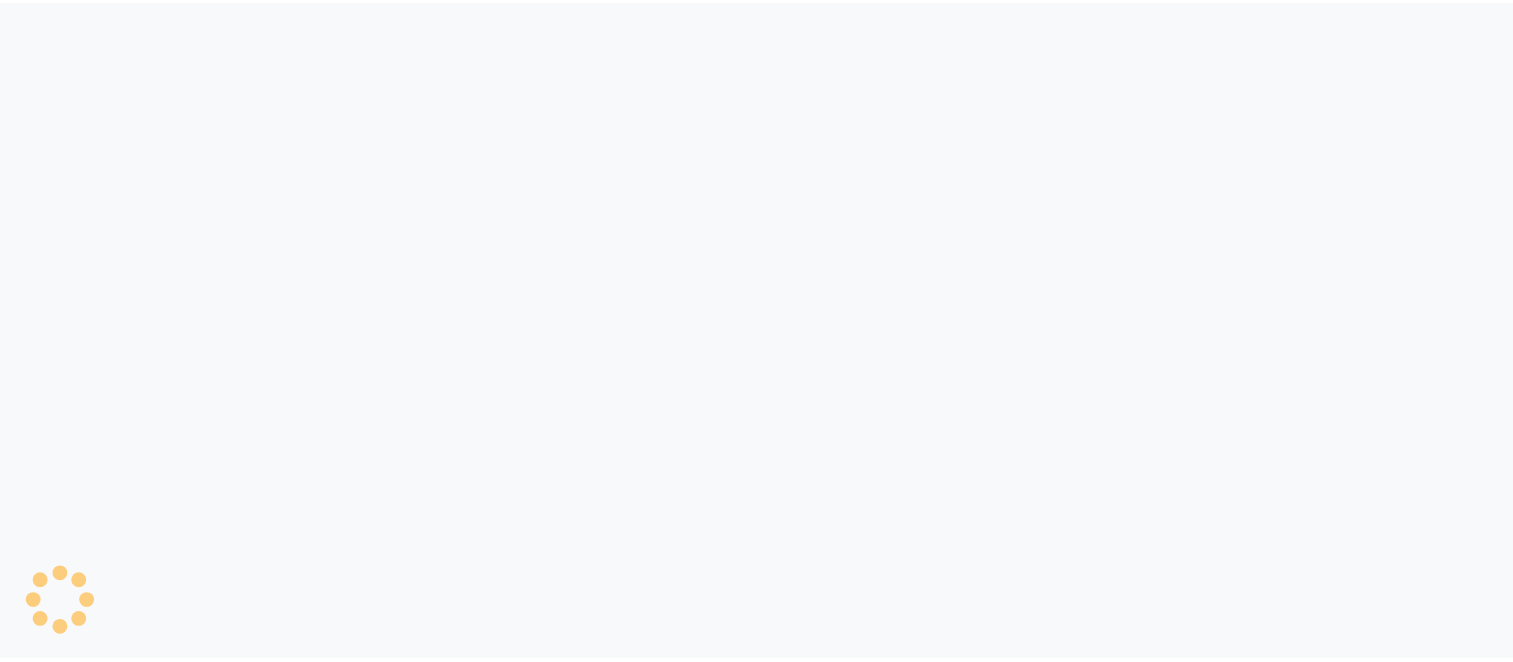 scroll, scrollTop: 0, scrollLeft: 0, axis: both 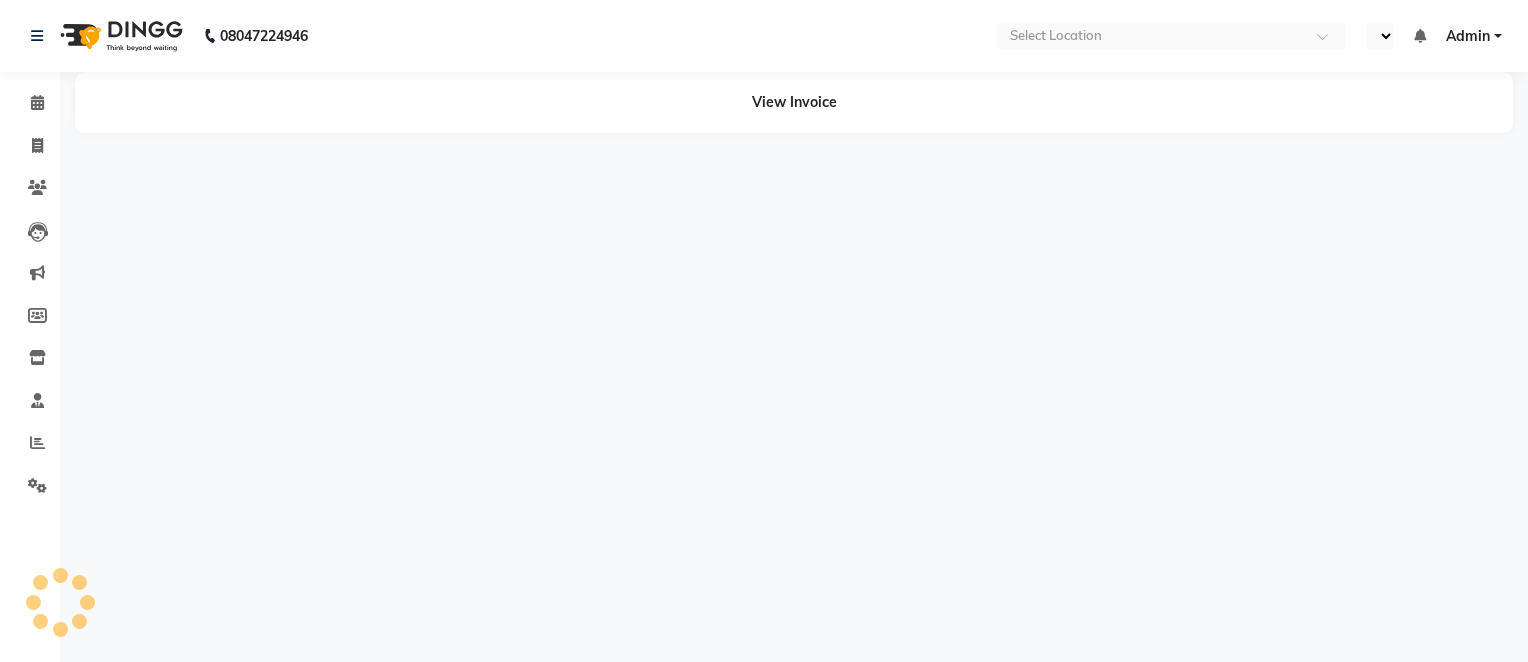 select on "en" 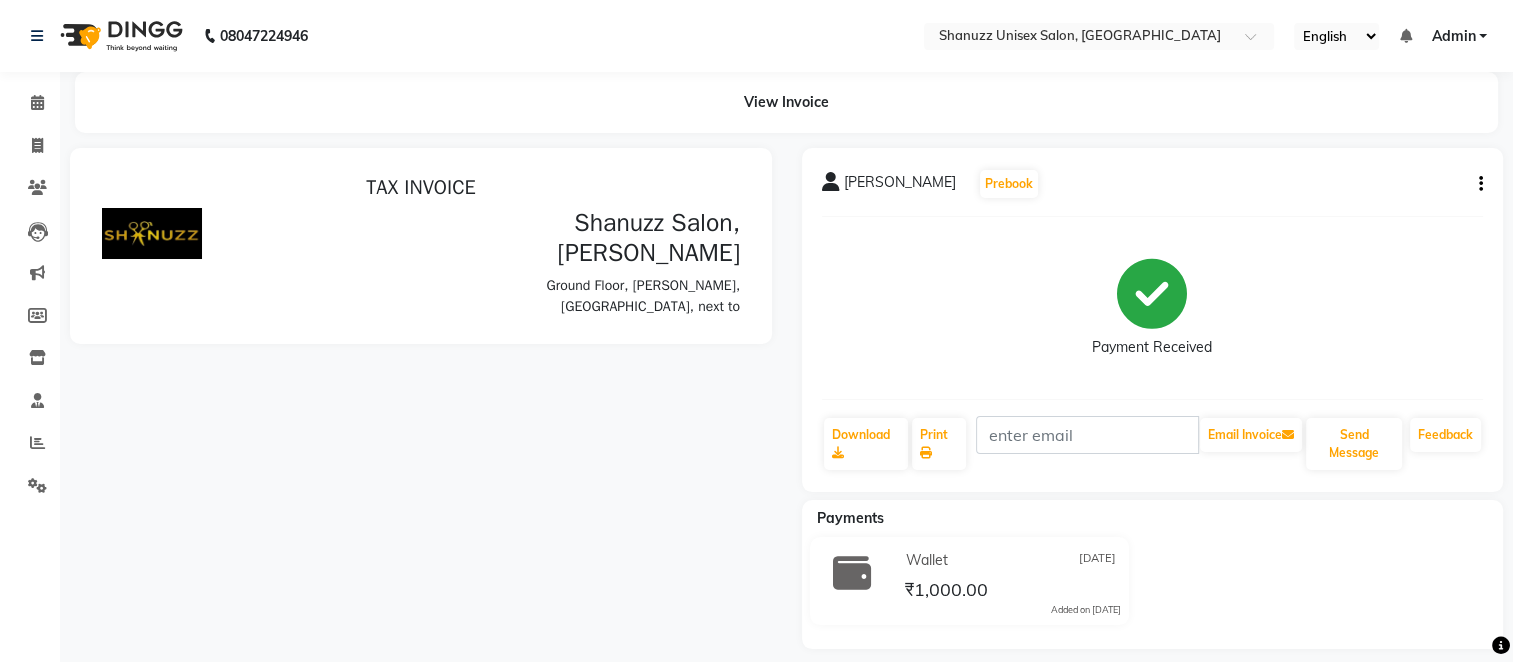 scroll, scrollTop: 0, scrollLeft: 0, axis: both 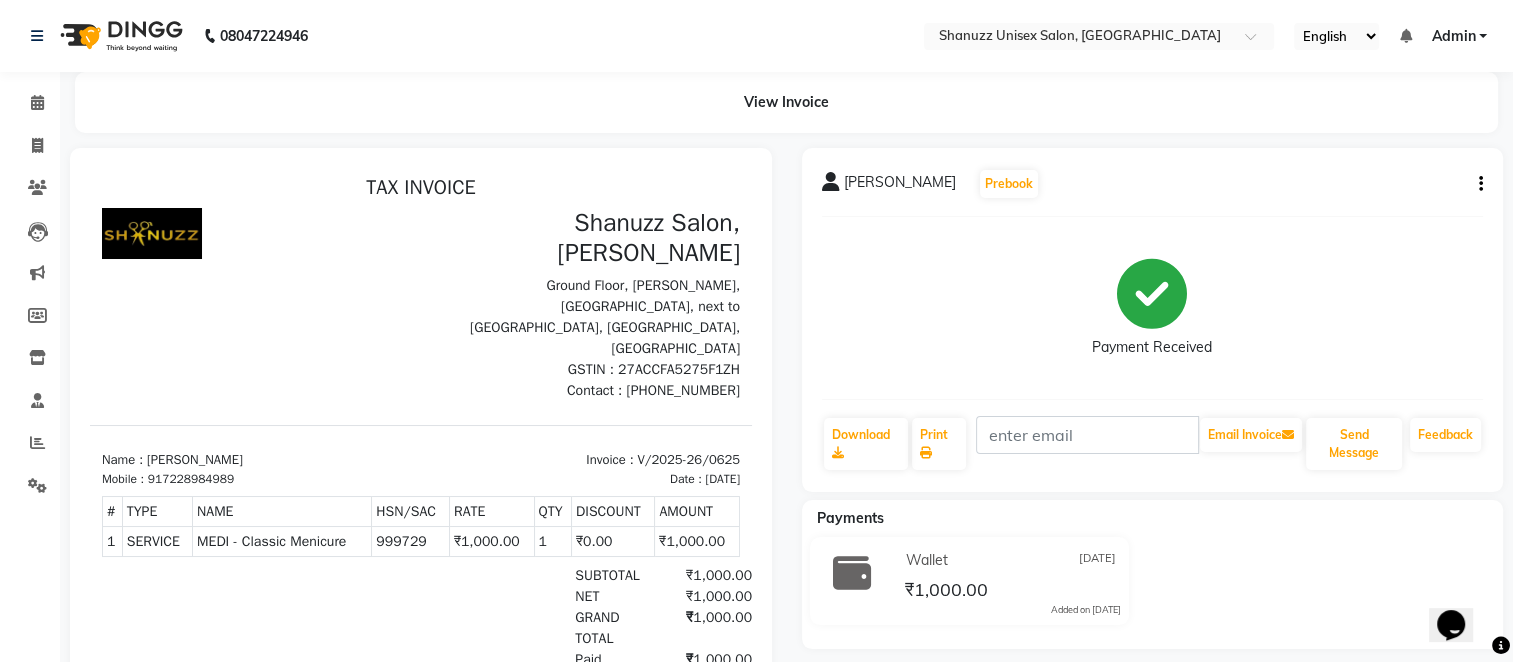click 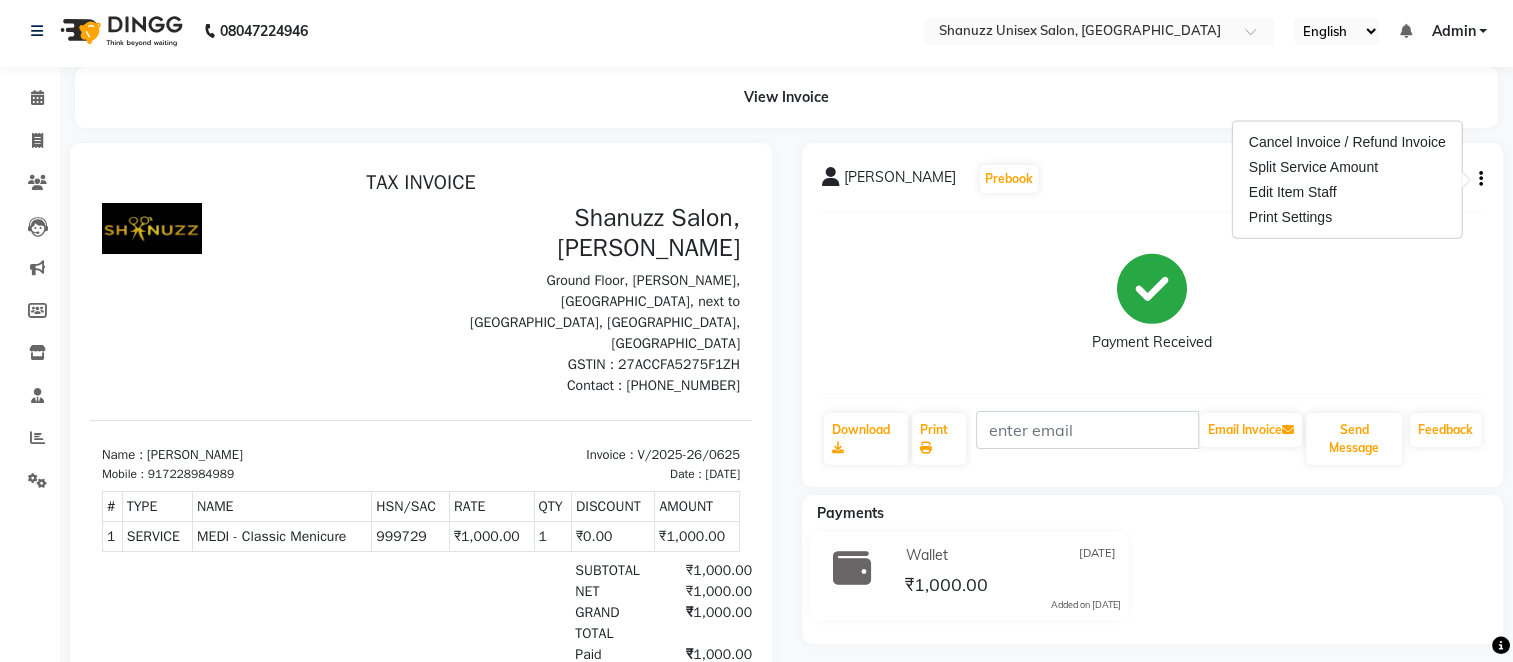 scroll, scrollTop: 0, scrollLeft: 0, axis: both 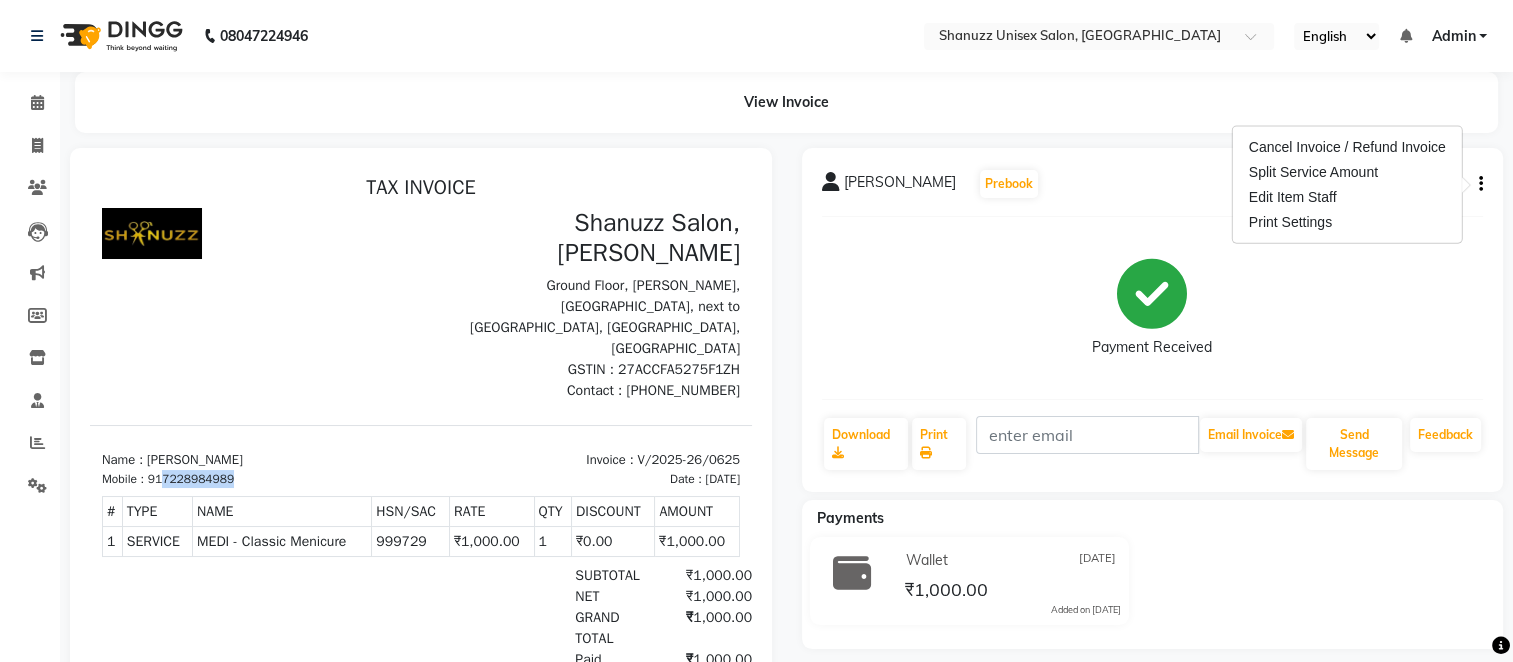 drag, startPoint x: 163, startPoint y: 427, endPoint x: 239, endPoint y: 426, distance: 76.00658 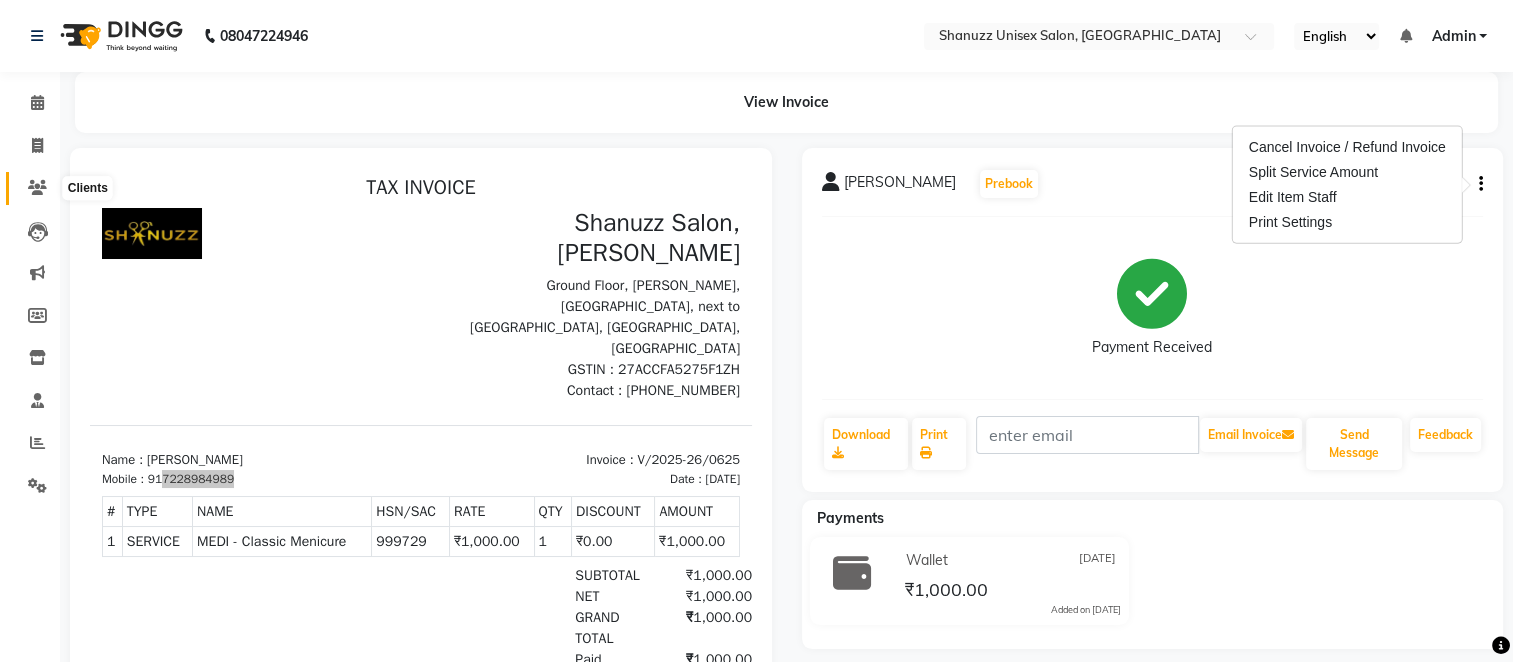 click 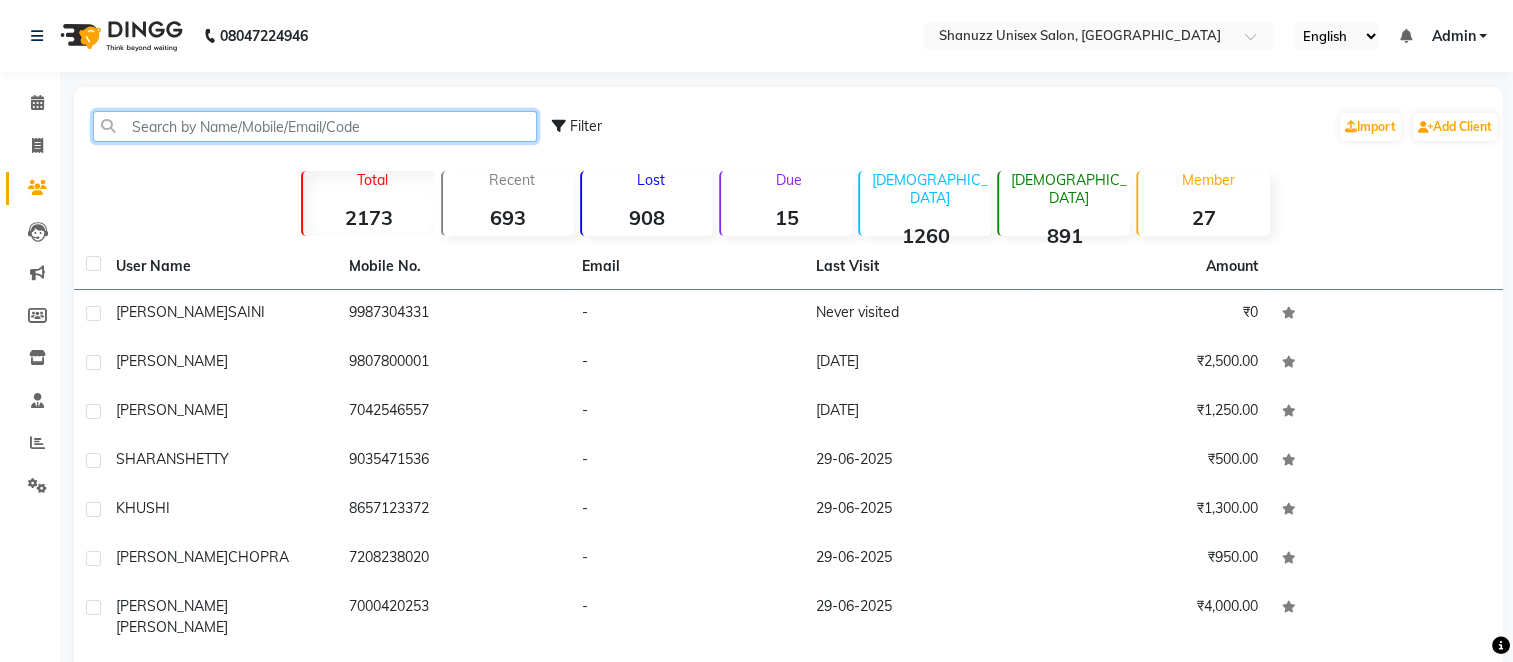 click 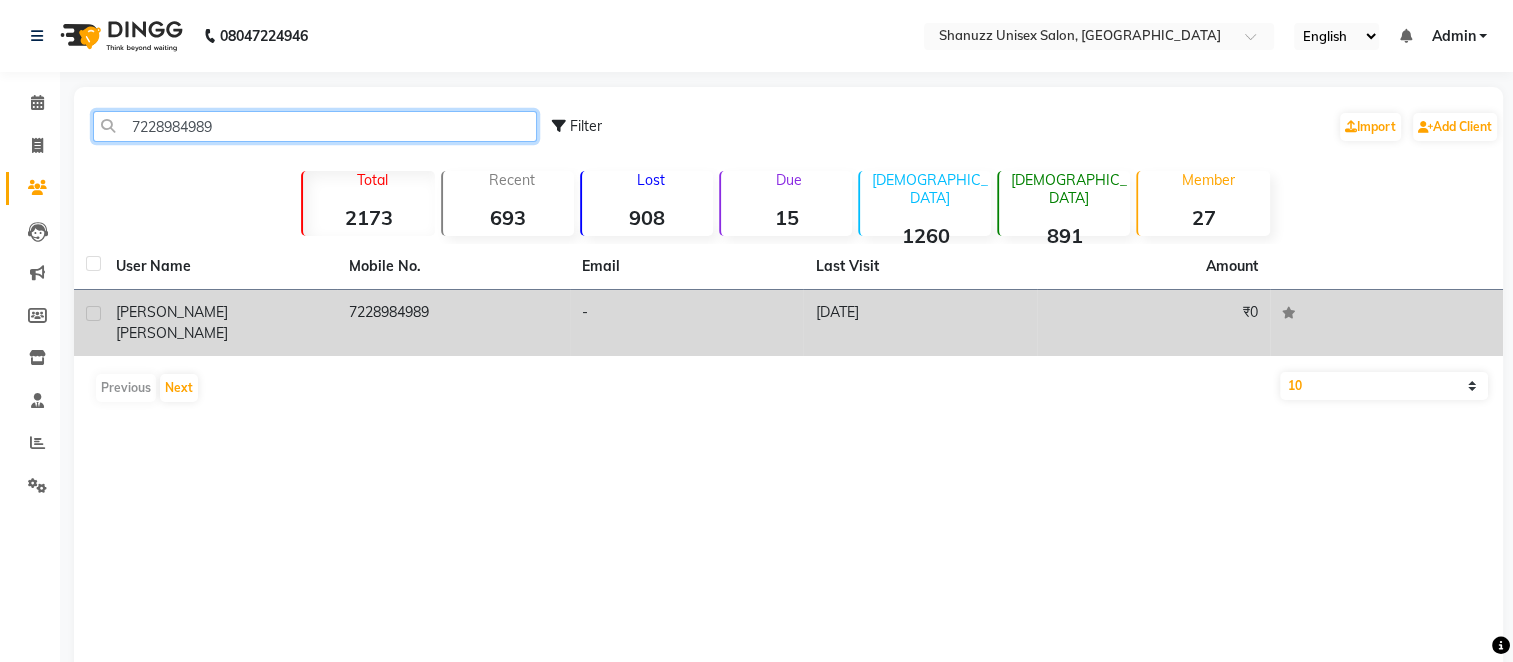 type on "7228984989" 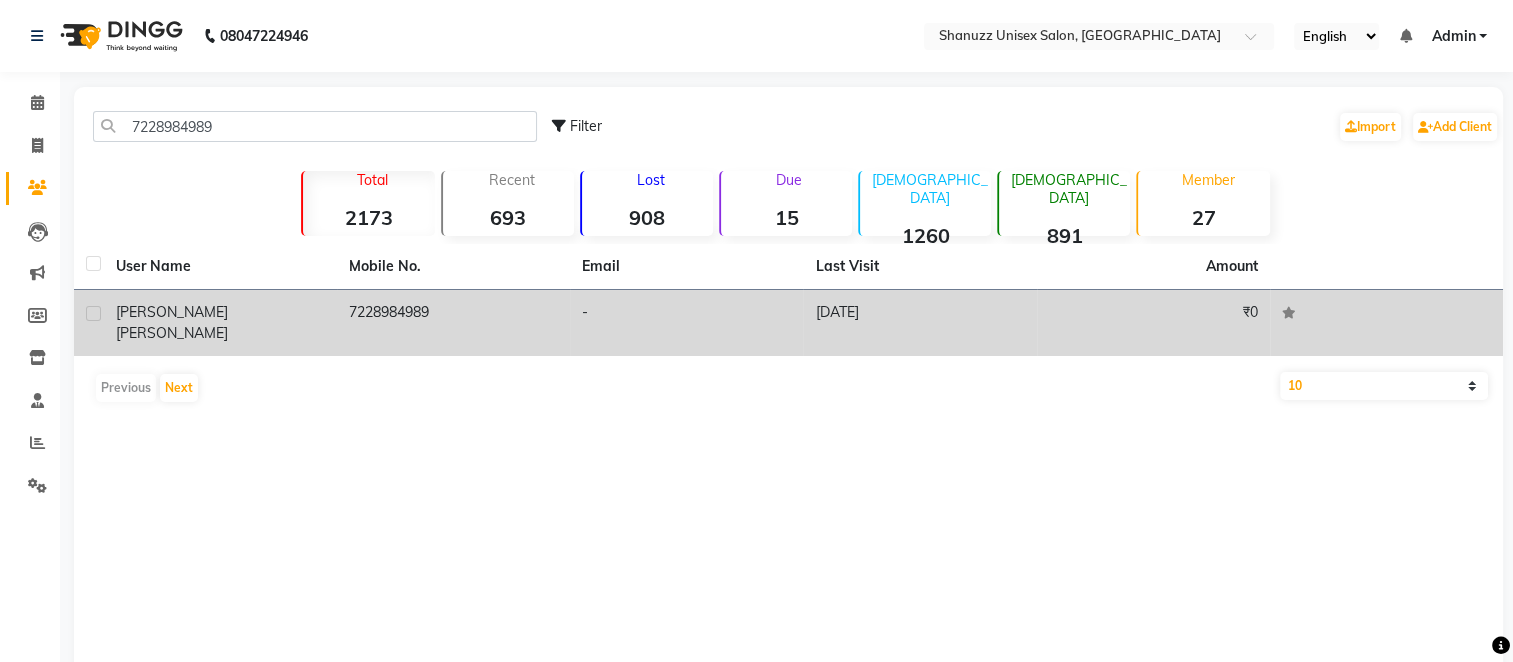 click on "PARTH  GADHVI" 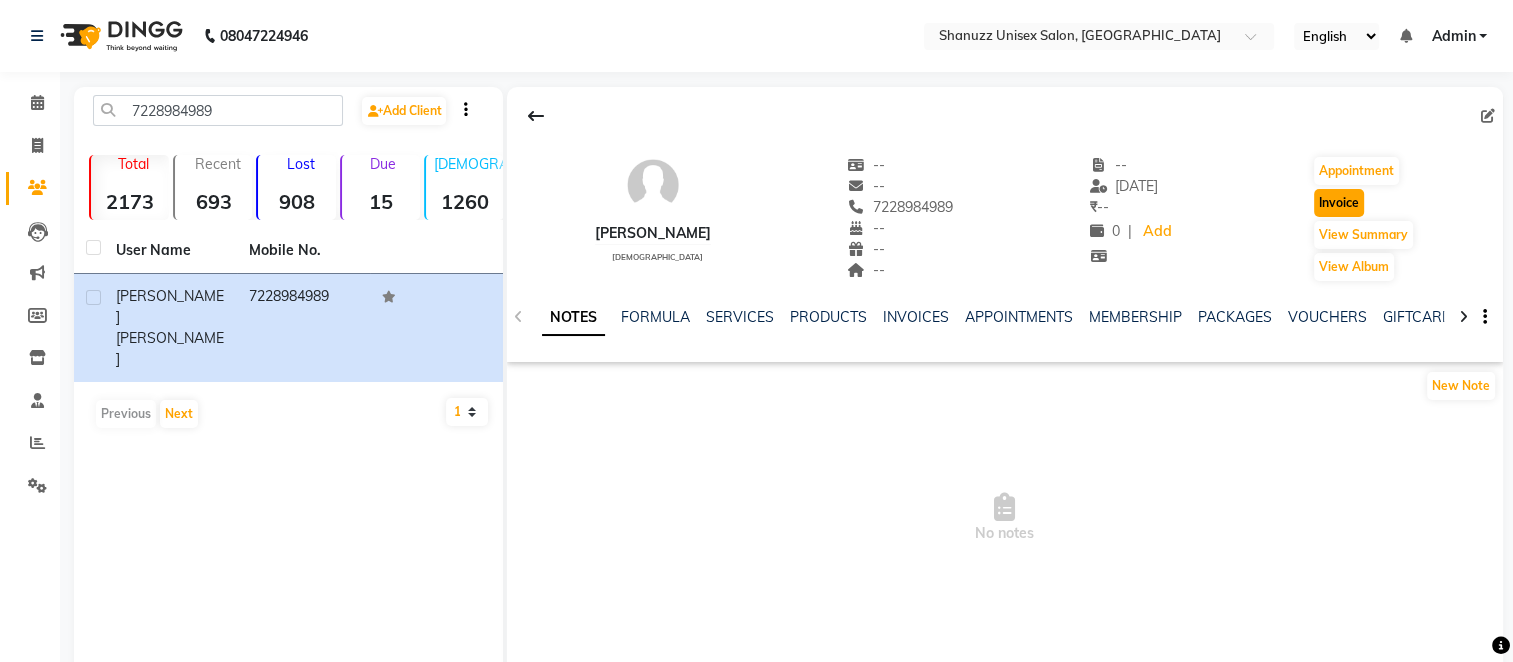click on "Invoice" 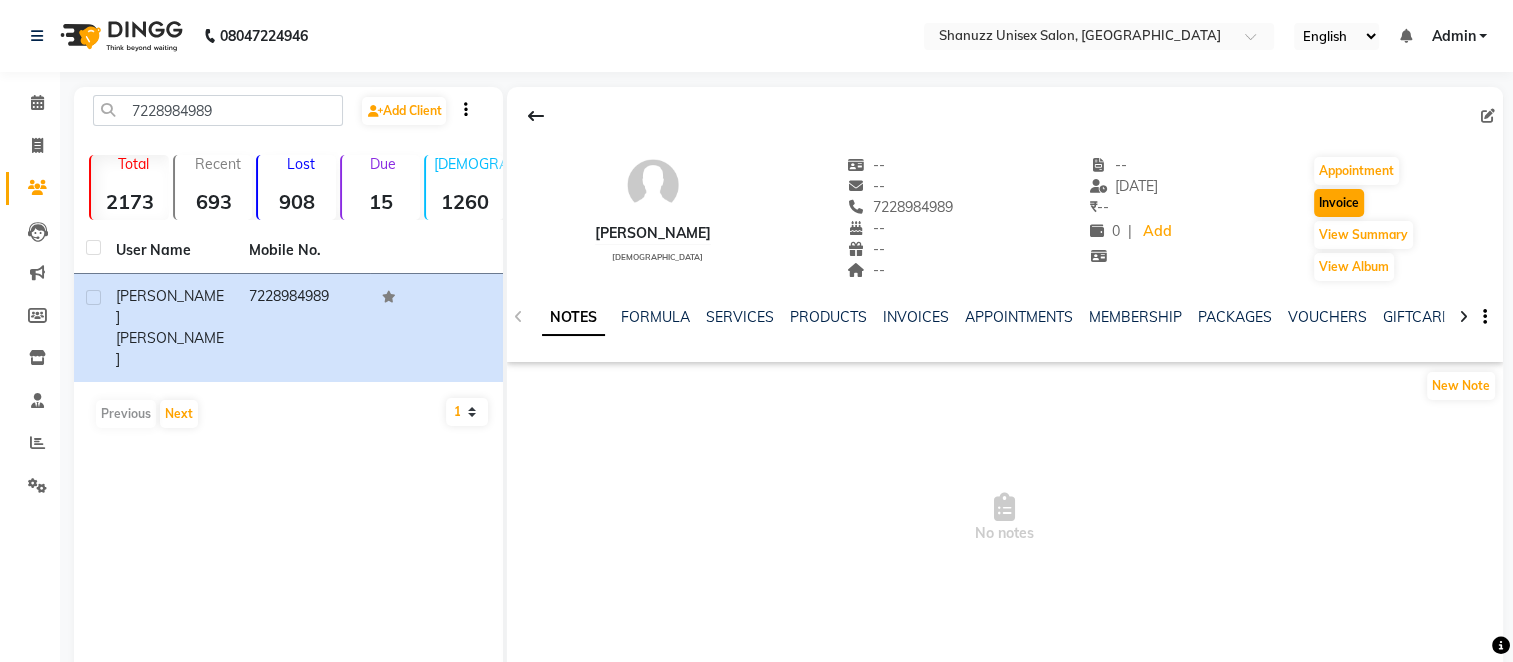 select on "service" 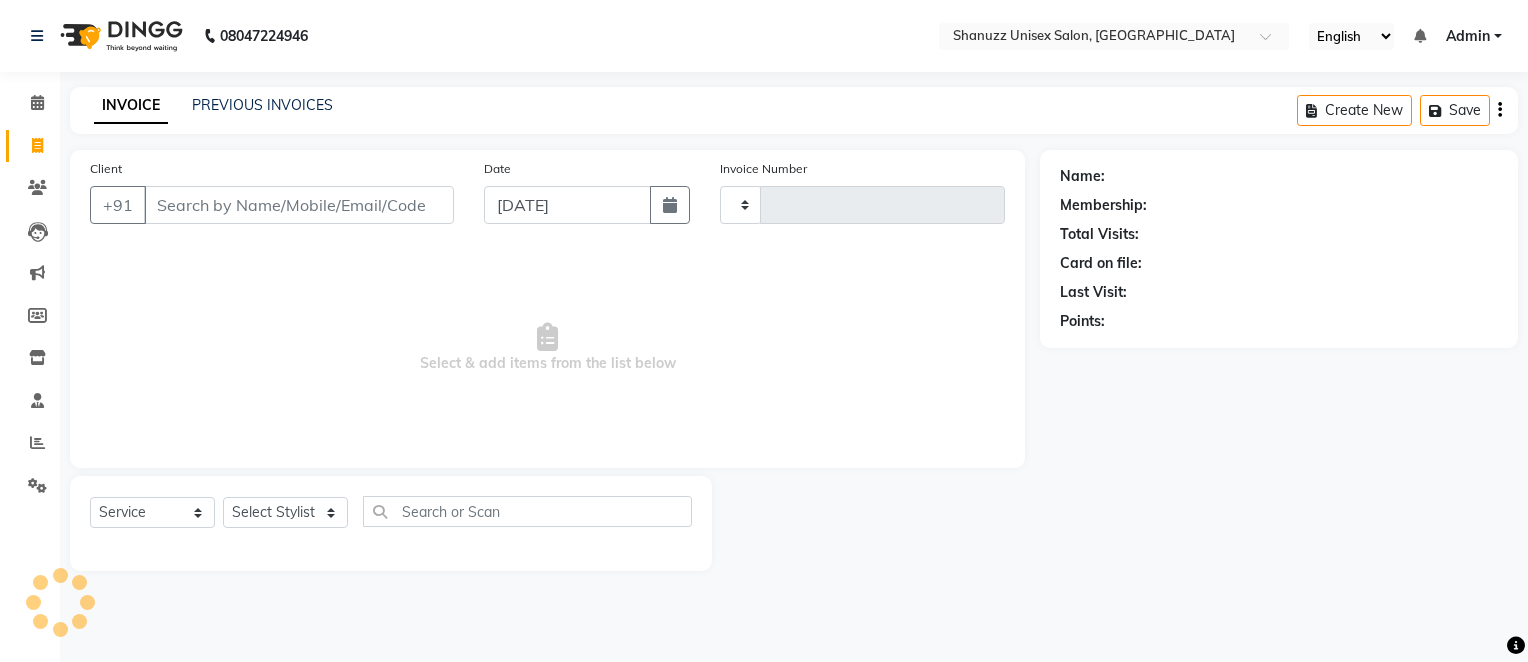 type on "0876" 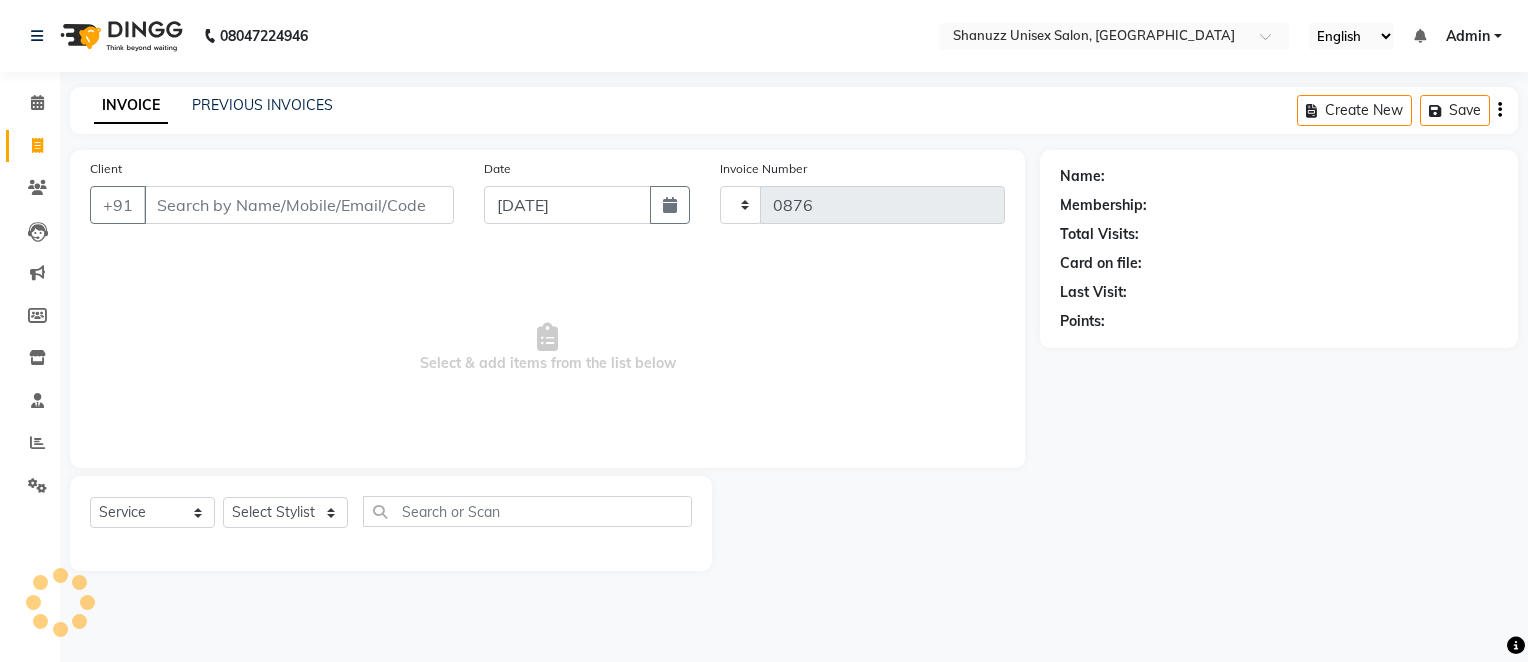 select on "7102" 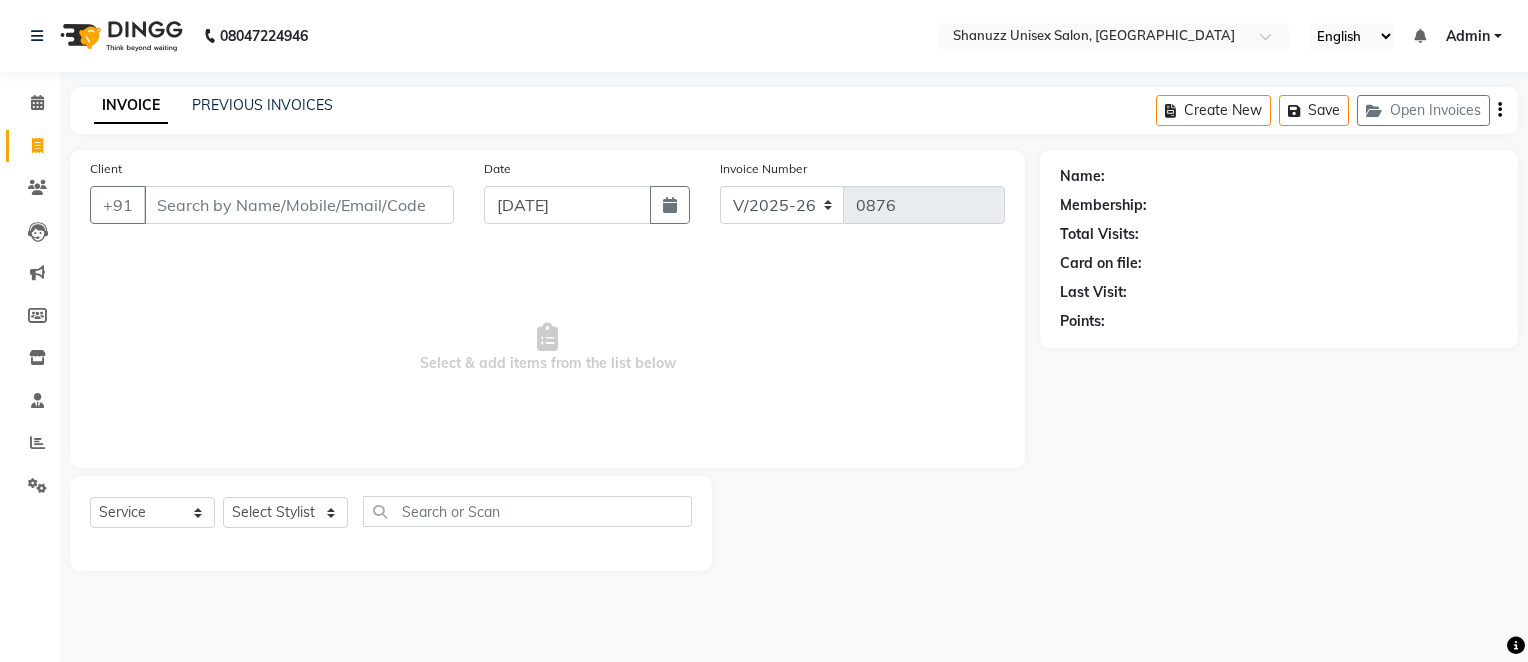 type on "7228984989" 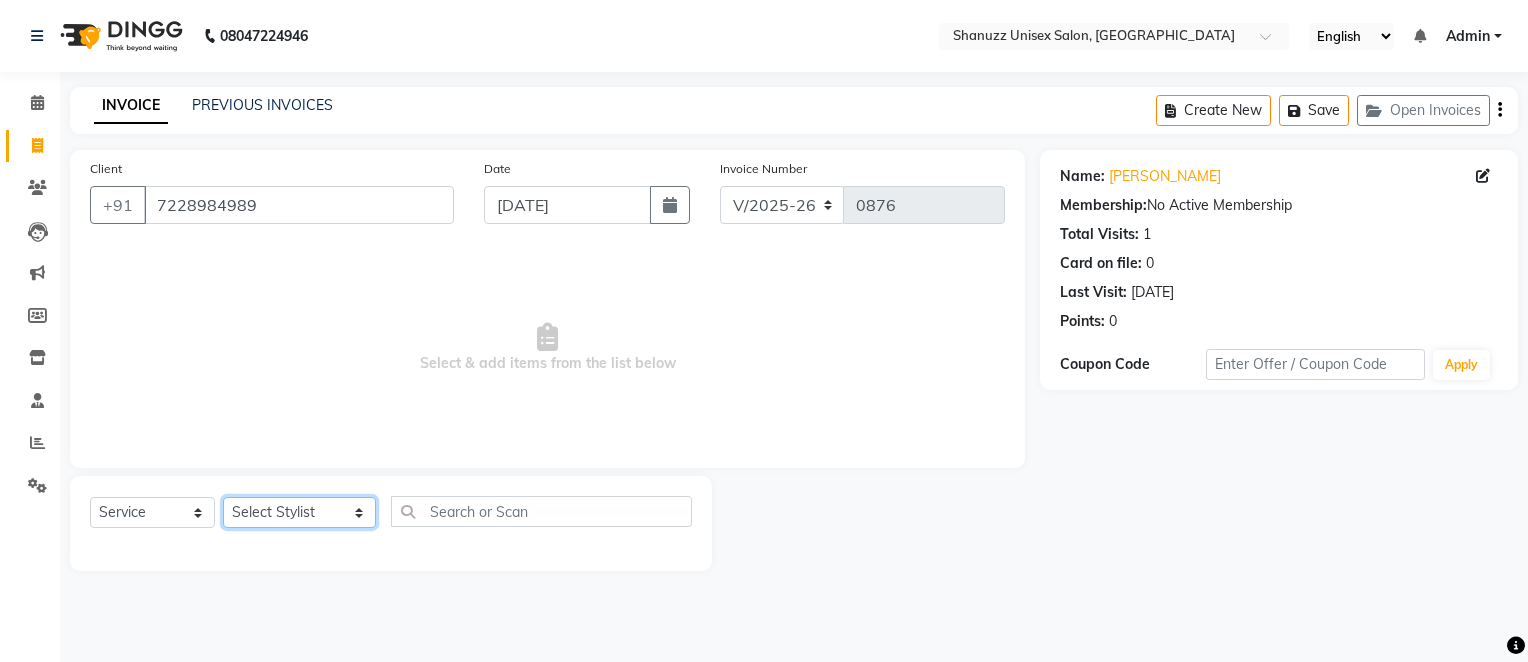 click on "Select Stylist Adnan  Asma  Derma Dynamics Devesh Francis (MO) Gufran Mansuri Harsh Mohd Faizan Mohd Imran  Omkar Osama Patel Rohan  ROSHAN Salvana Motha SAM Shahbaz (D) Shahne Alam SHAIREI Shanu Sir (F) Shanuzz (Oshiwara) Shanuzz Salon, Andheri Siddhi  SUBHASH  Tanishka Panchal VARSHADA JUVALE YASH" 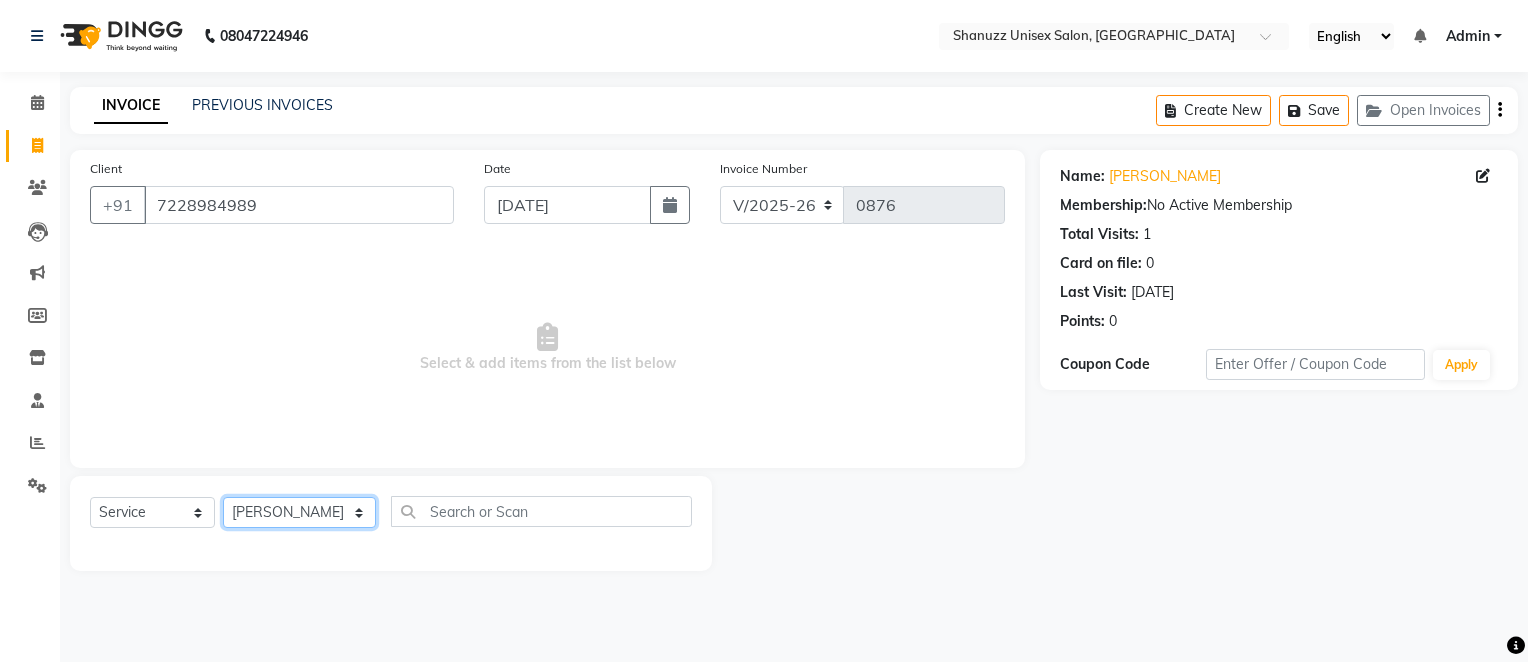 click on "Select Stylist Adnan  Asma  Derma Dynamics Devesh Francis (MO) Gufran Mansuri Harsh Mohd Faizan Mohd Imran  Omkar Osama Patel Rohan  ROSHAN Salvana Motha SAM Shahbaz (D) Shahne Alam SHAIREI Shanu Sir (F) Shanuzz (Oshiwara) Shanuzz Salon, Andheri Siddhi  SUBHASH  Tanishka Panchal VARSHADA JUVALE YASH" 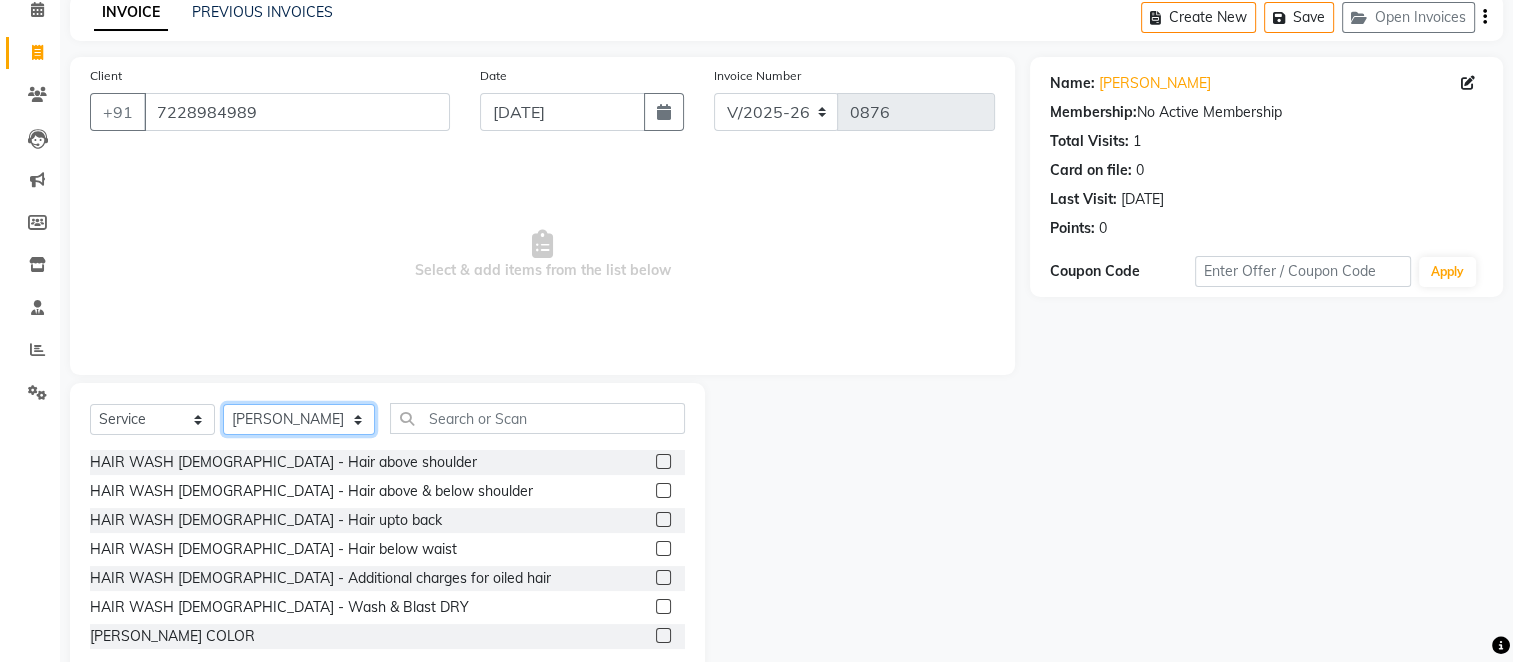 scroll, scrollTop: 140, scrollLeft: 0, axis: vertical 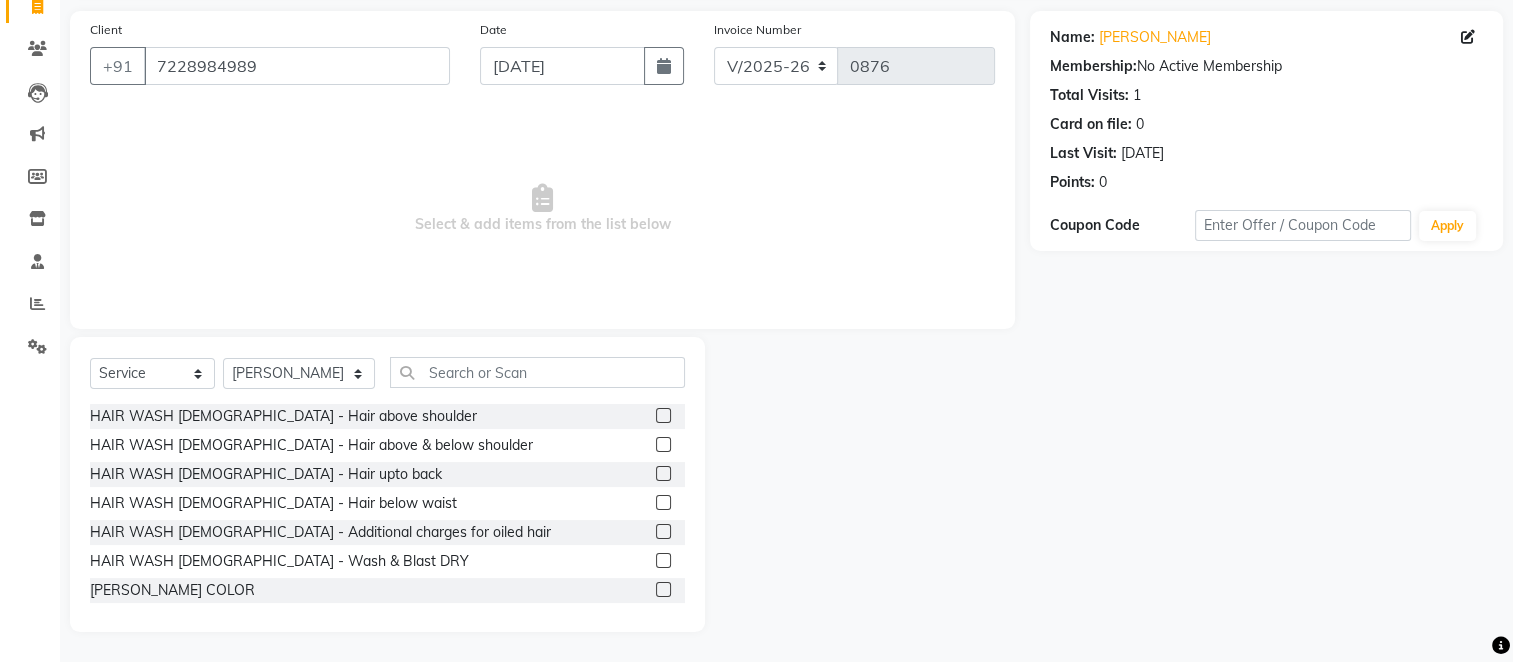 click 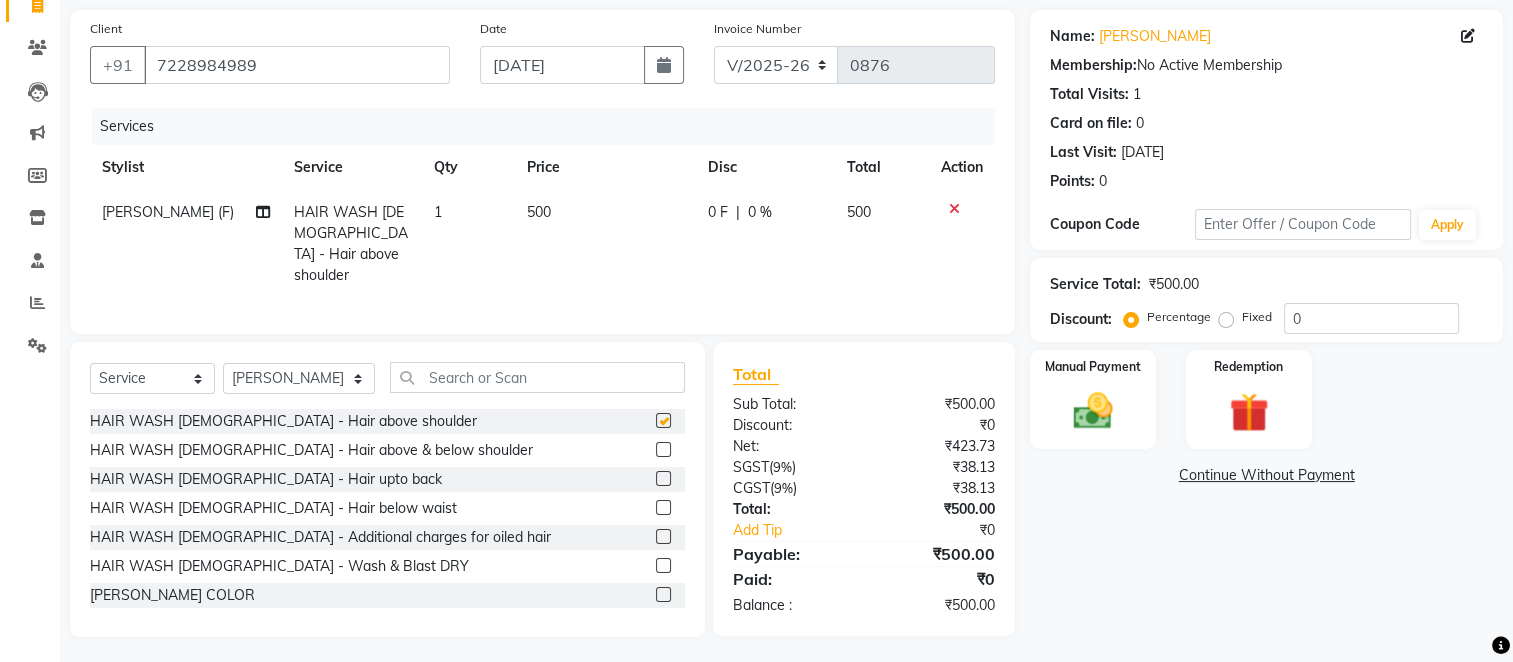 checkbox on "false" 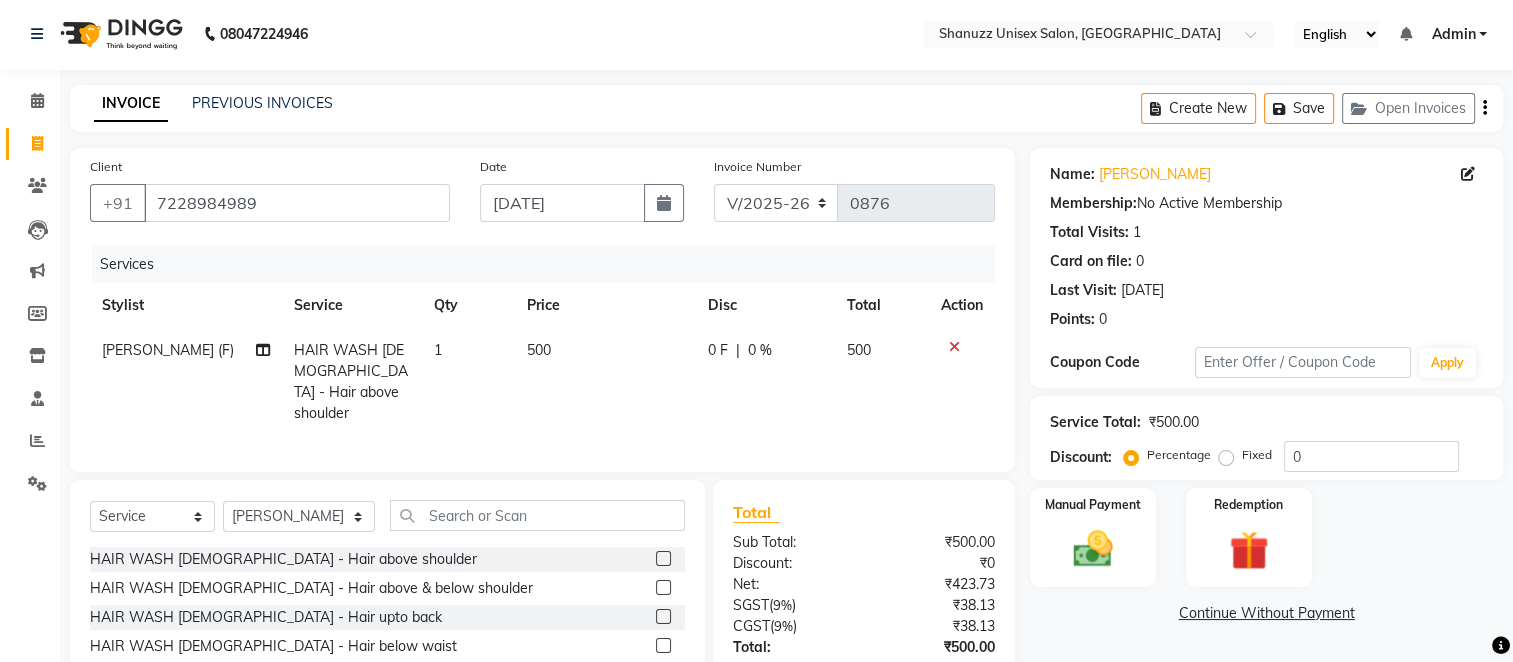 scroll, scrollTop: 0, scrollLeft: 0, axis: both 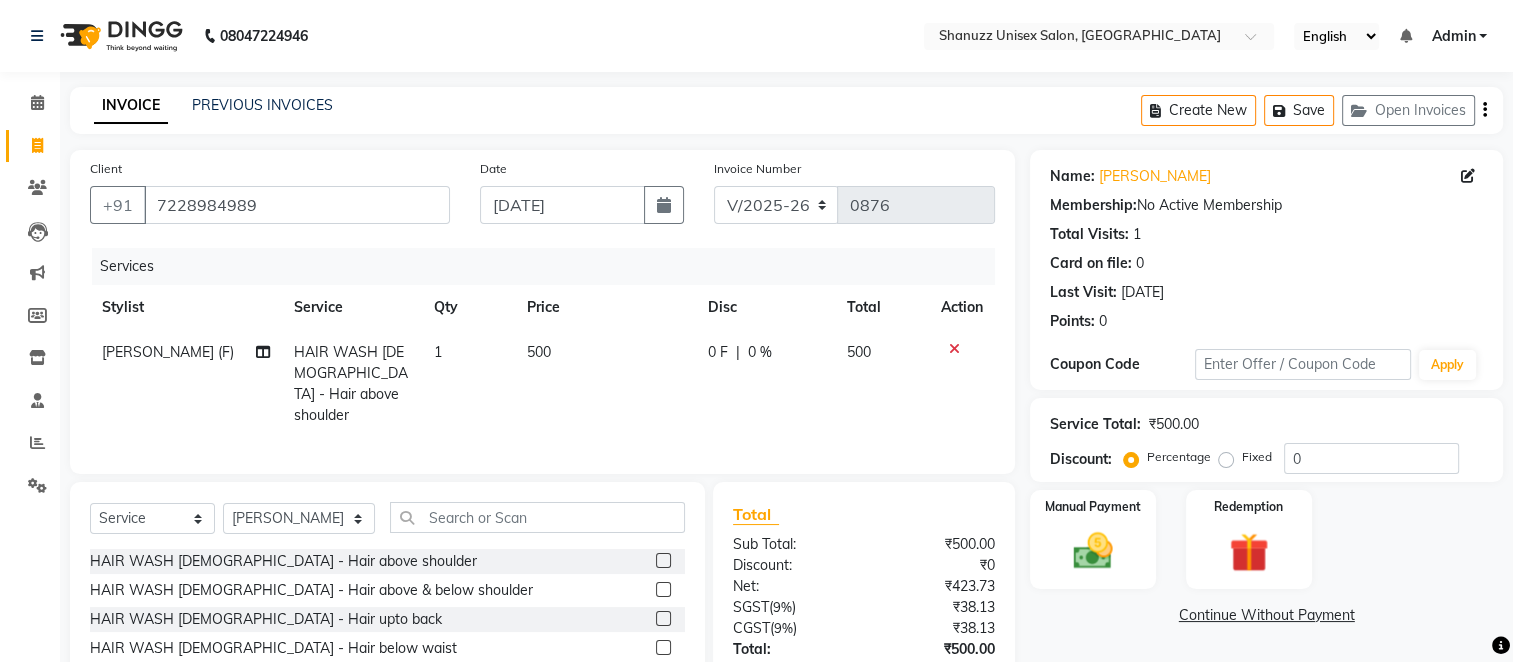 click on "Client +91 7228984989" 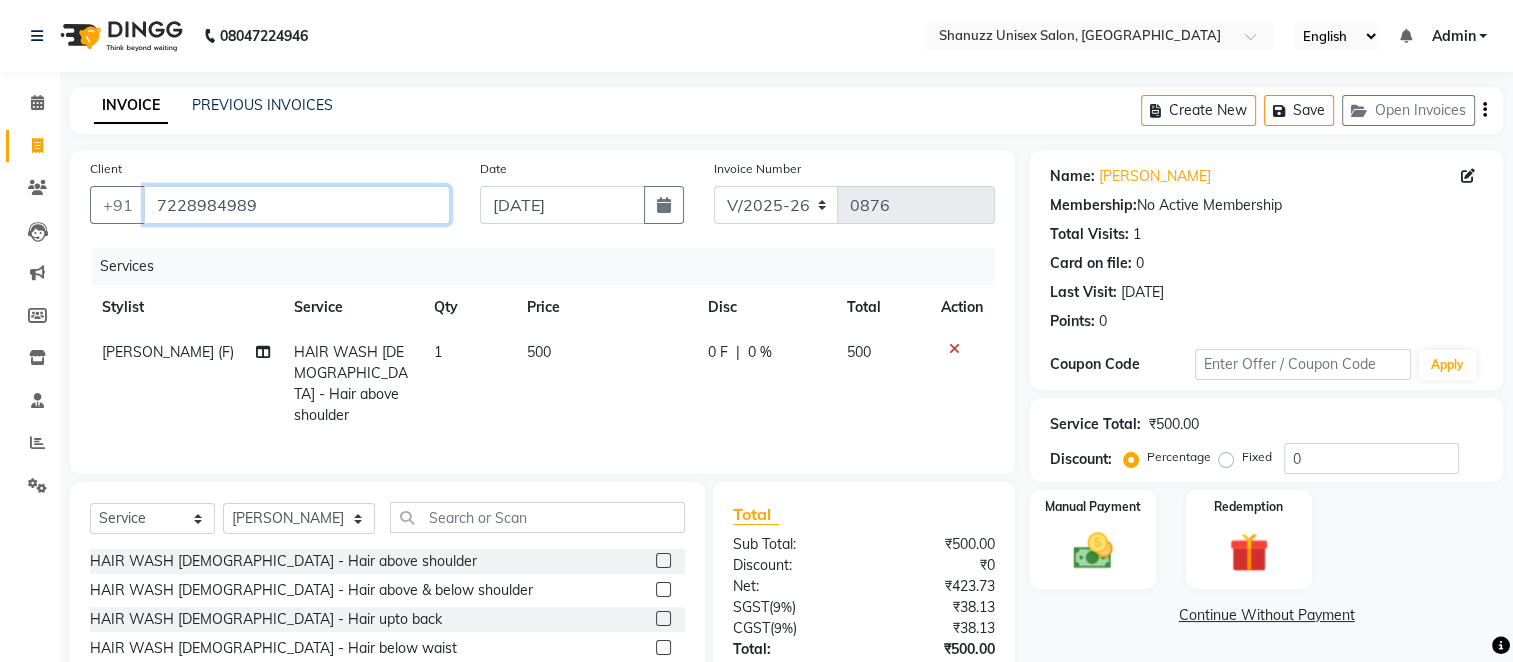 click on "7228984989" at bounding box center [297, 205] 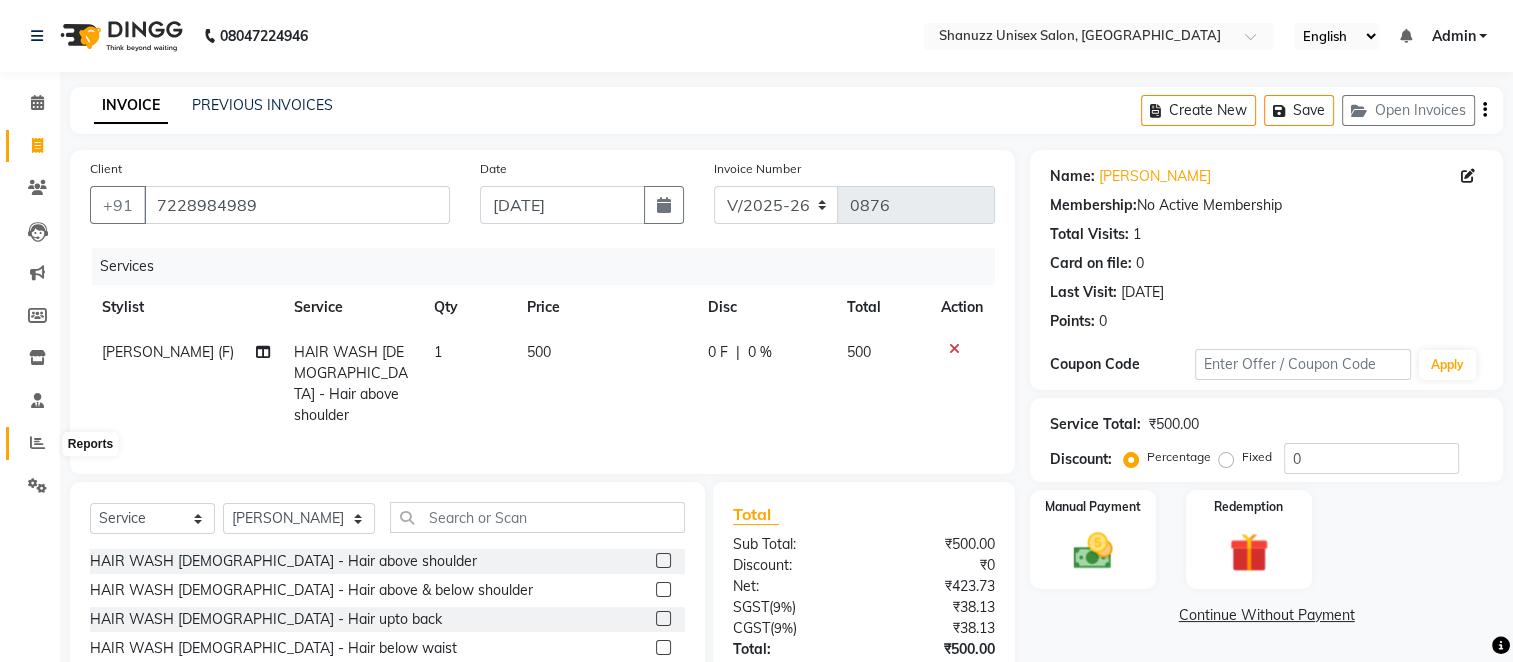 click 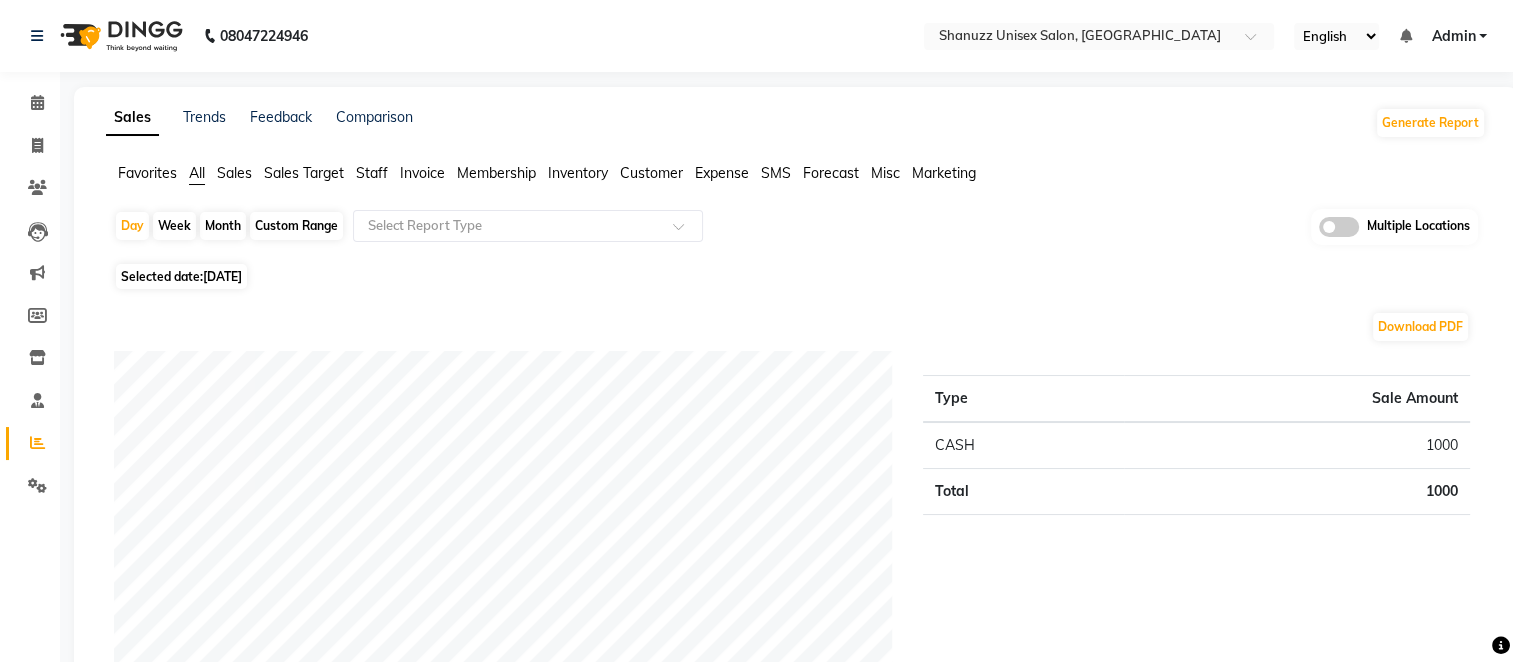 click on "Month" 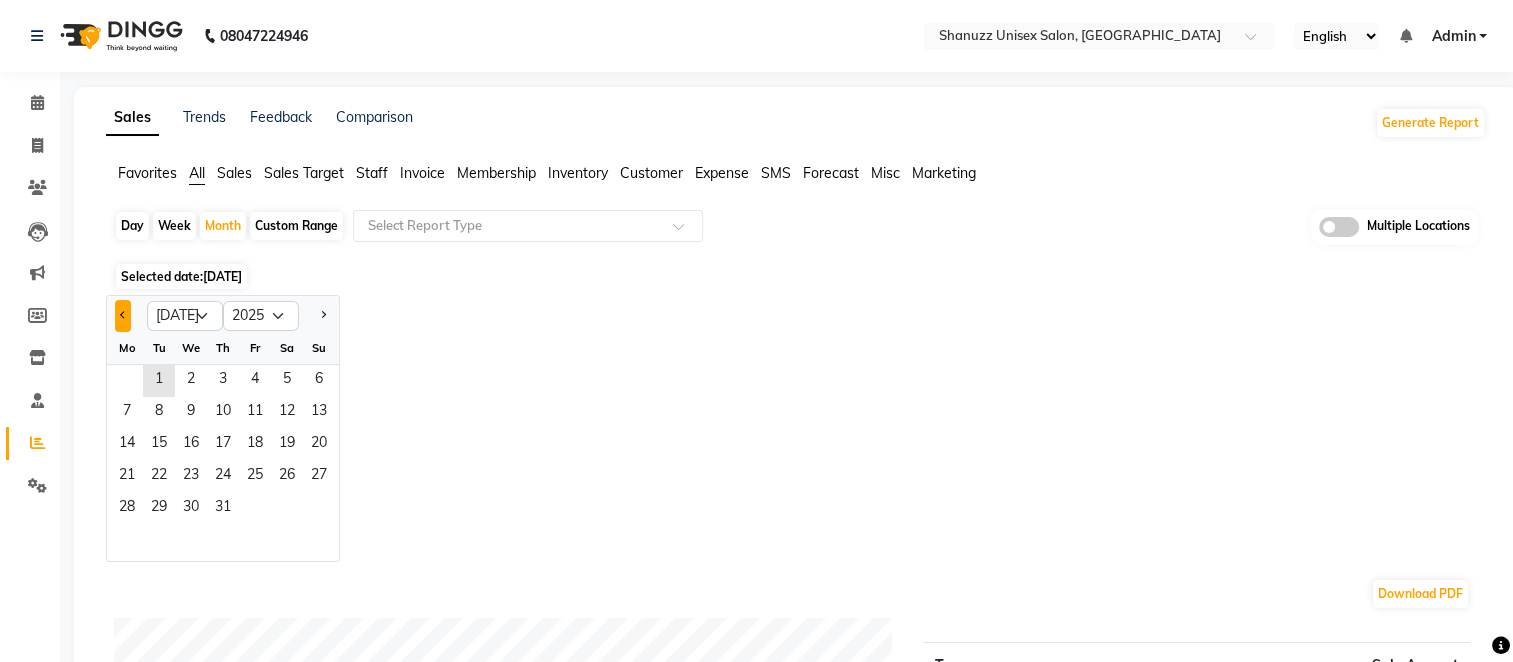 click 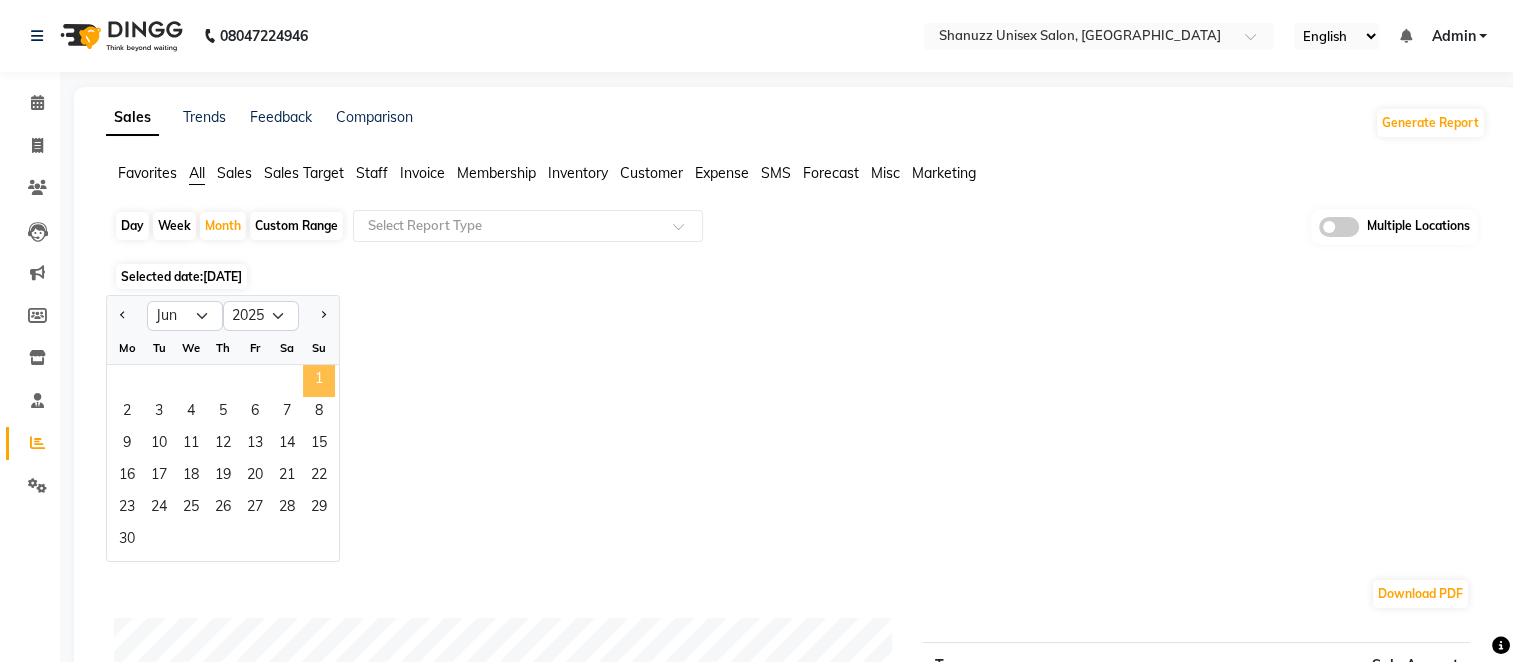 click on "1" 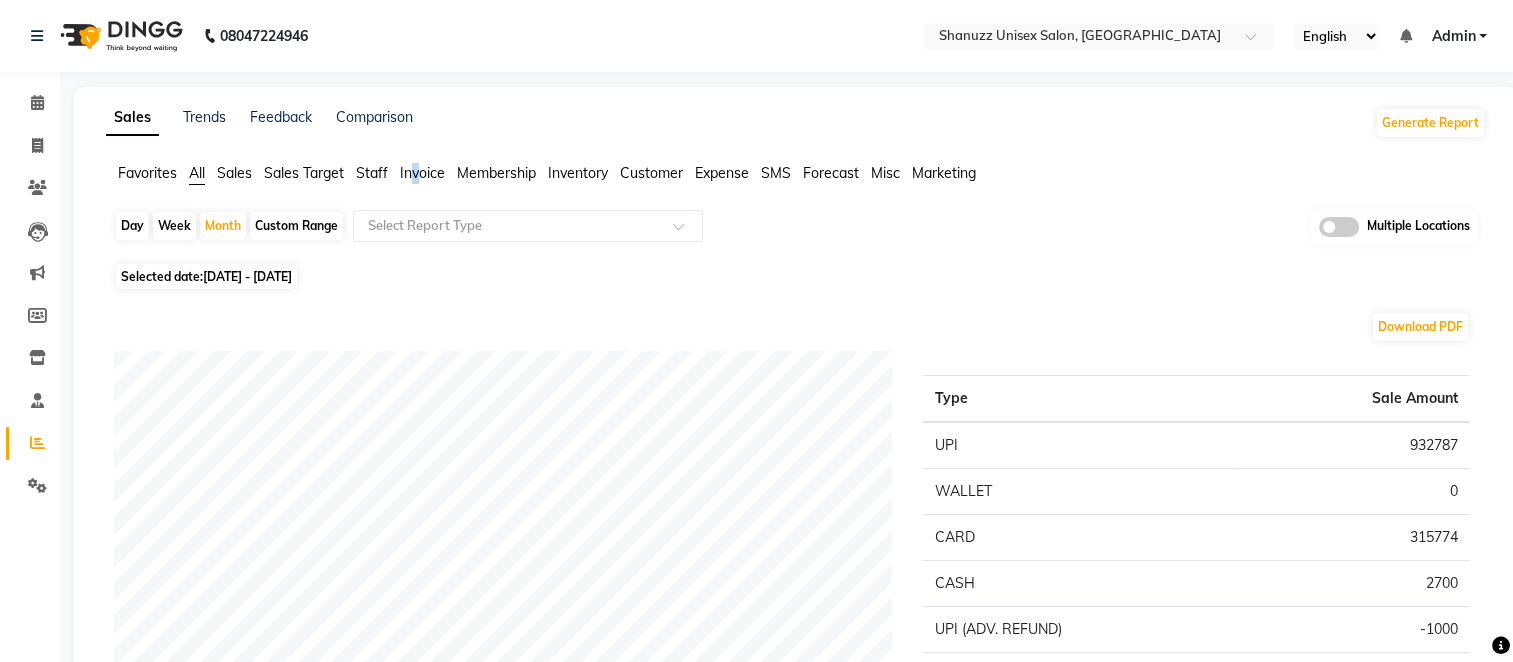 click on "Invoice" 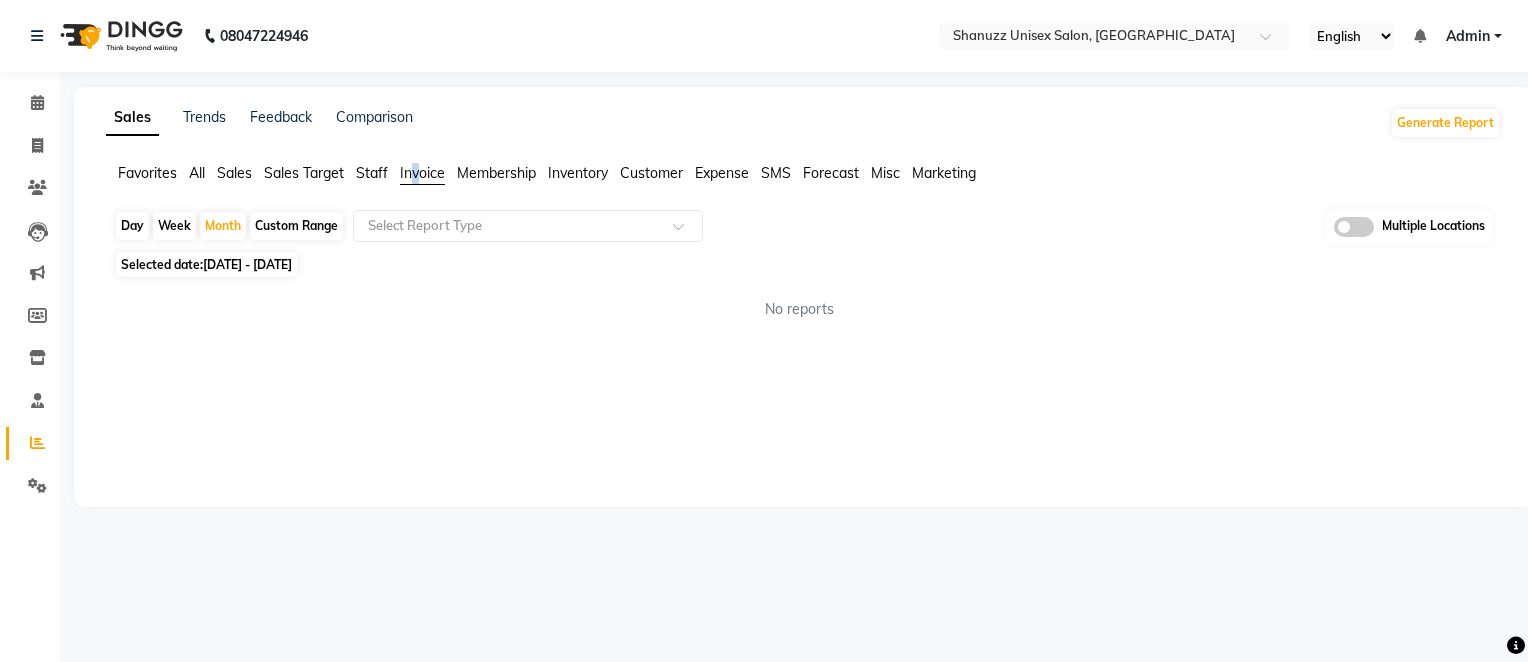 click on "Invoice" 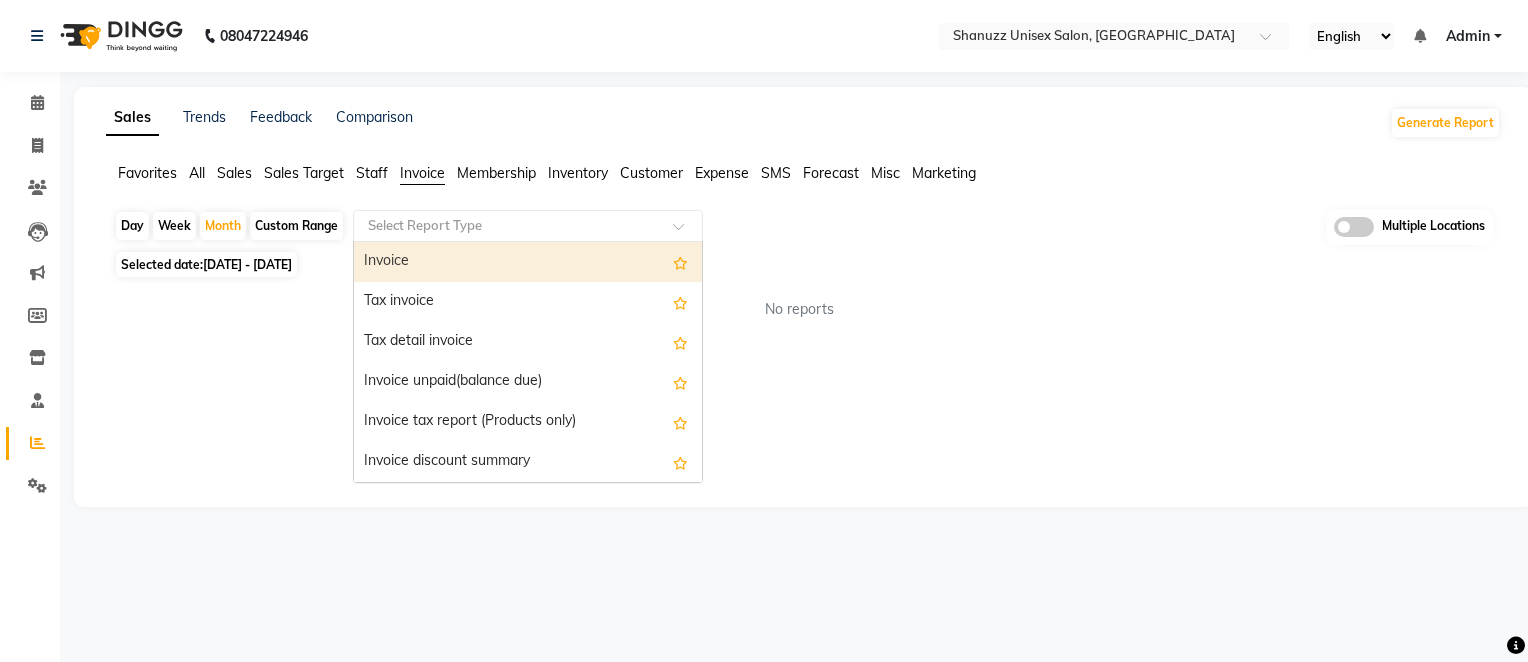 click 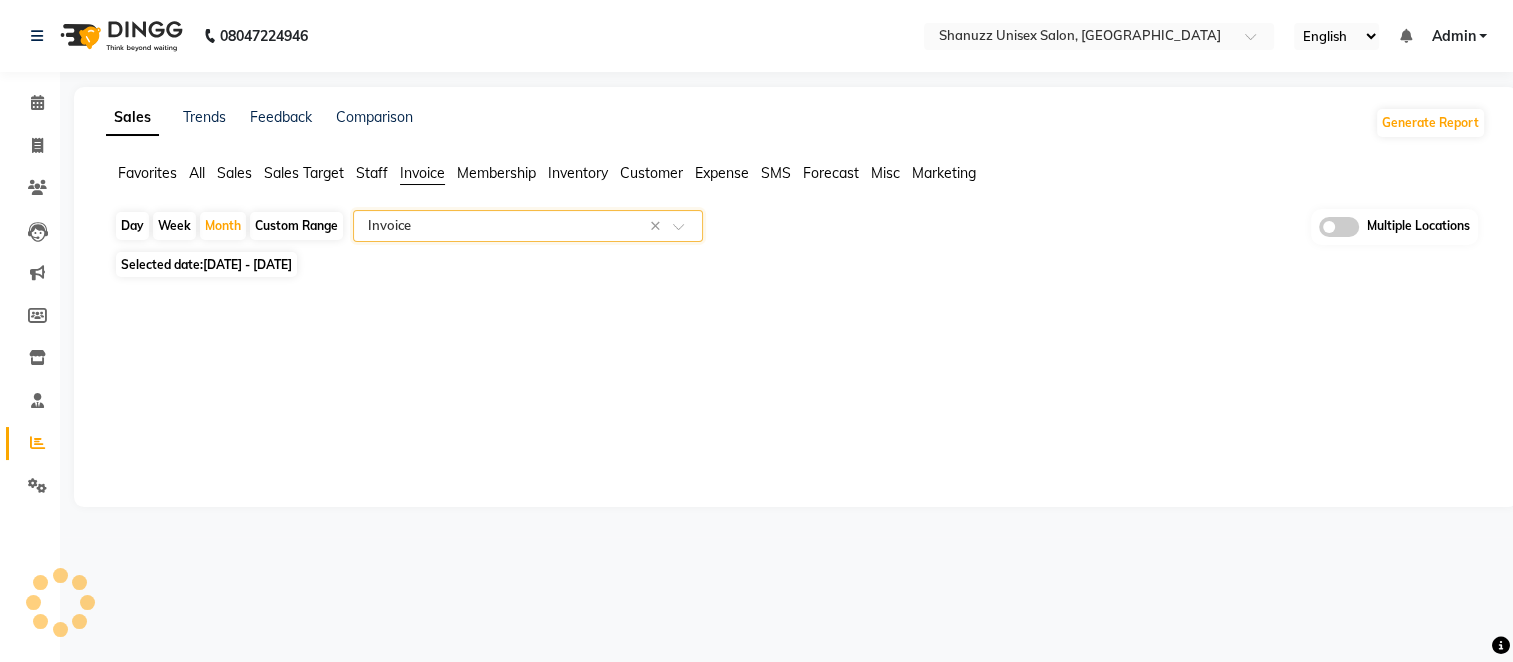 select on "full_report" 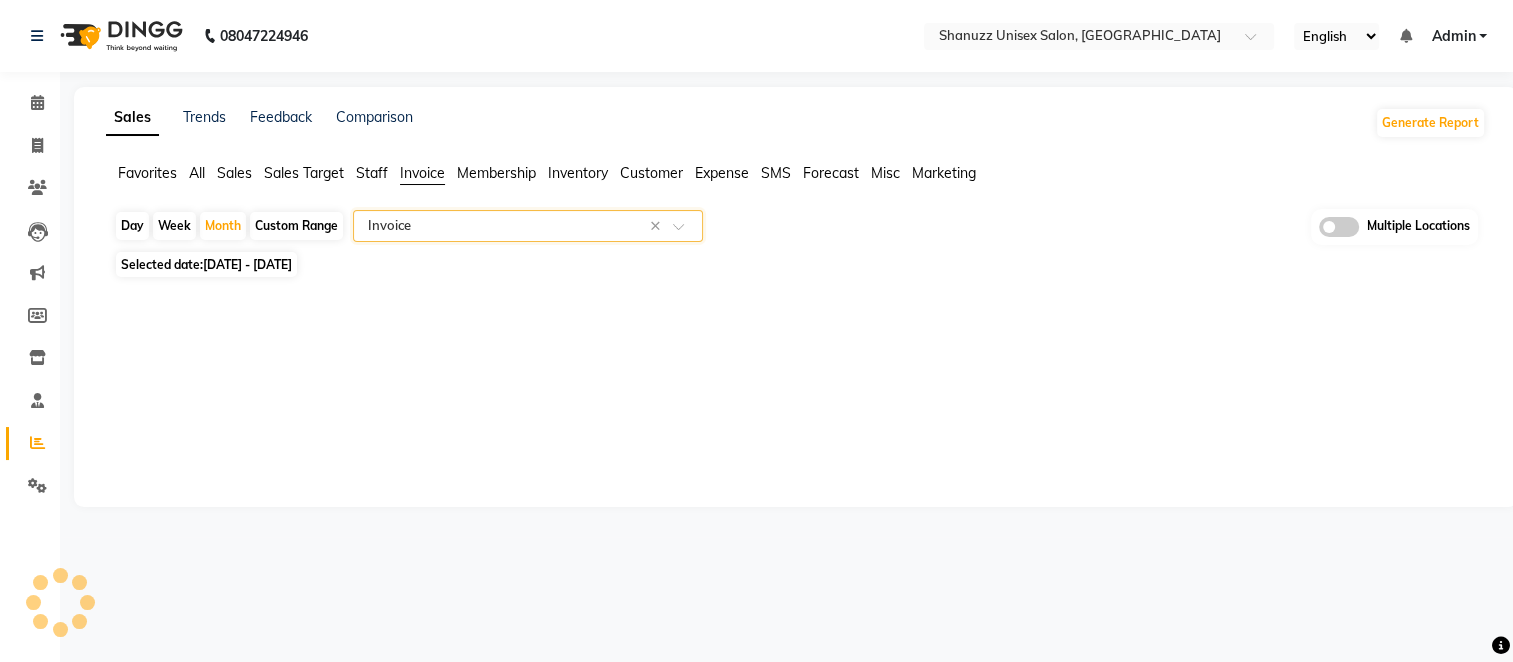 select on "csv" 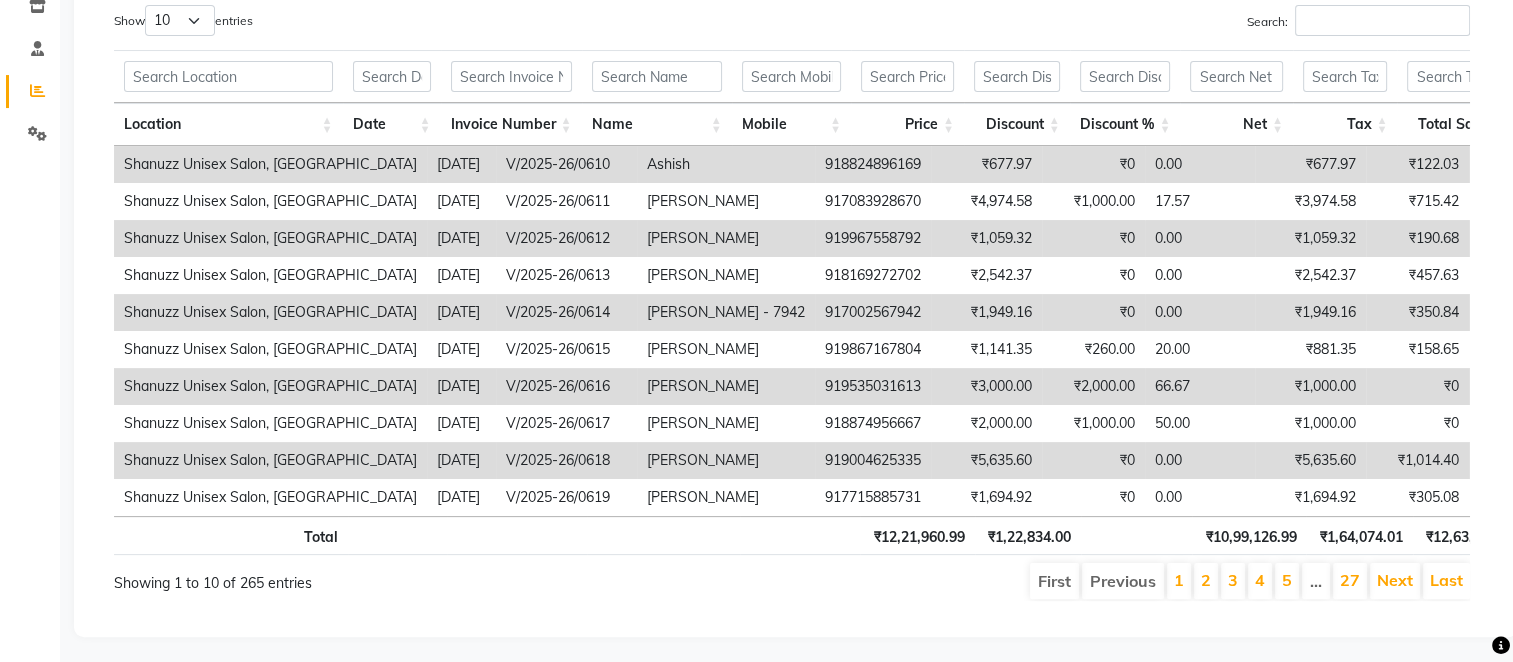 scroll, scrollTop: 346, scrollLeft: 0, axis: vertical 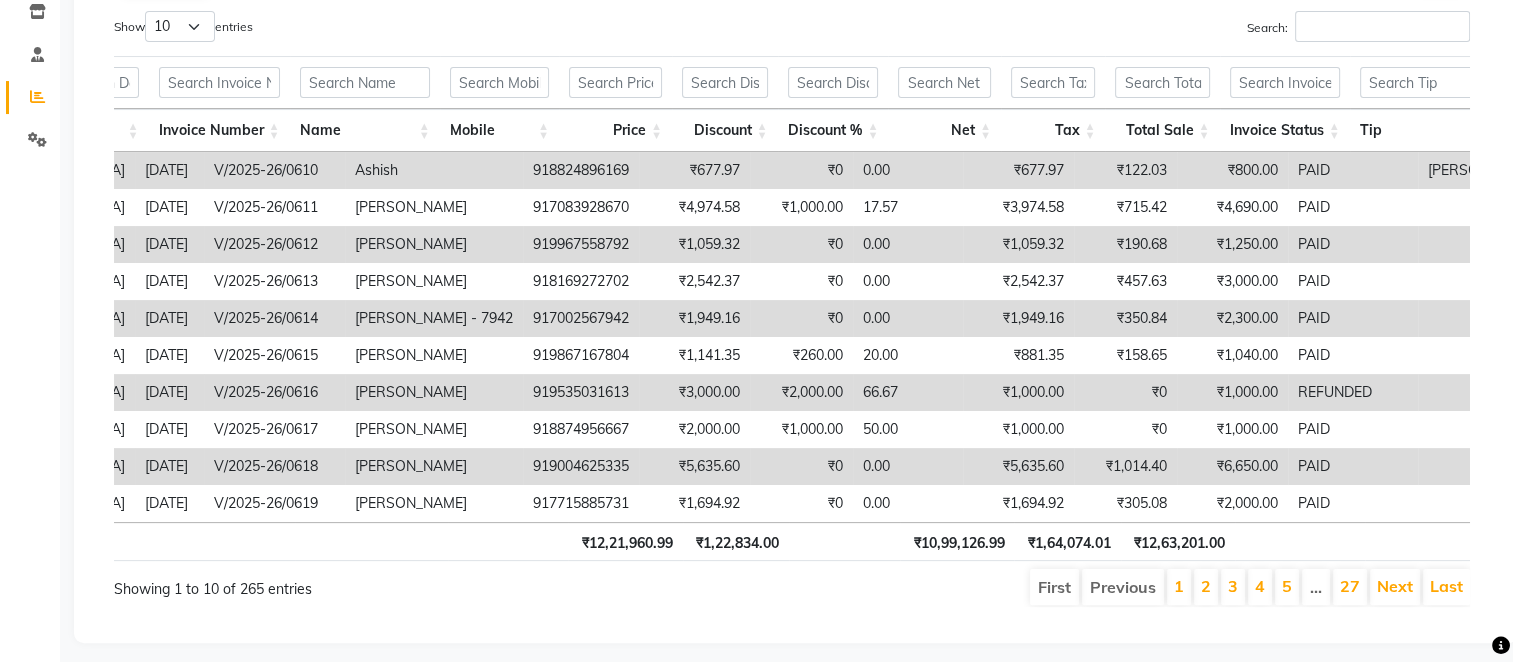 click on "Tax" at bounding box center (1053, 130) 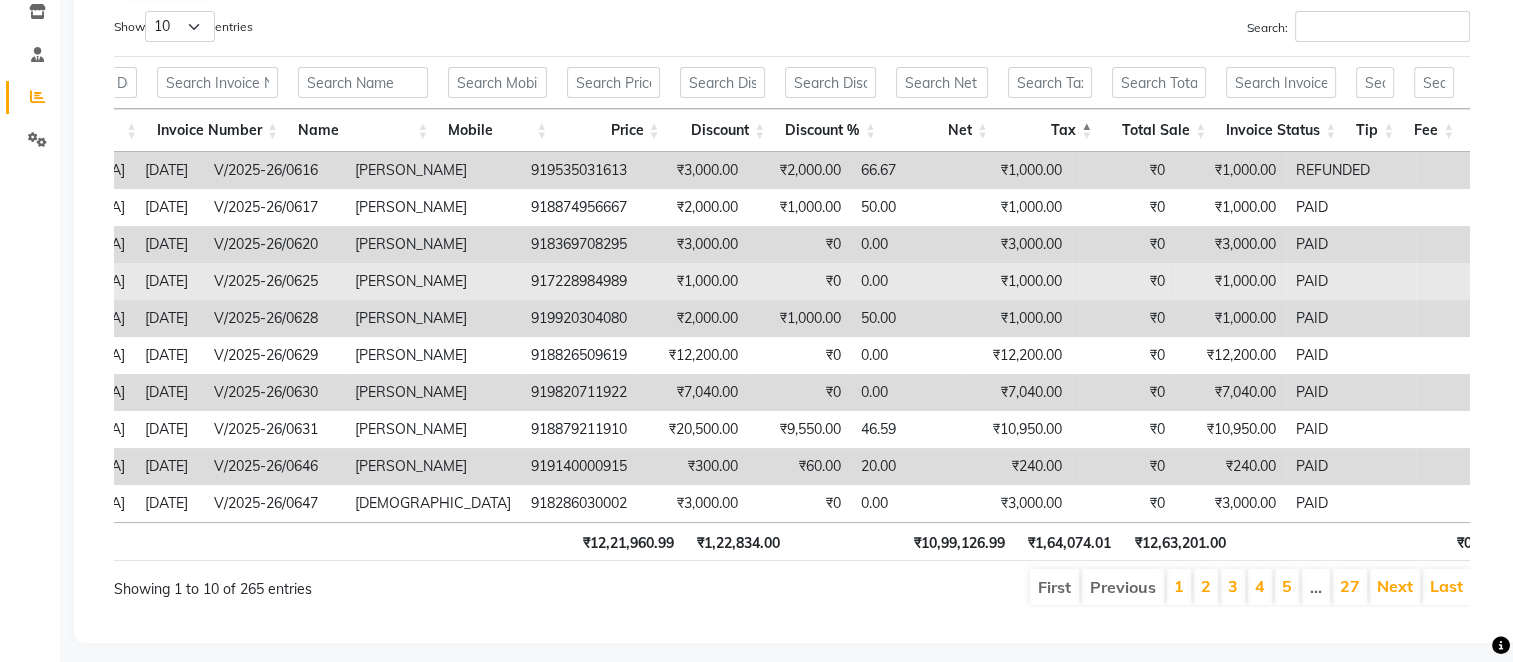 scroll, scrollTop: 0, scrollLeft: 204, axis: horizontal 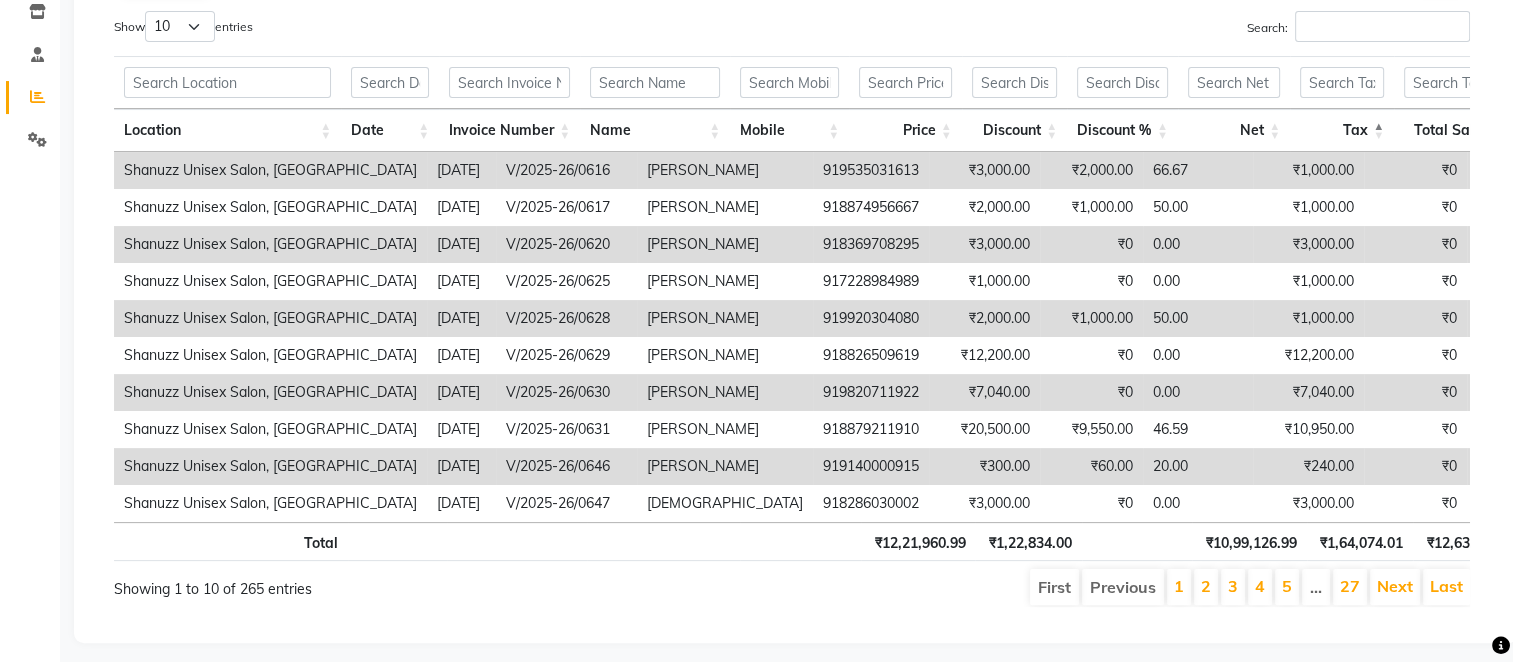 click on "V/2025-26/0620" at bounding box center (566, 244) 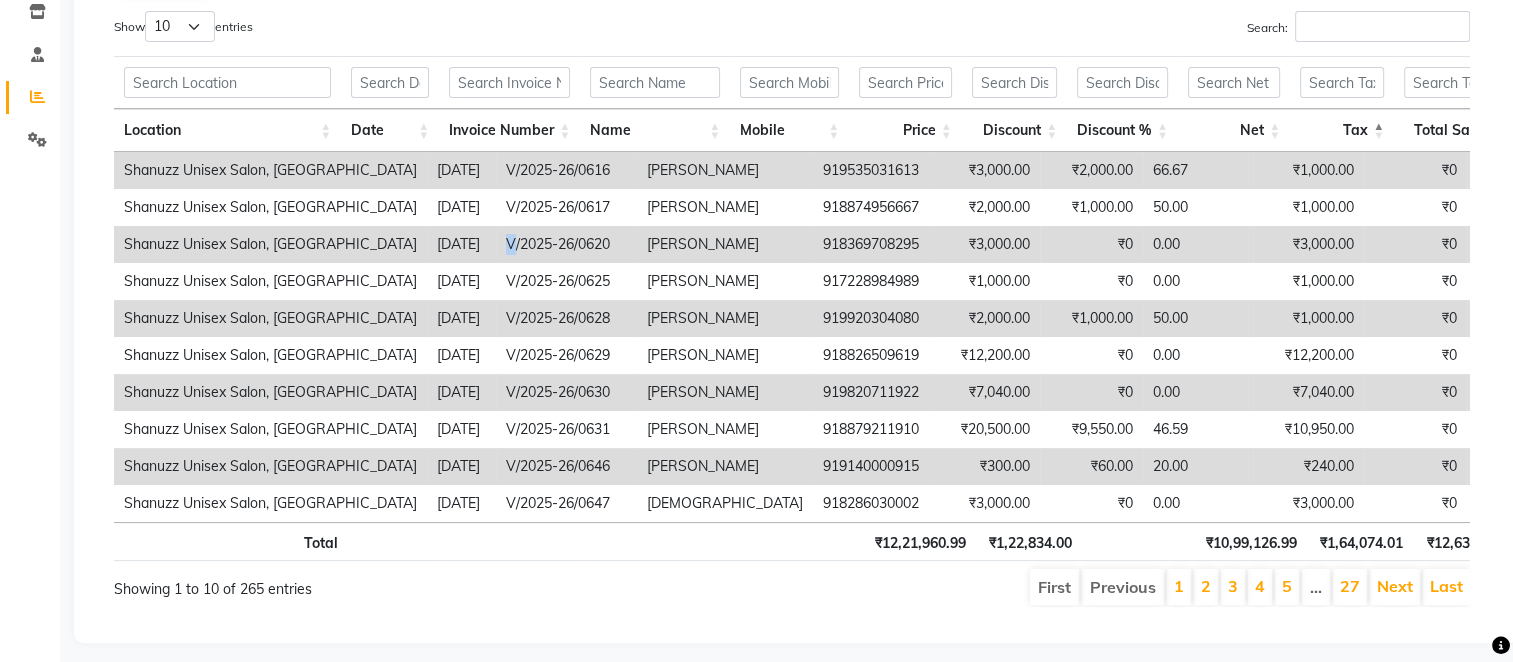 click on "V/2025-26/0620" at bounding box center [566, 244] 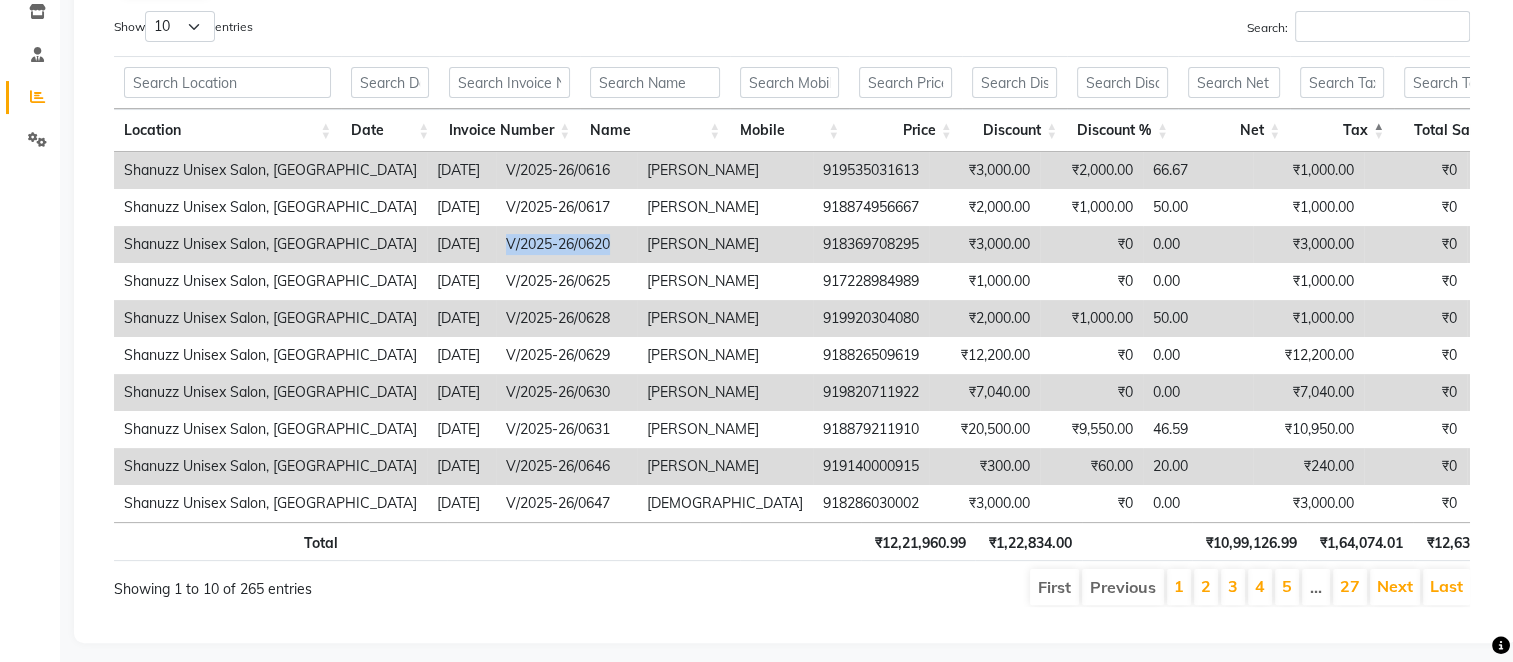 click on "V/2025-26/0620" at bounding box center [566, 244] 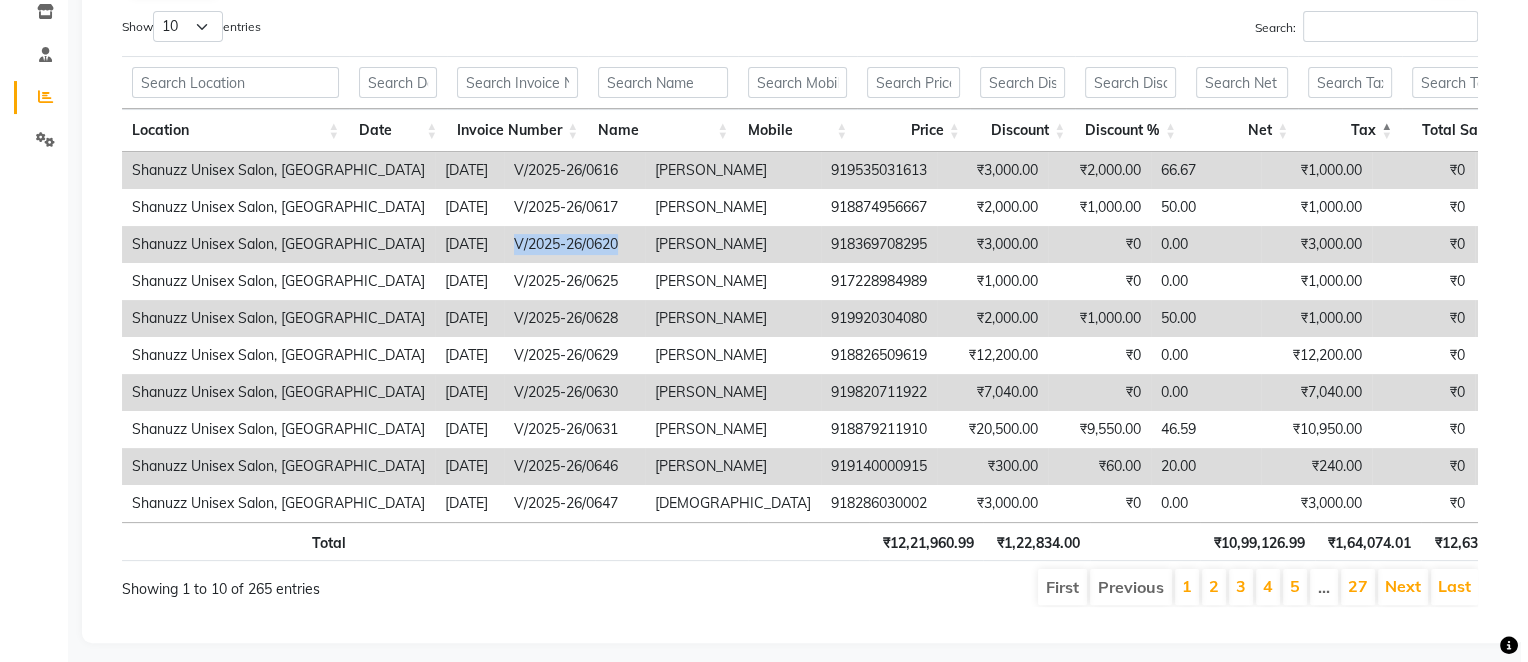 scroll, scrollTop: 0, scrollLeft: 0, axis: both 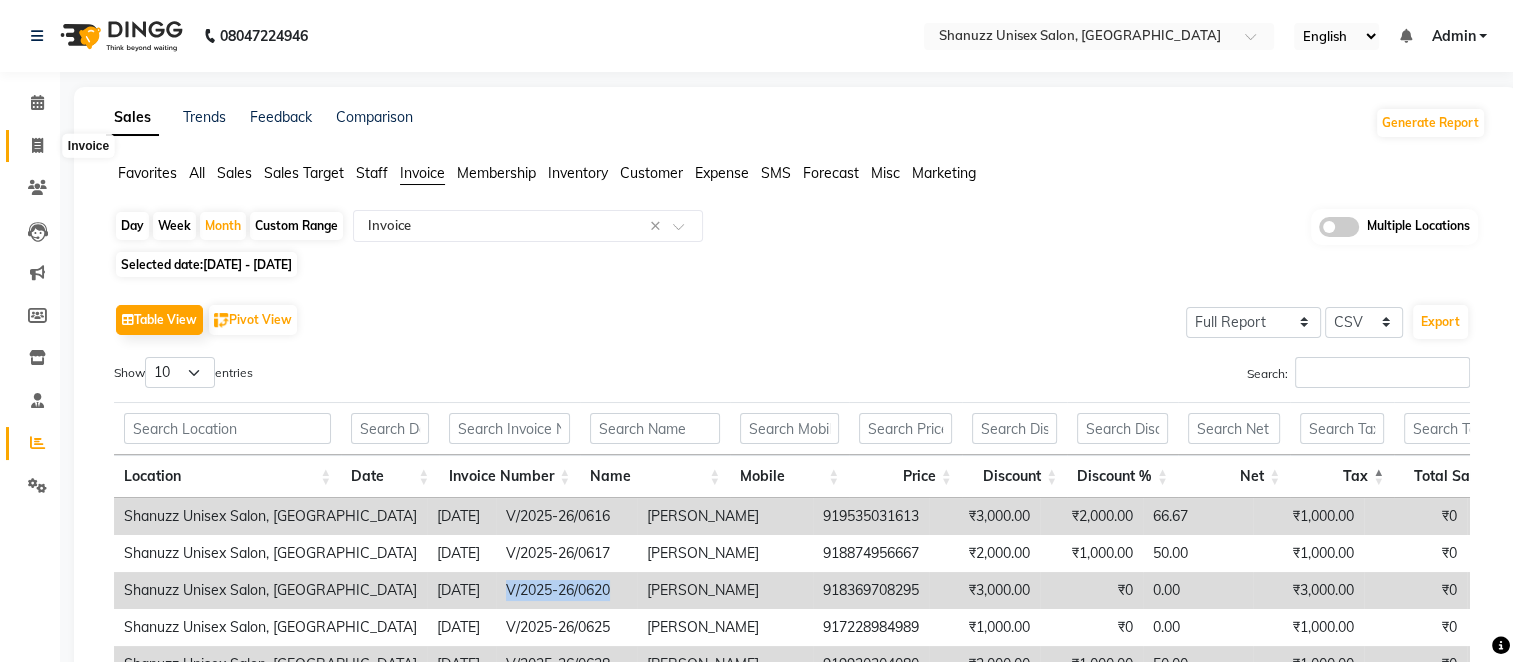 click 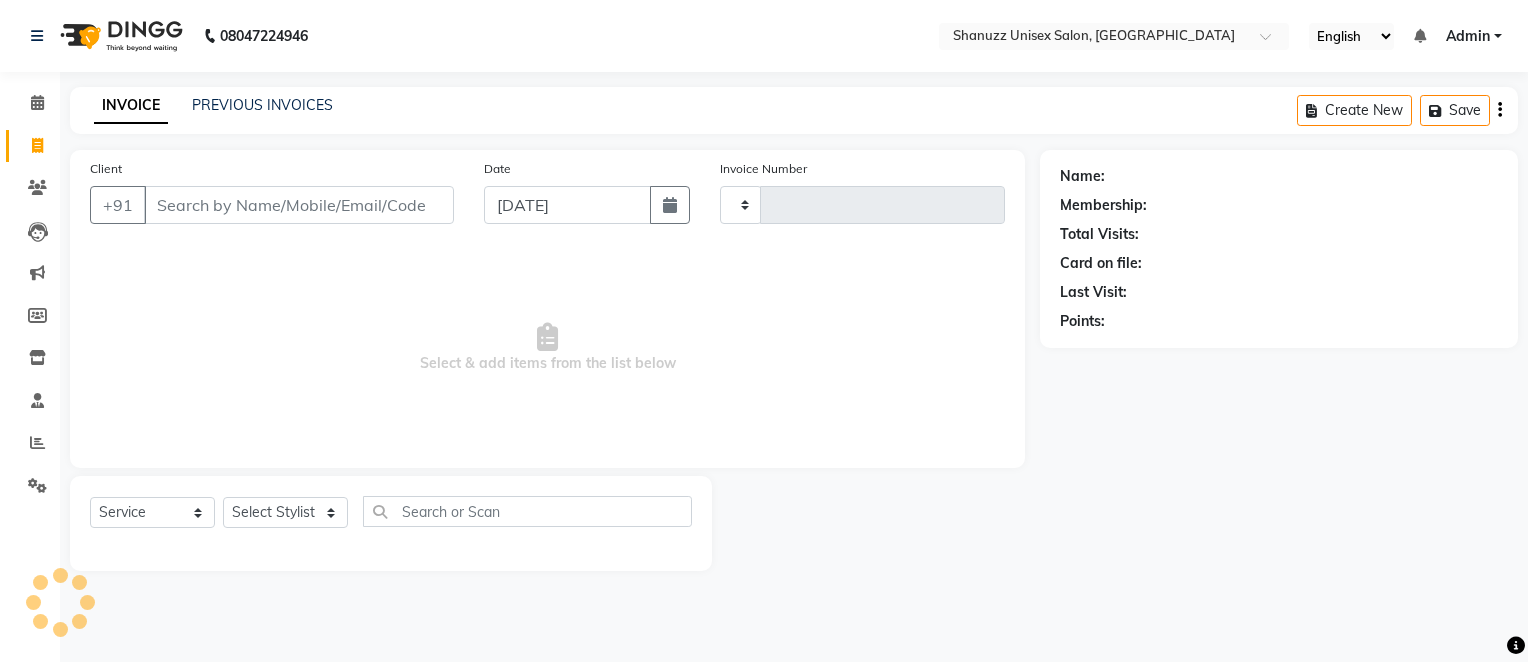 type on "0876" 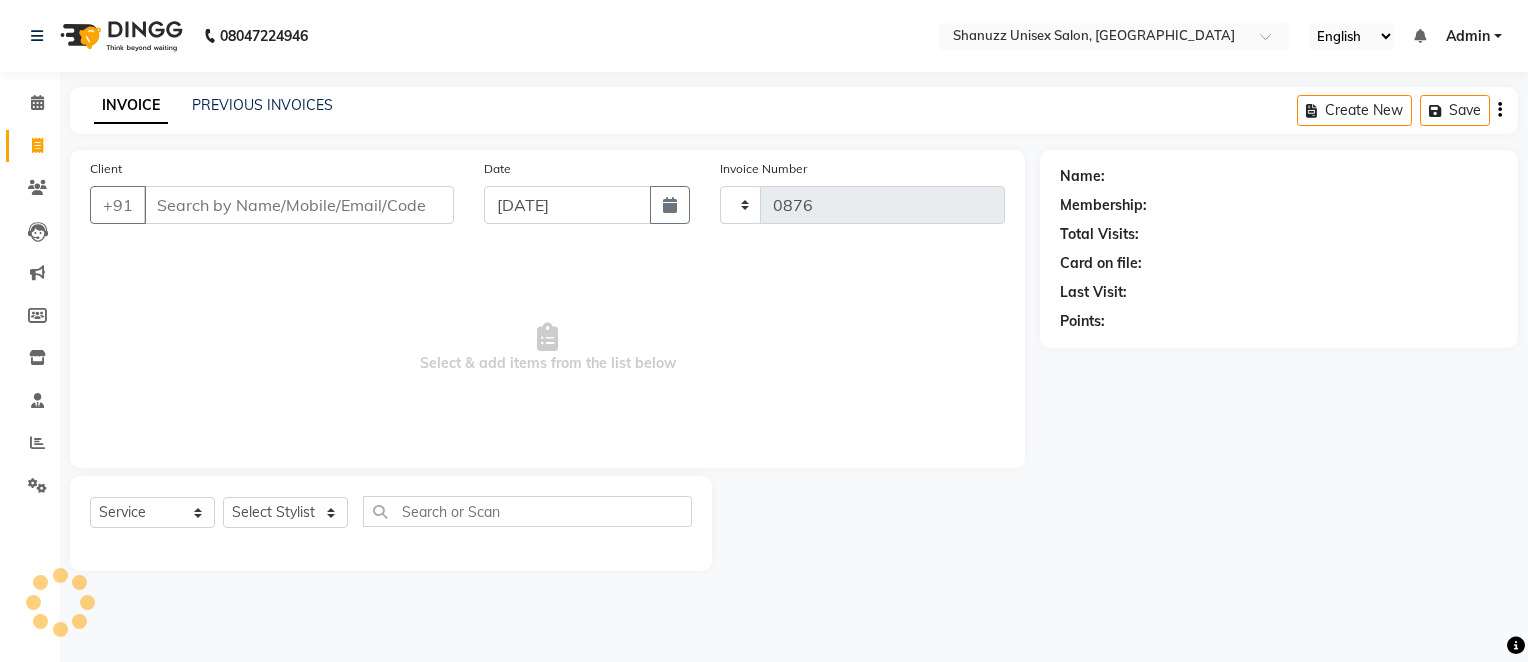 select on "7102" 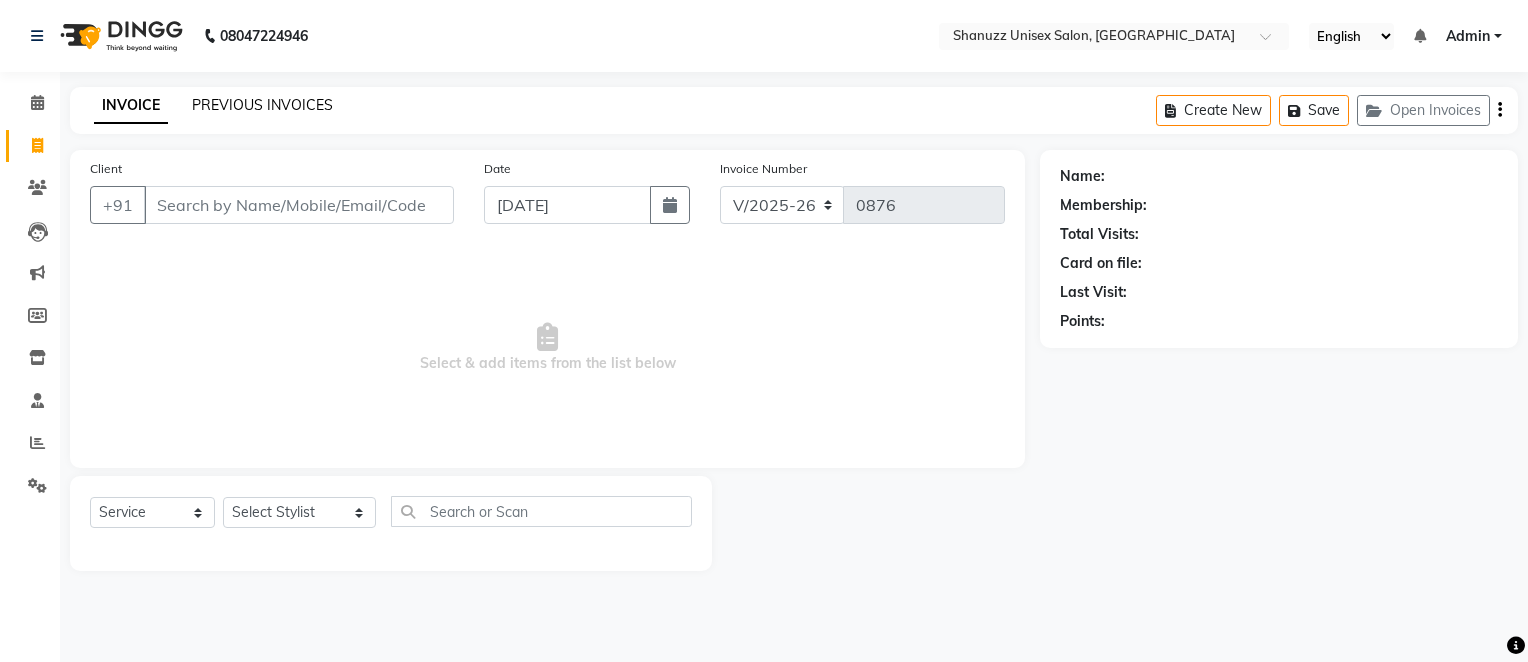 click on "PREVIOUS INVOICES" 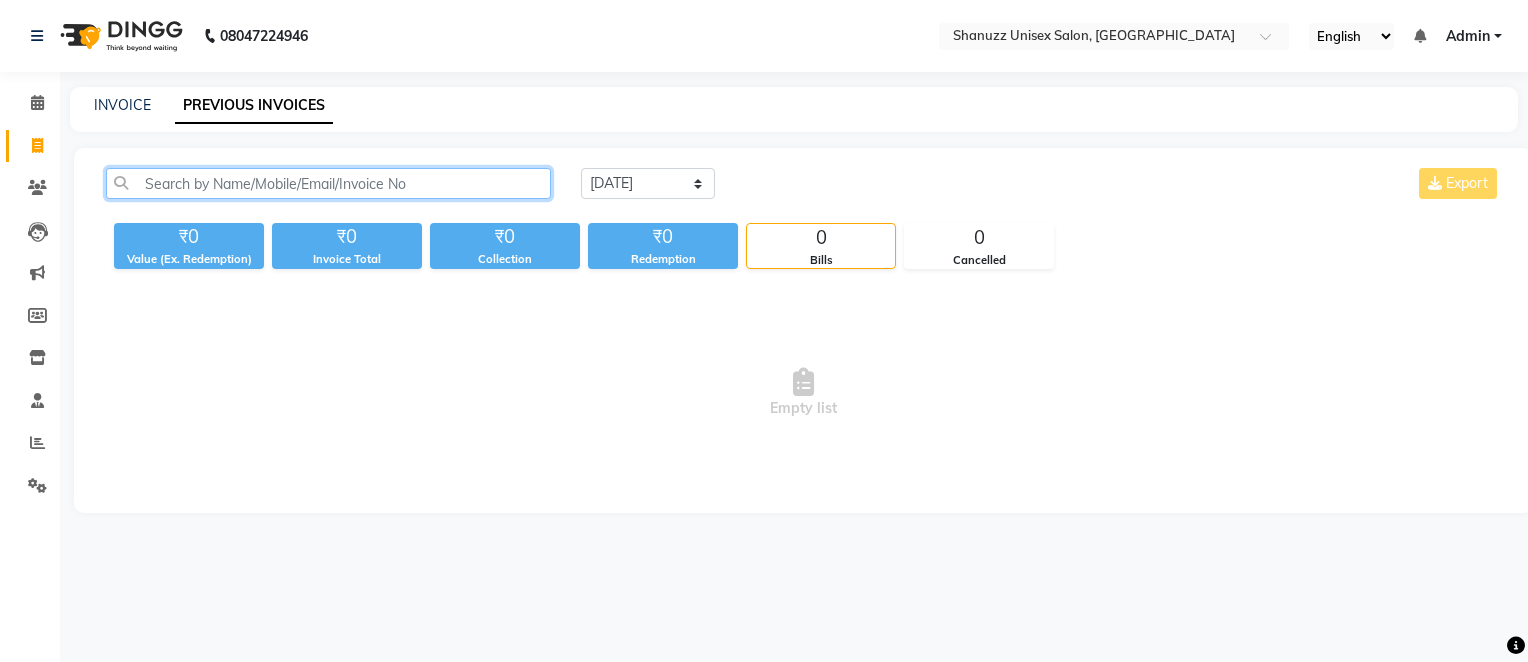 click 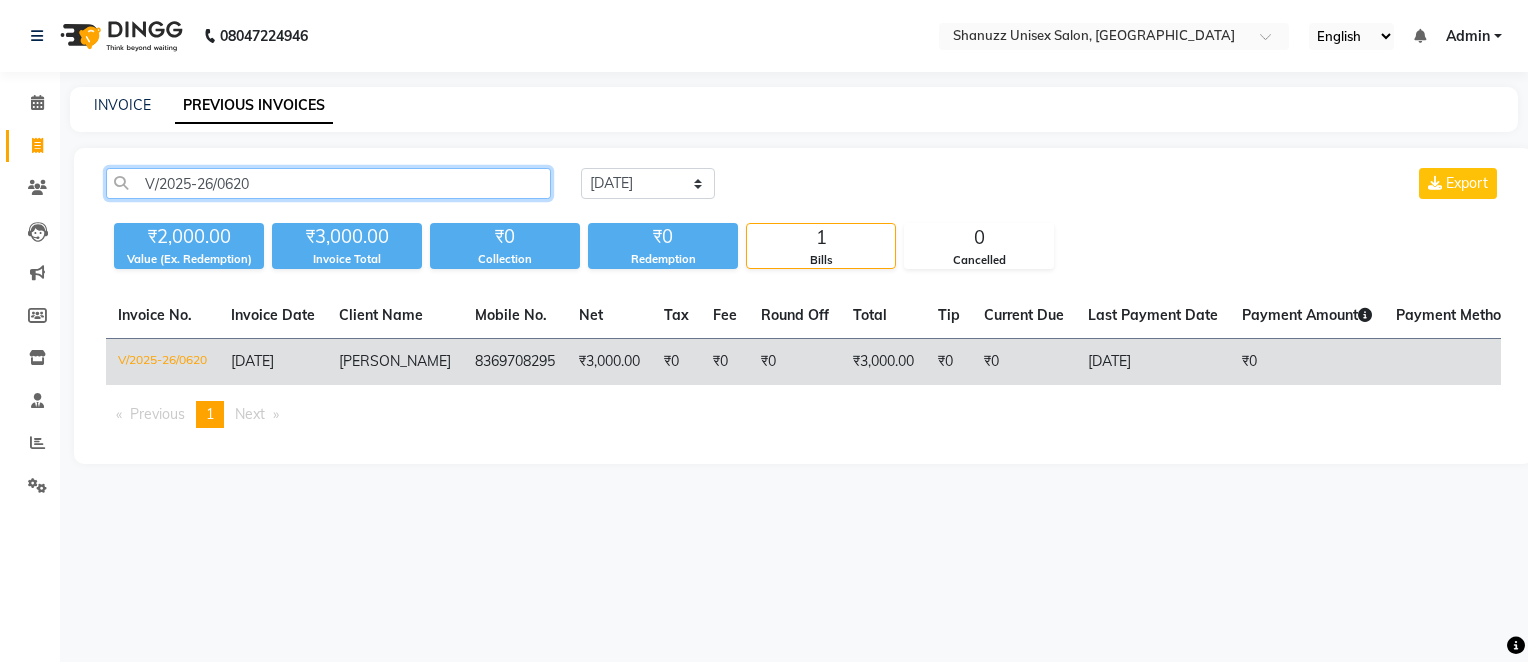 type on "V/2025-26/0620" 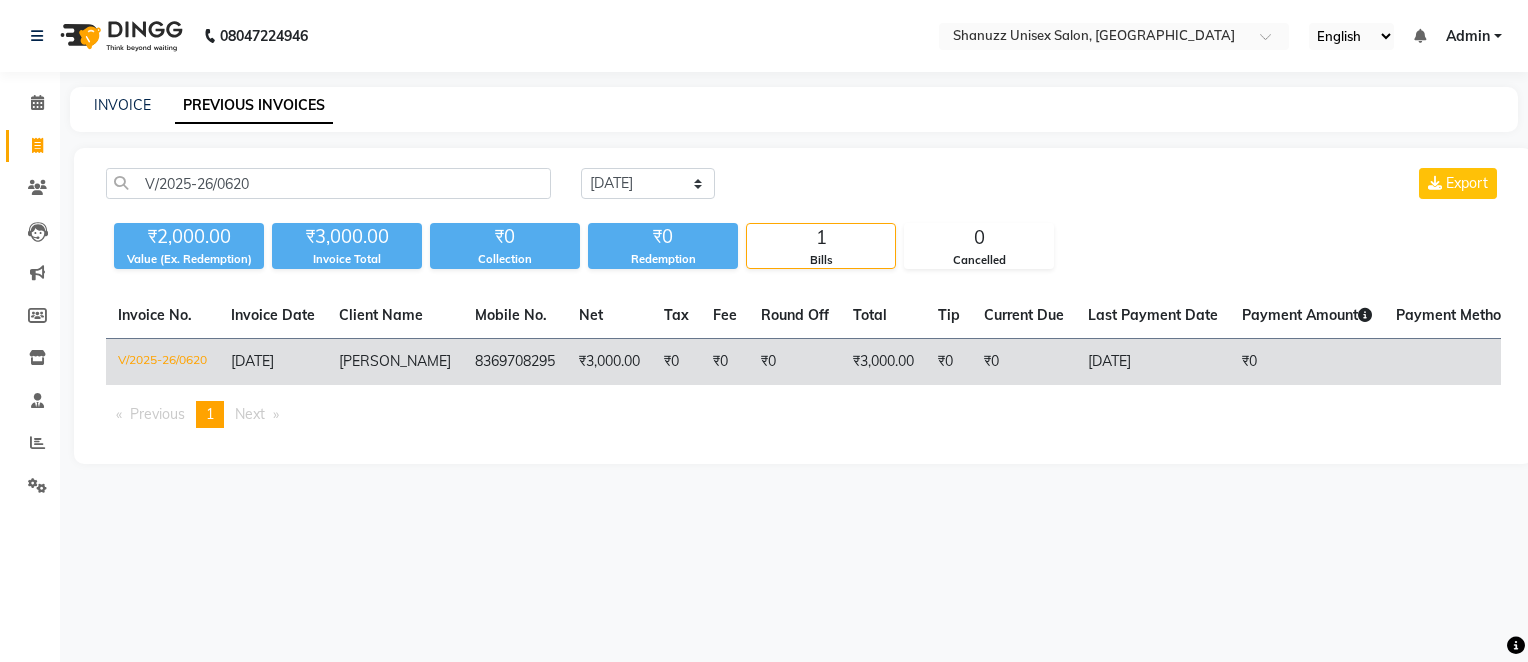 click on "8369708295" 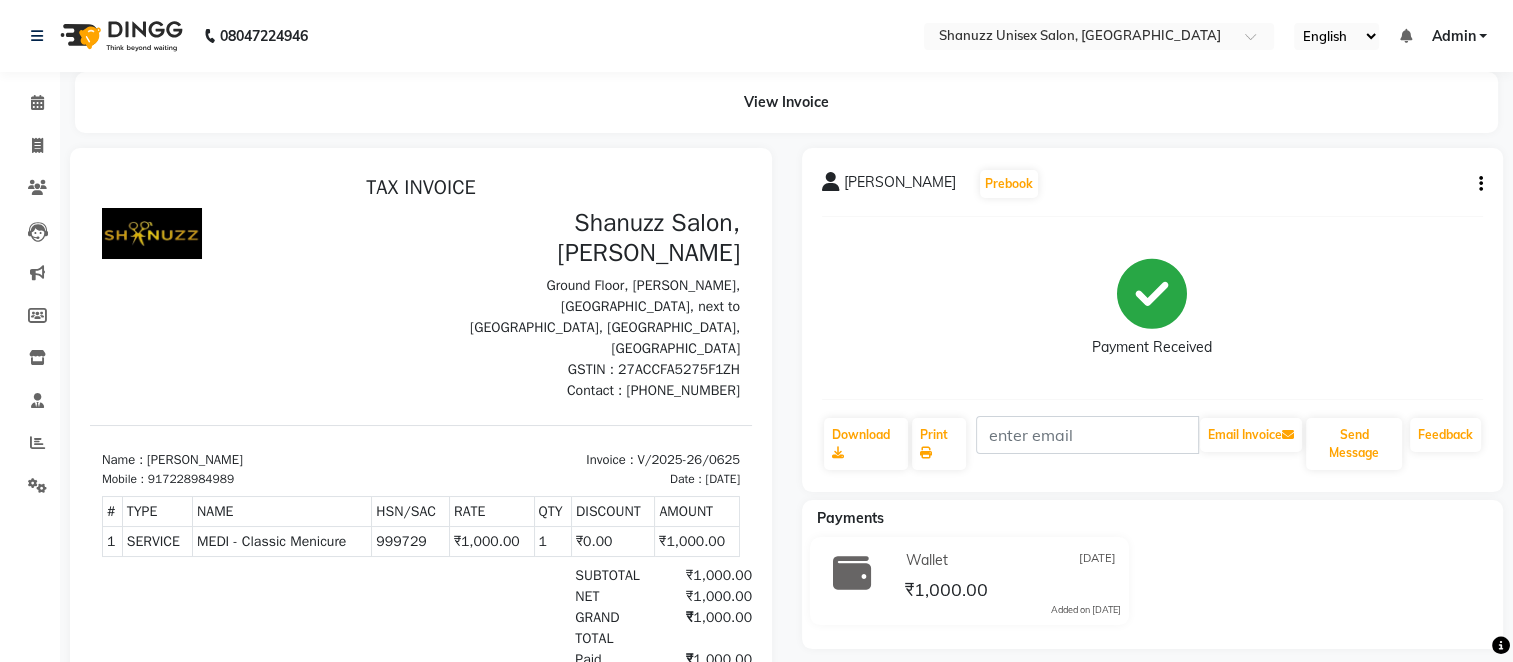 scroll, scrollTop: 0, scrollLeft: 0, axis: both 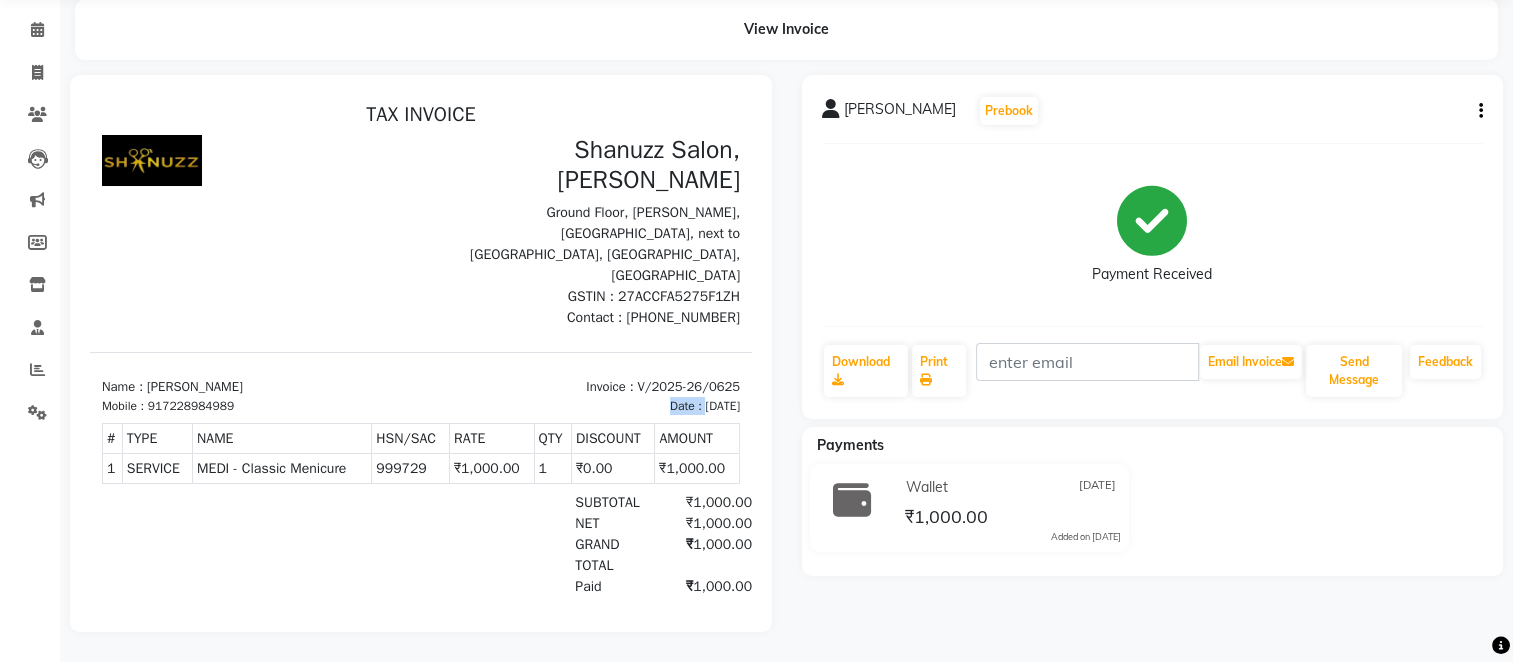 drag, startPoint x: 643, startPoint y: 352, endPoint x: 712, endPoint y: 348, distance: 69.115845 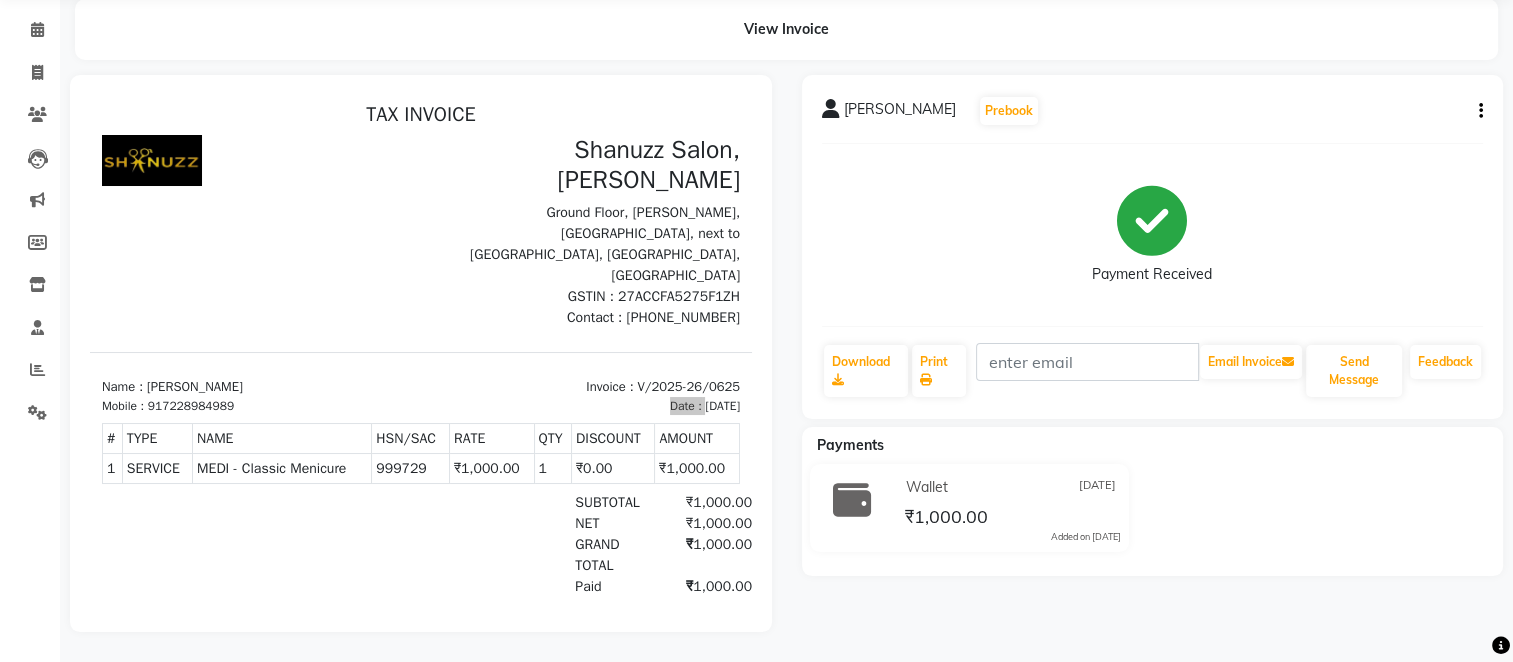 click on "Payment Received" 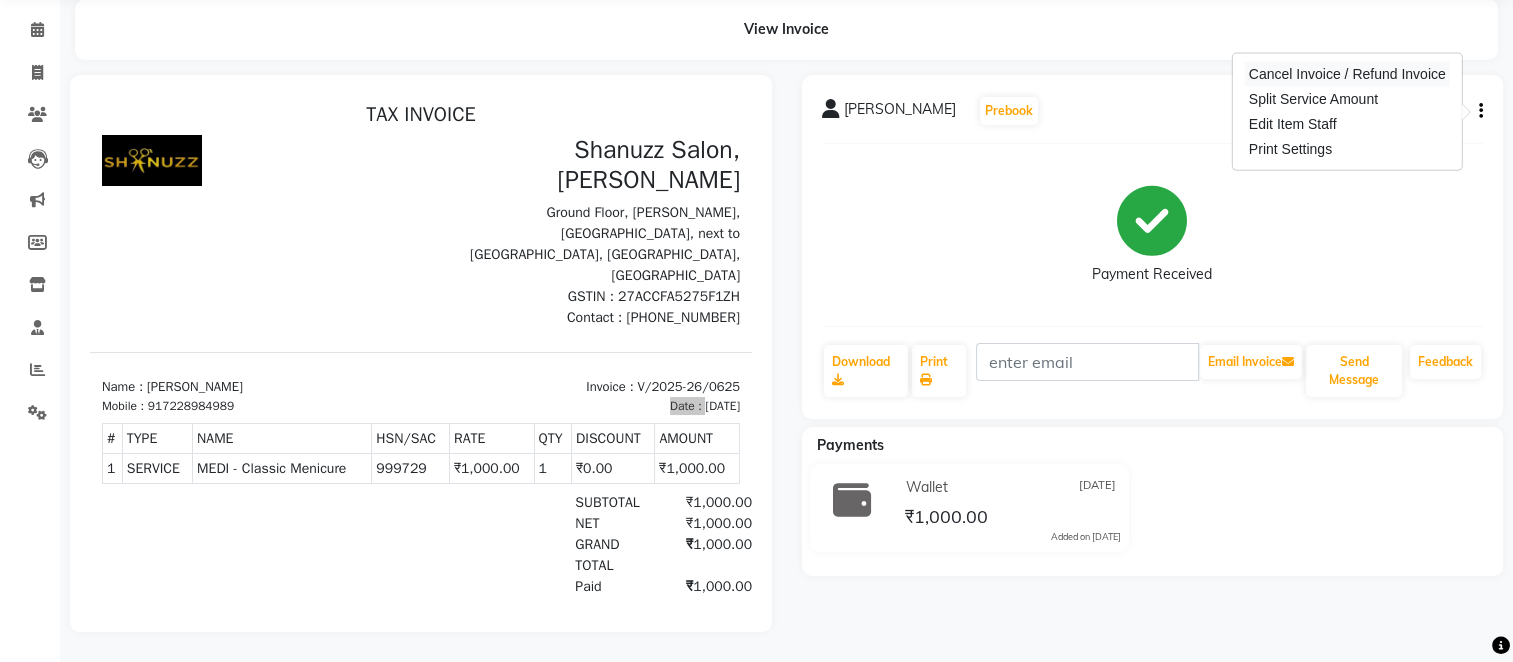 click on "Cancel Invoice / Refund Invoice" at bounding box center [1347, 74] 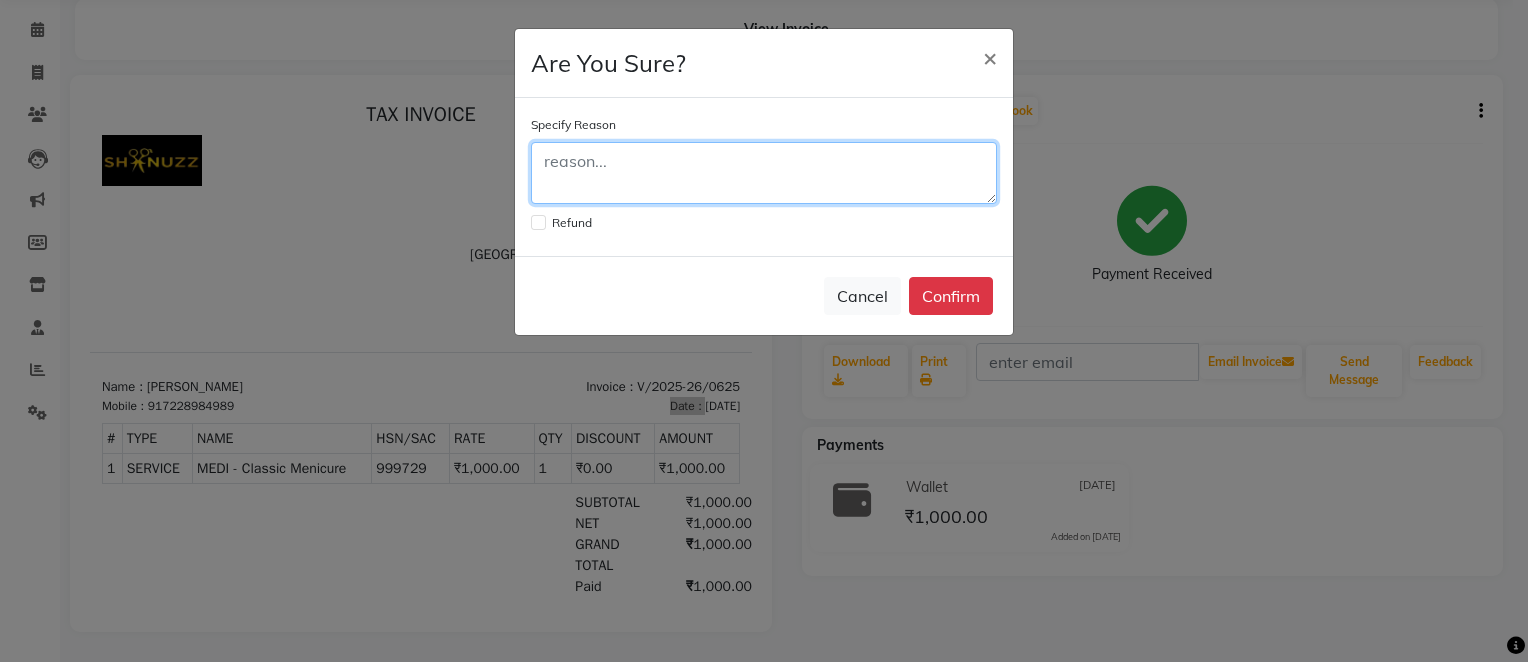 click 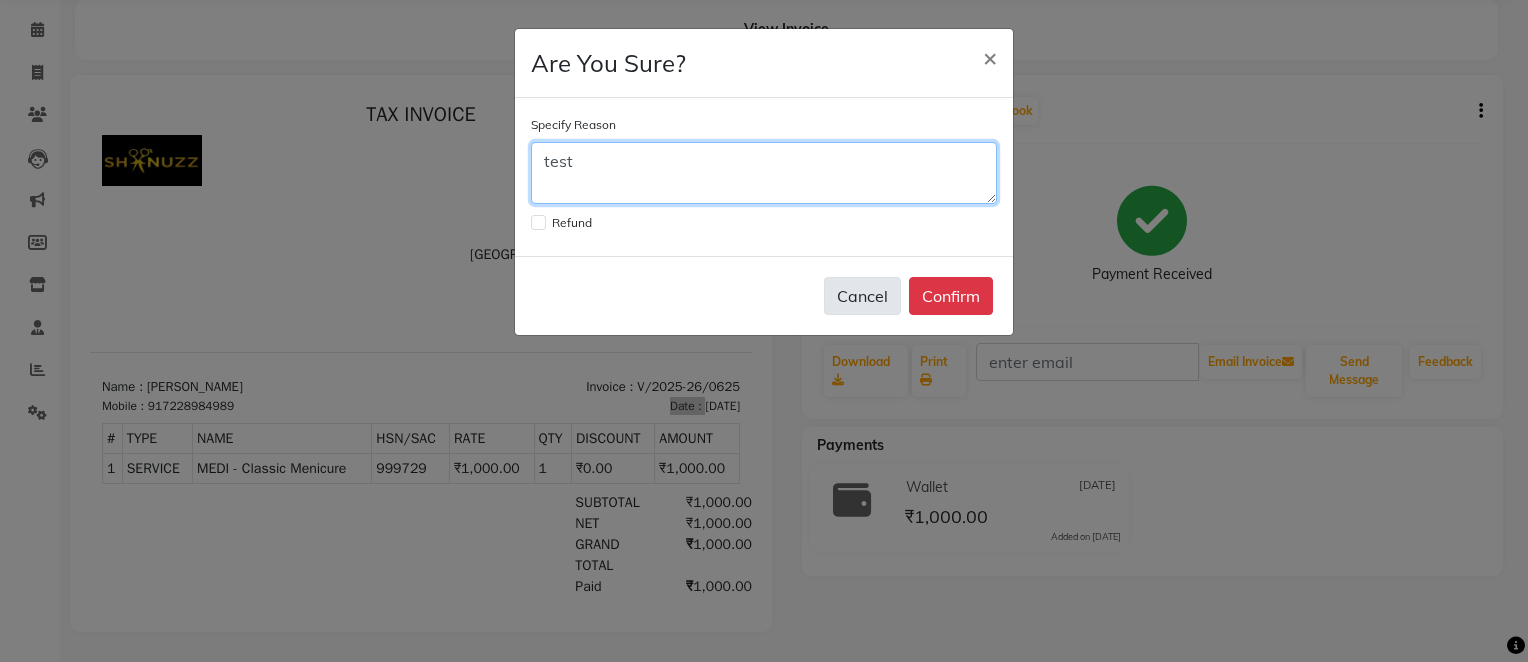 type on "test" 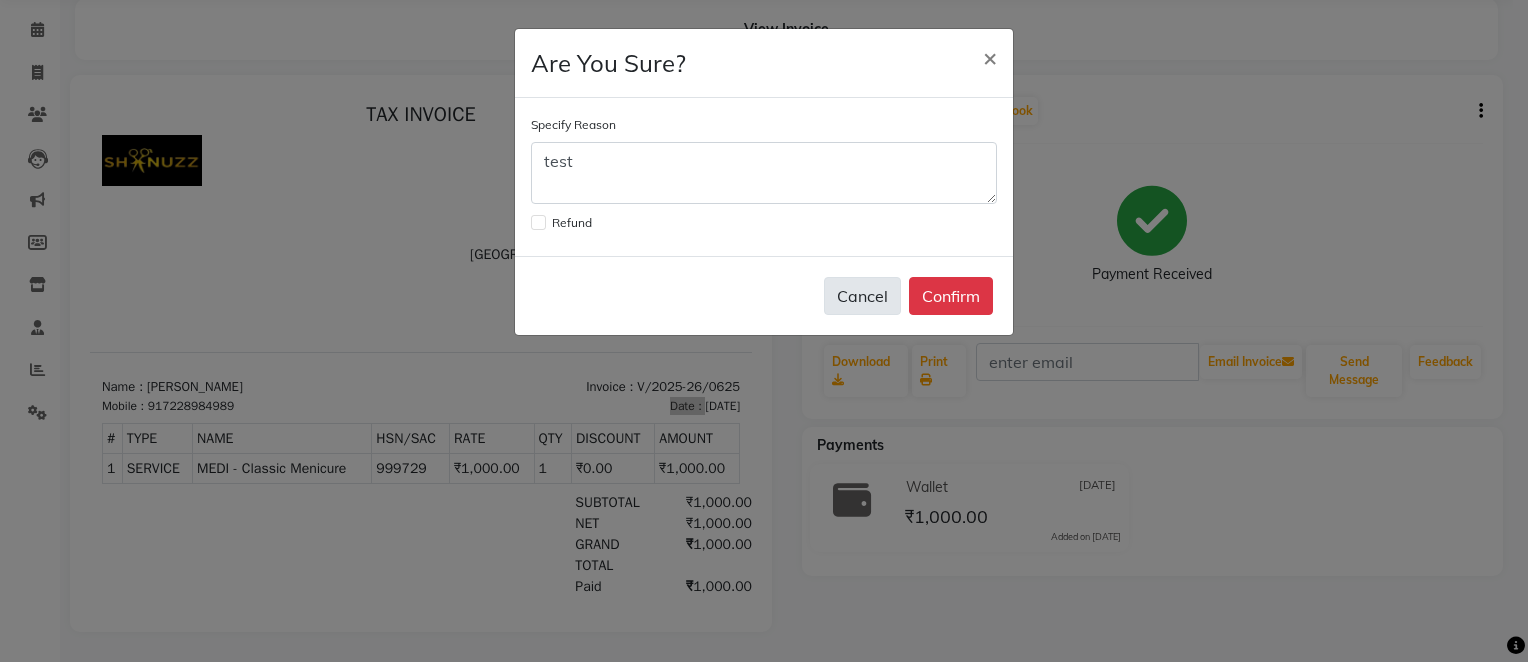 click on "Cancel" 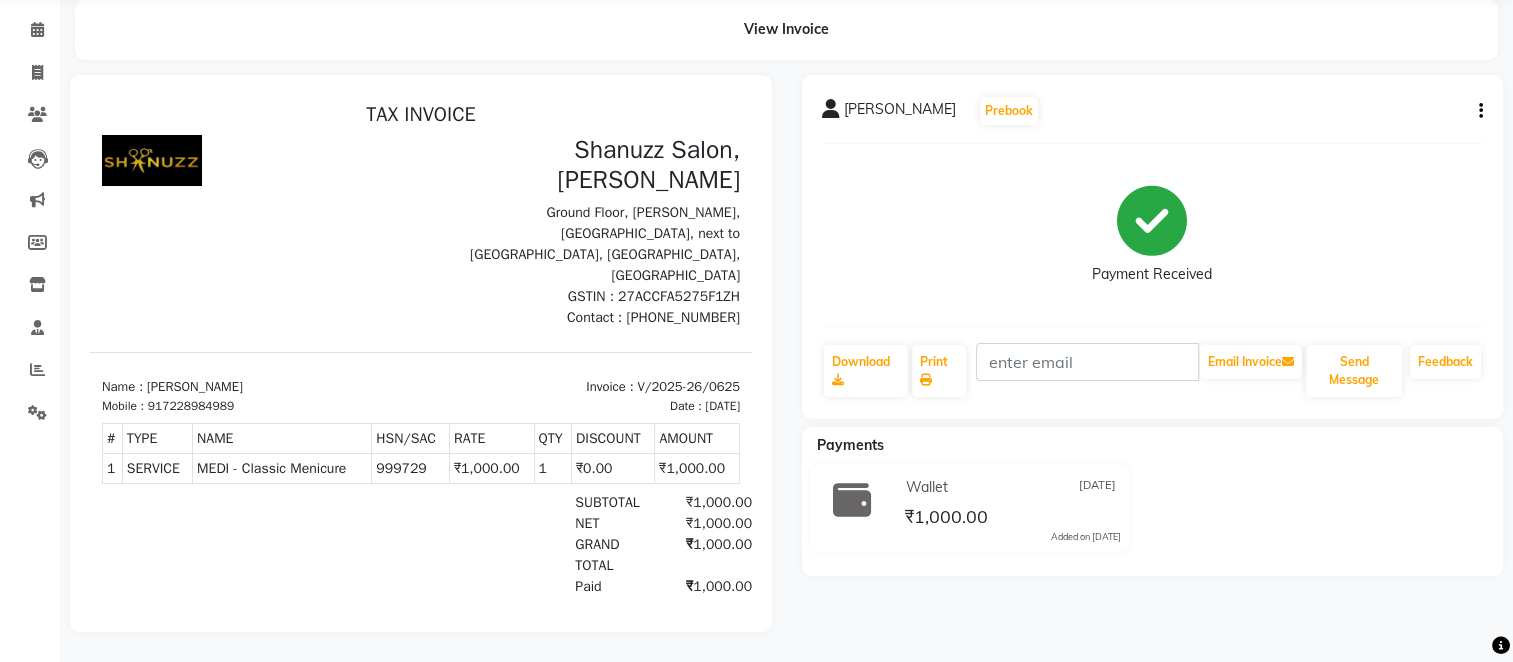 click on "QTY" at bounding box center [552, 438] 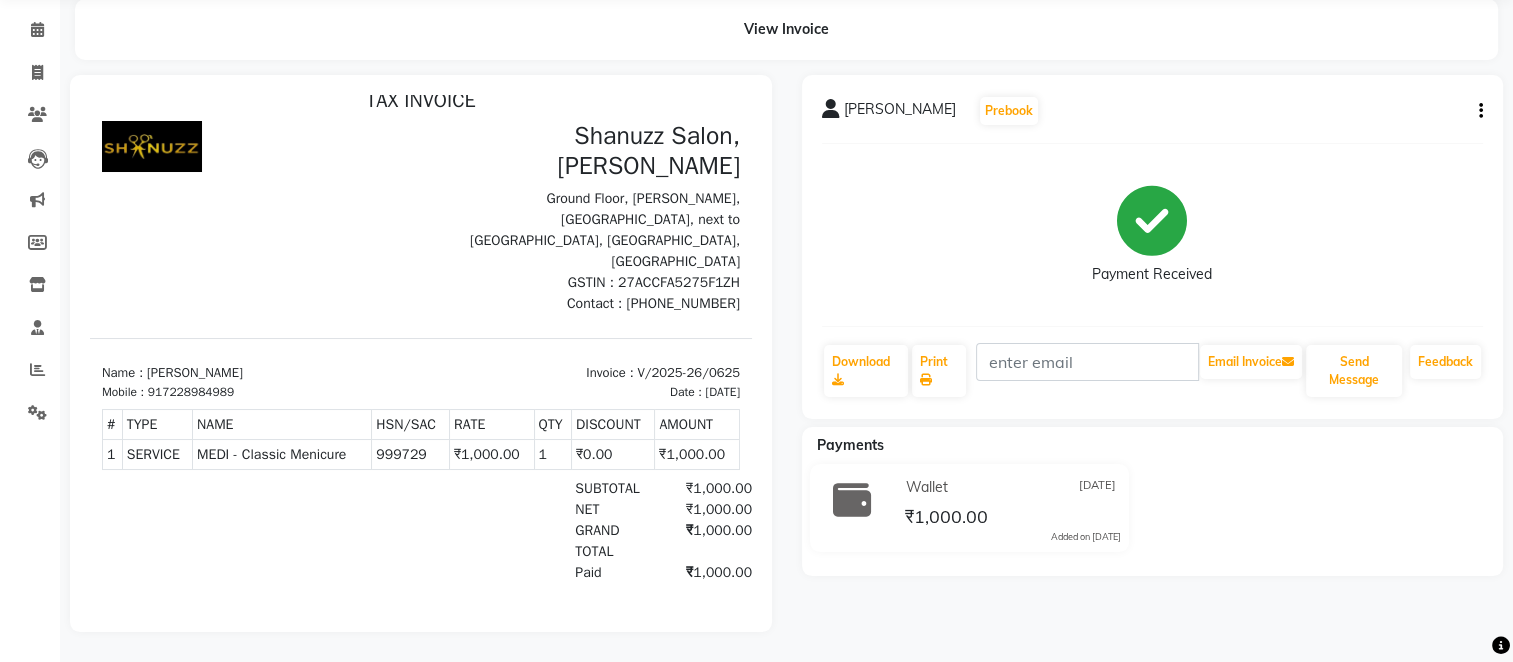 scroll, scrollTop: 16, scrollLeft: 0, axis: vertical 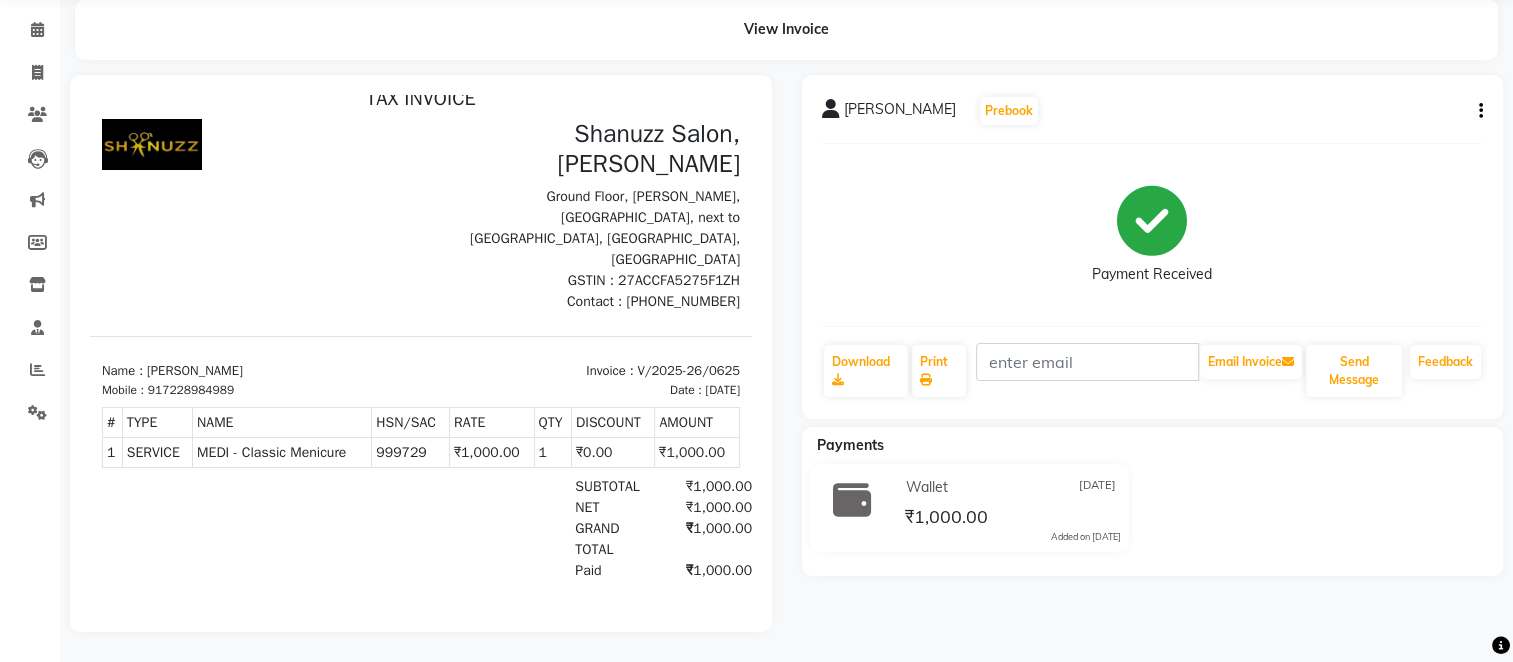 drag, startPoint x: 360, startPoint y: 585, endPoint x: 455, endPoint y: 584, distance: 95.005264 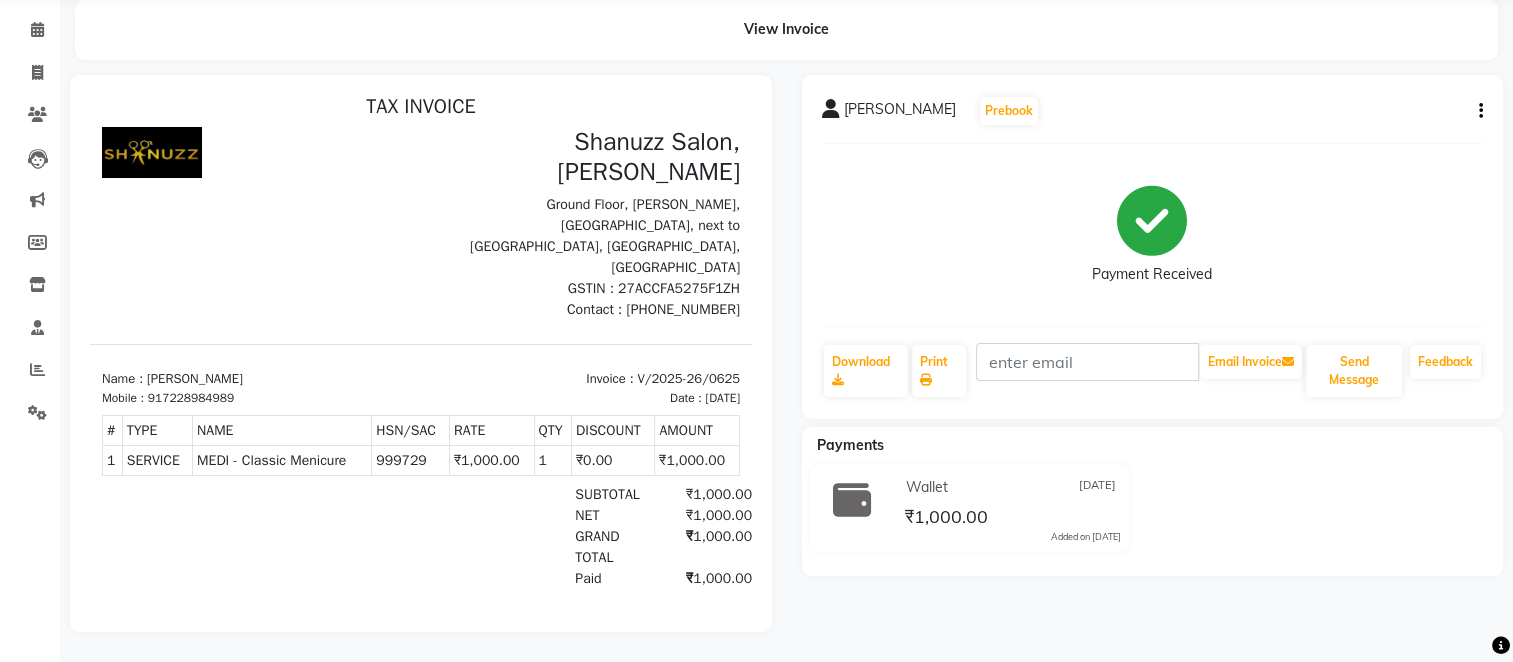 scroll, scrollTop: 16, scrollLeft: 0, axis: vertical 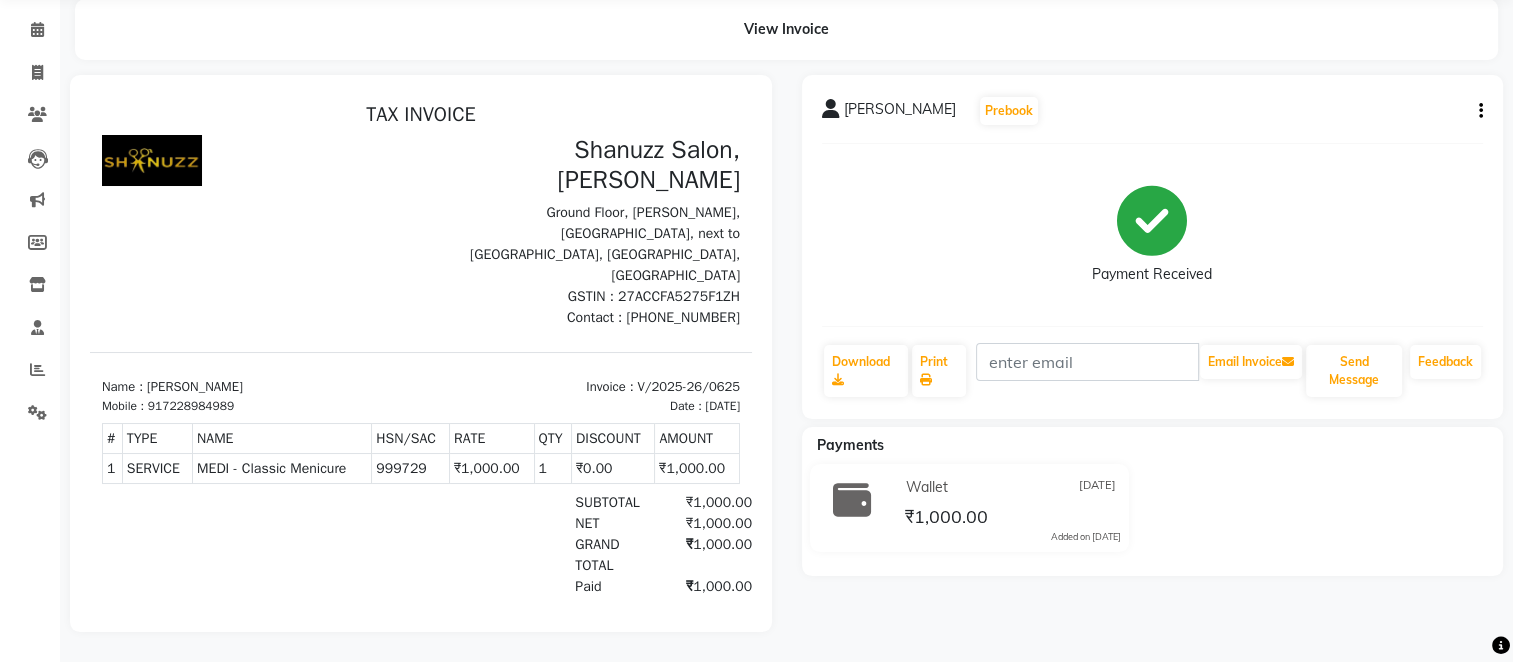 drag, startPoint x: 728, startPoint y: 312, endPoint x: 825, endPoint y: 262, distance: 109.128365 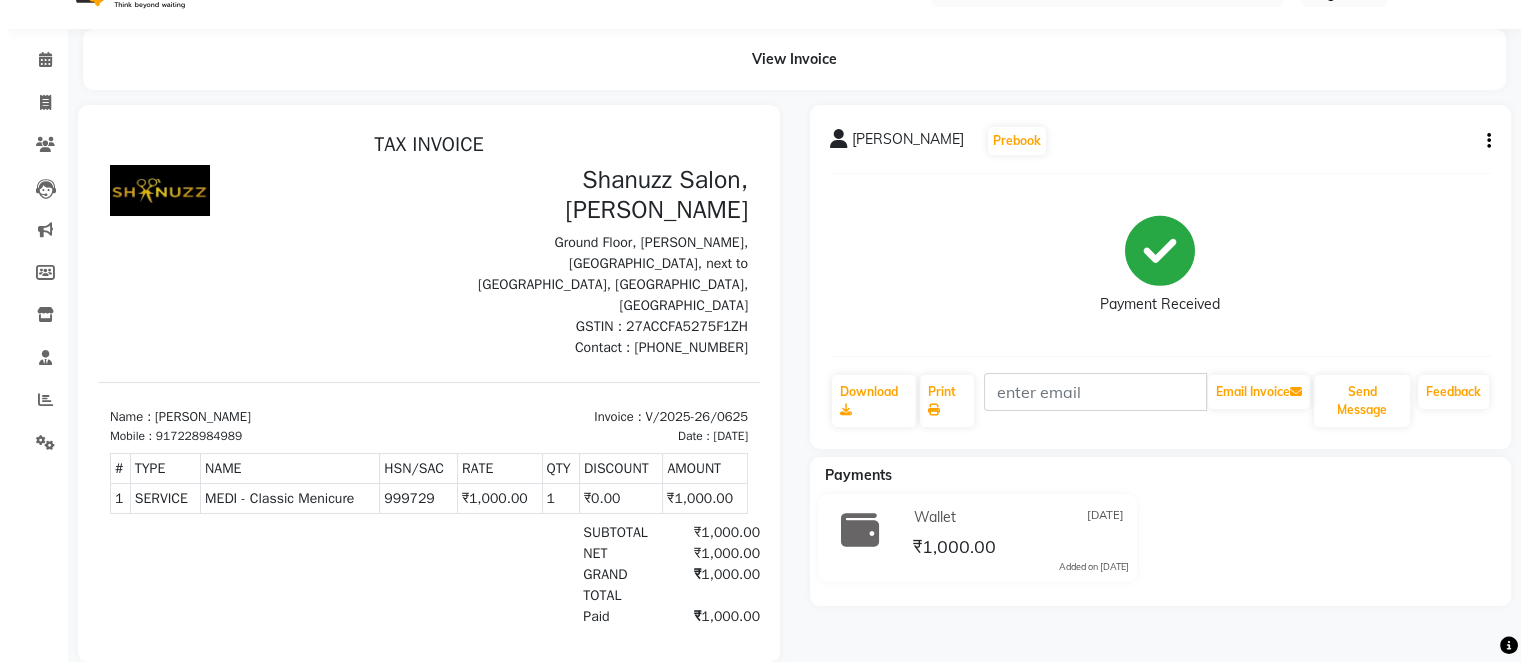 scroll, scrollTop: 0, scrollLeft: 0, axis: both 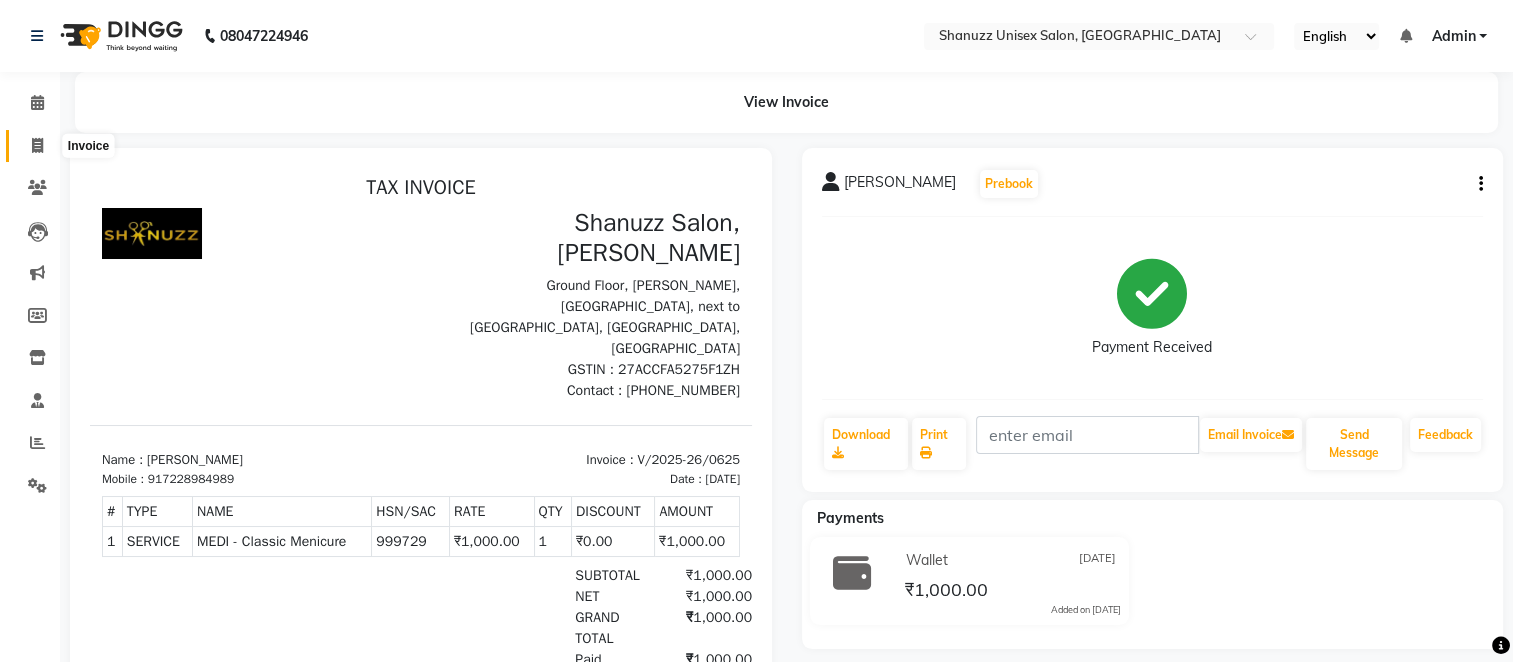 click 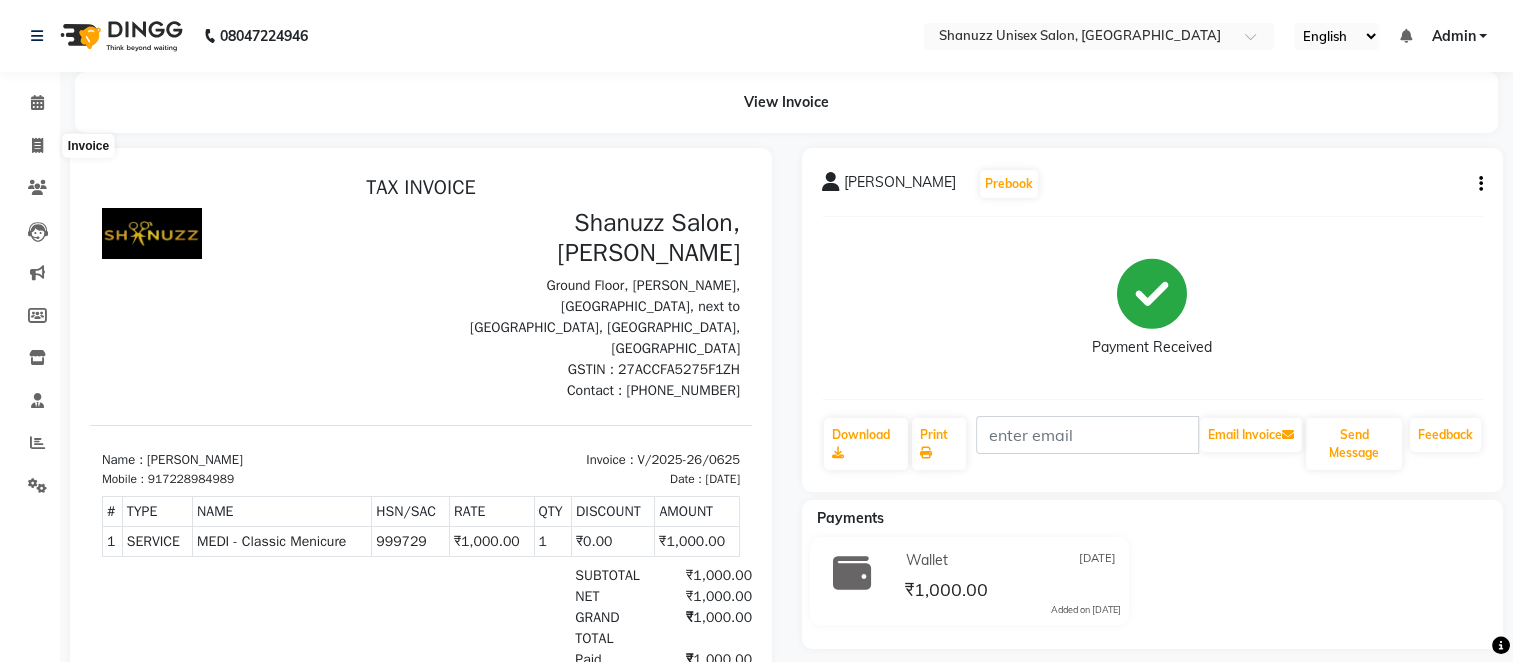select on "7102" 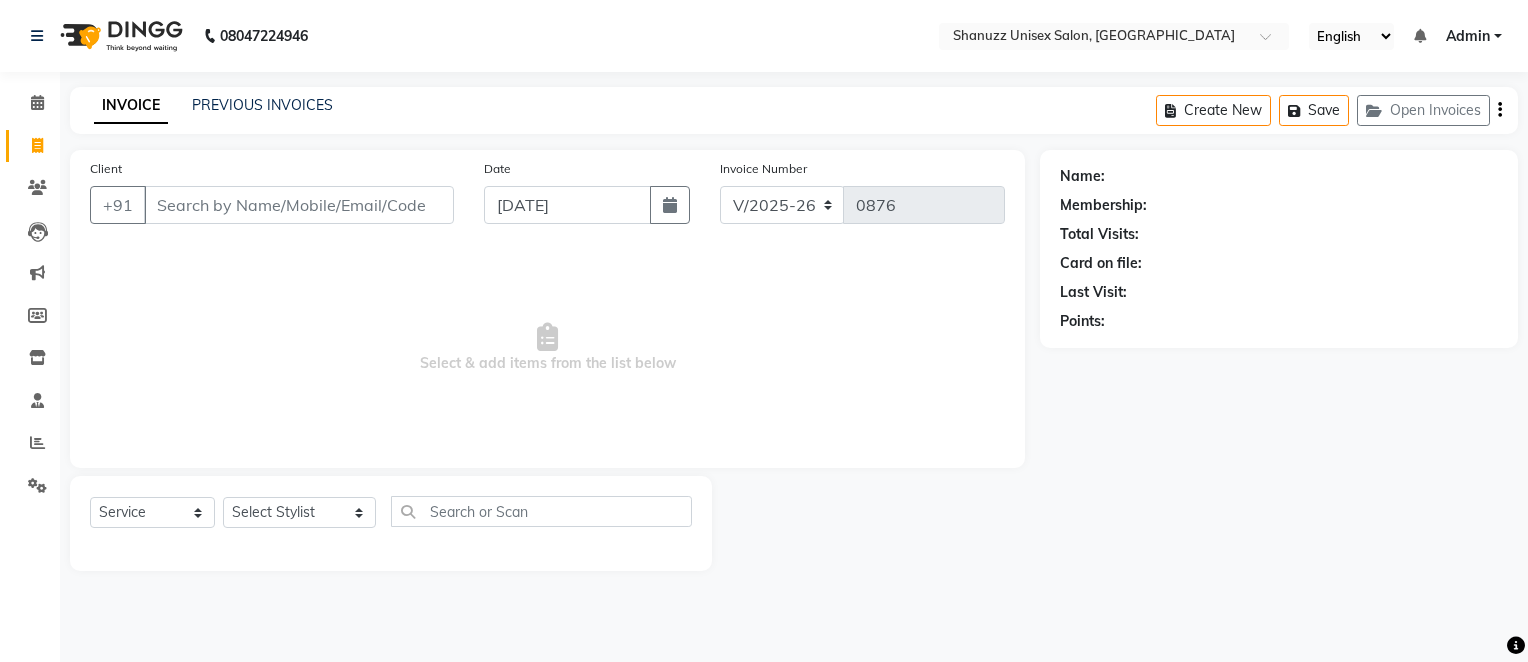 click on "Create New   Save   Open Invoices" 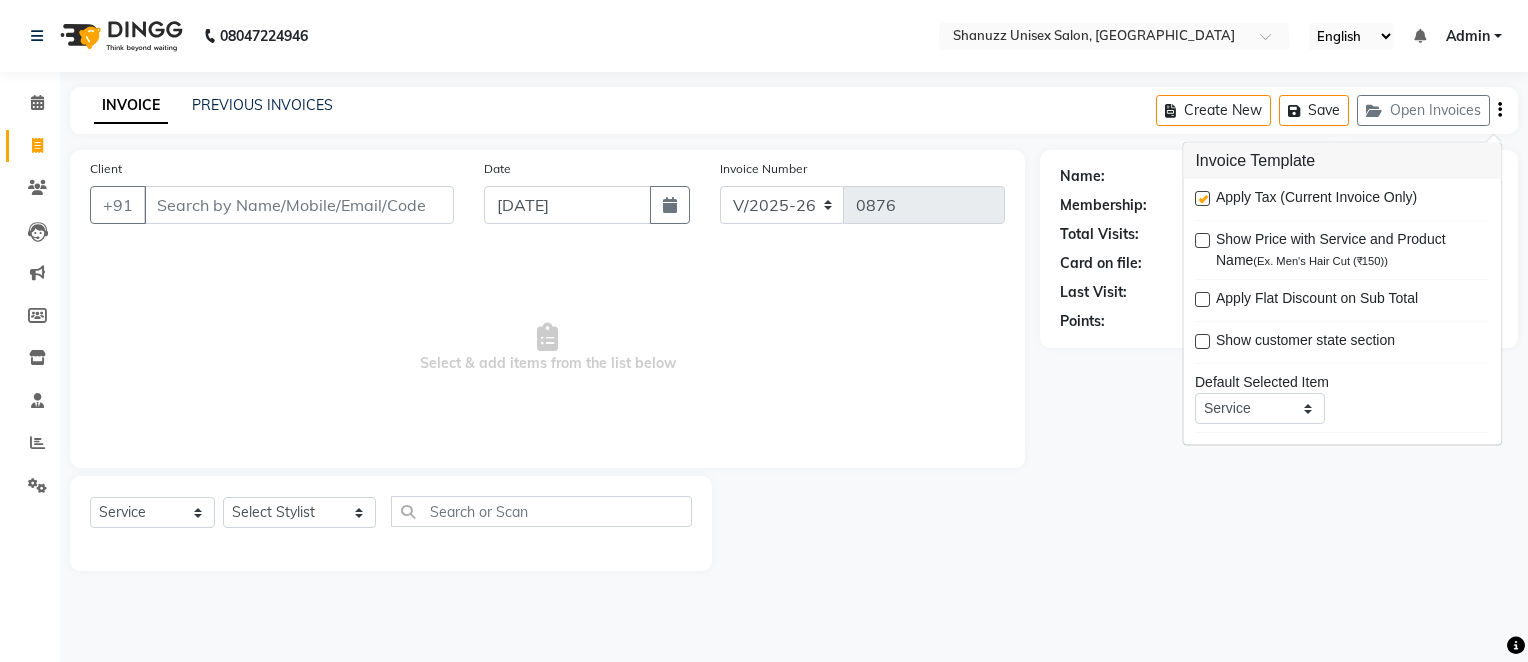 click on "Select & add items from the list below" at bounding box center (547, 348) 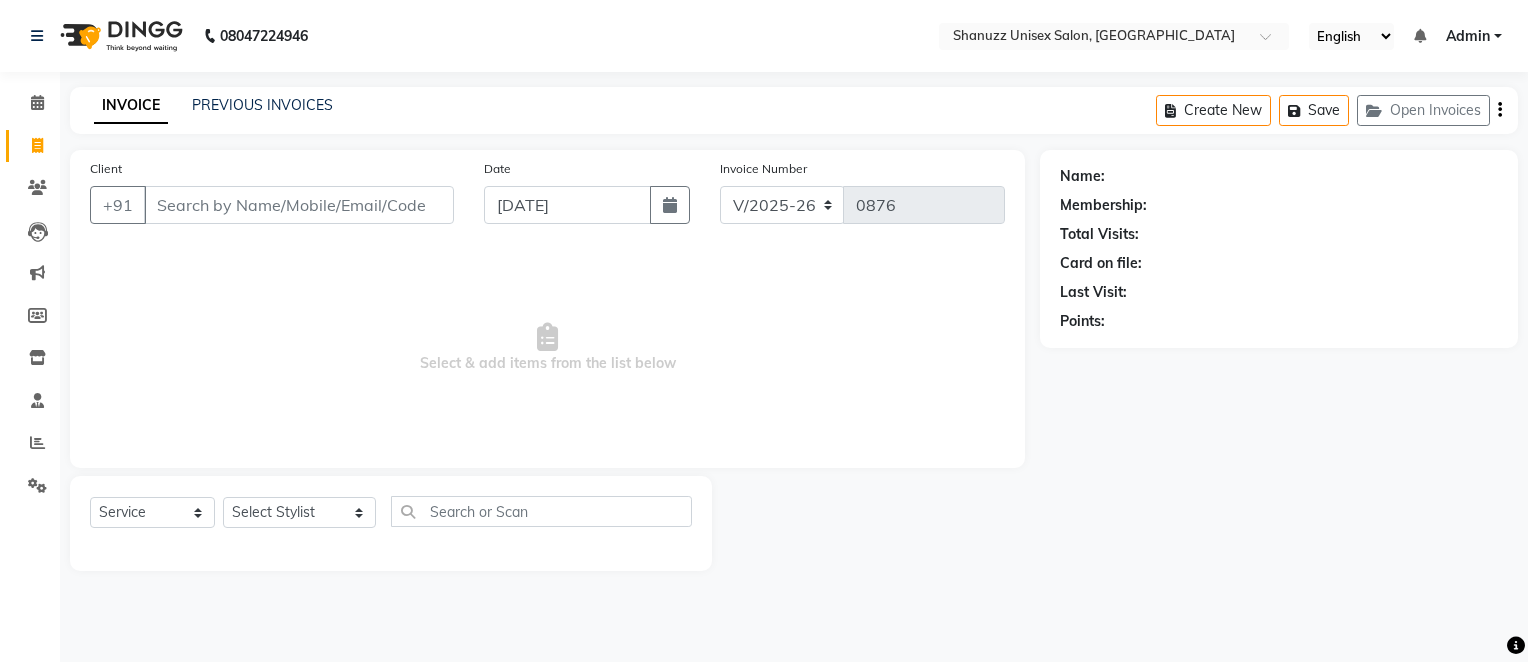 click on "INVOICE PREVIOUS INVOICES" 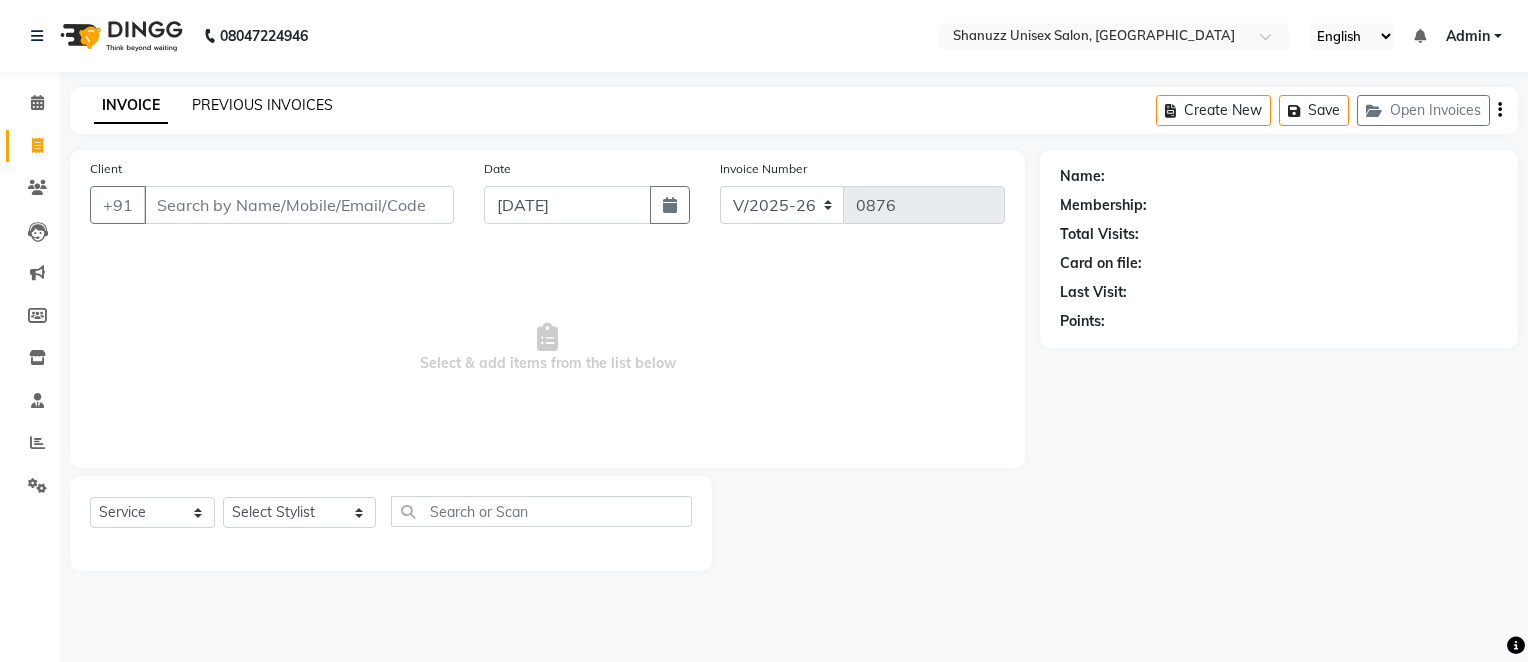 click on "PREVIOUS INVOICES" 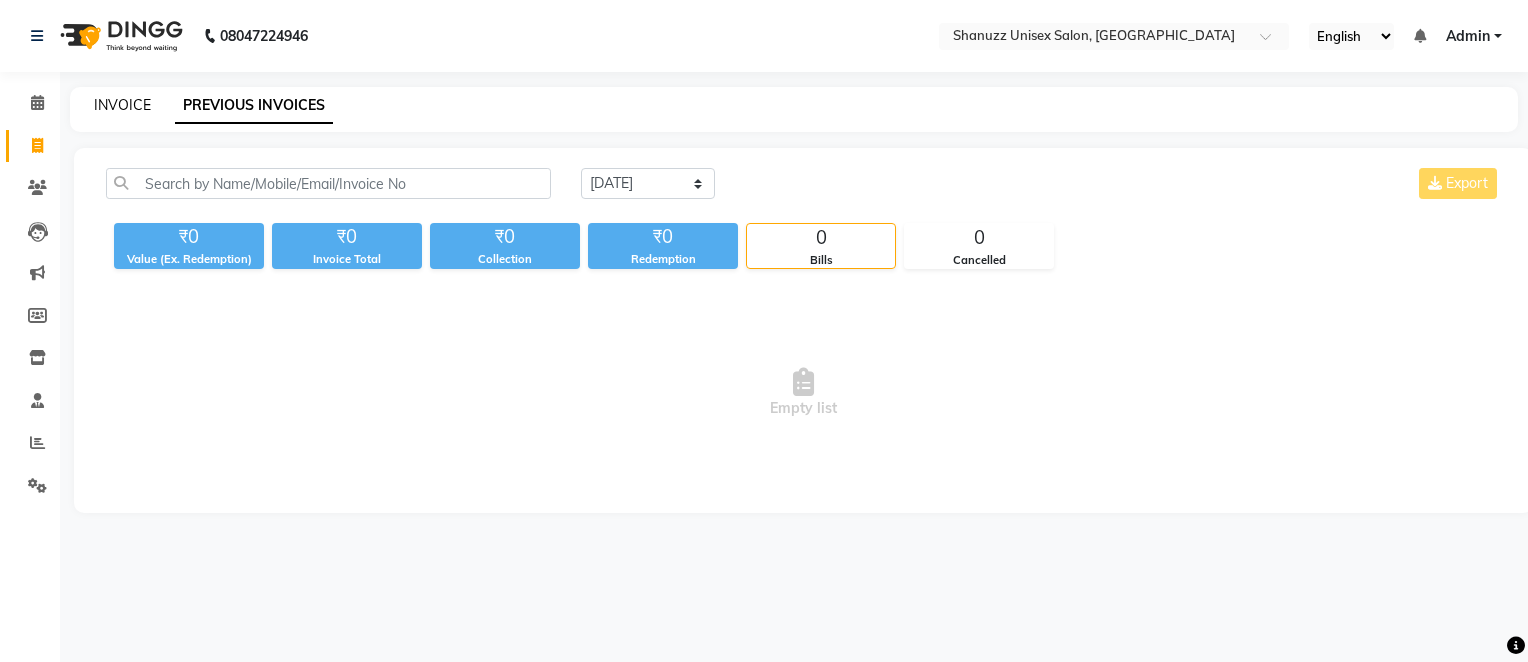 click on "INVOICE" 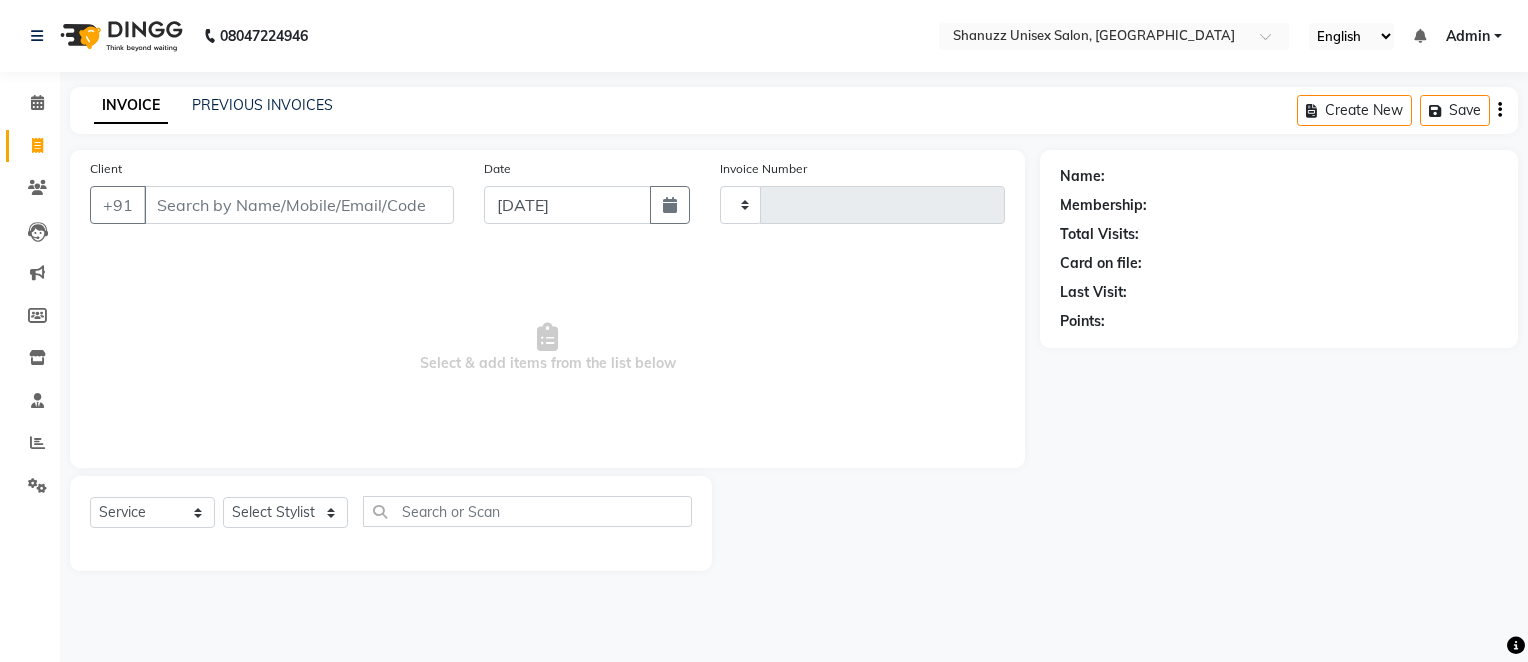 type on "0876" 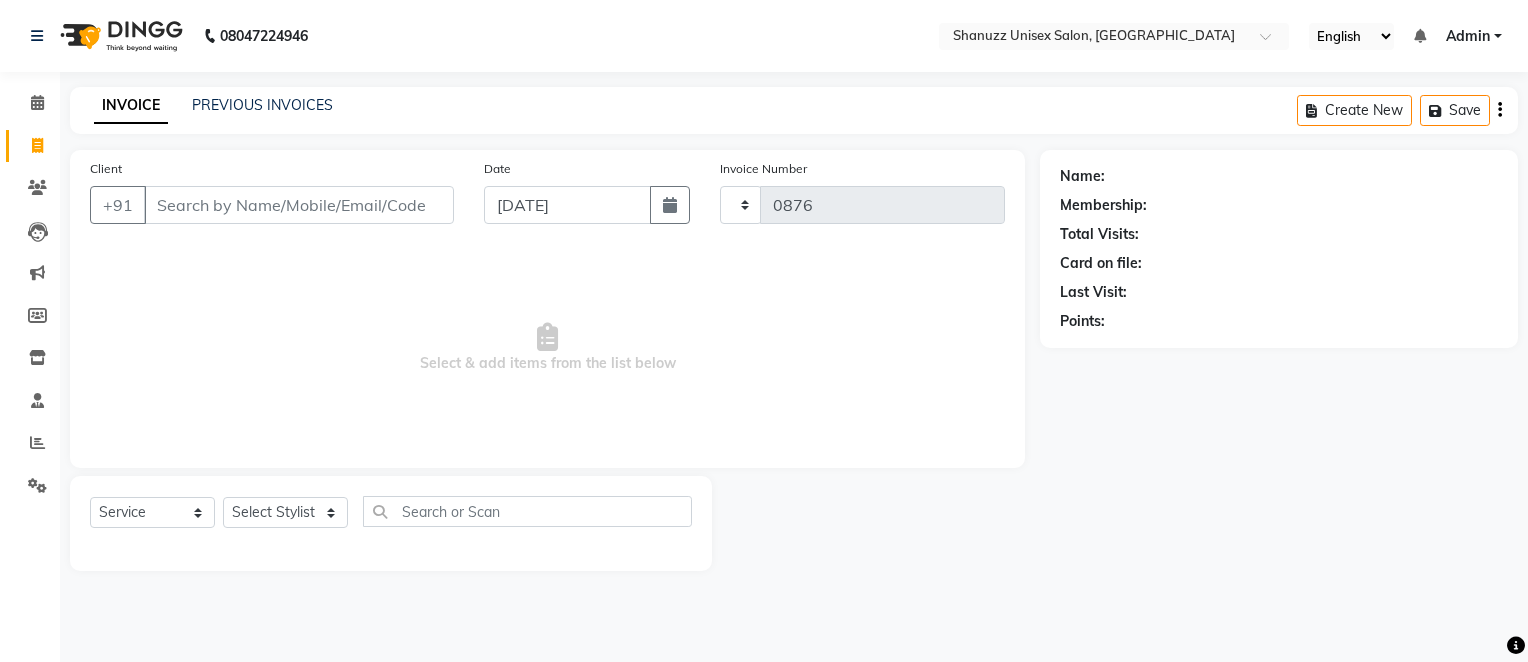 select on "7102" 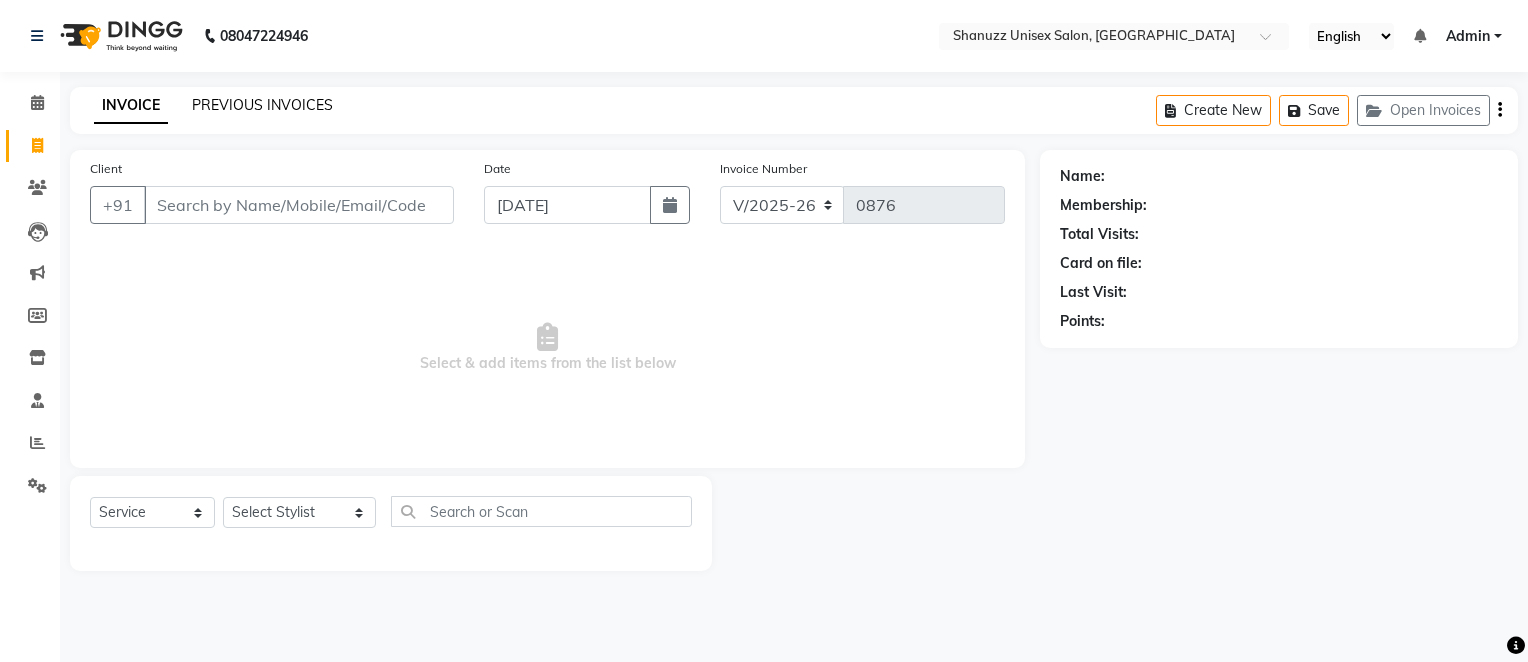 click on "PREVIOUS INVOICES" 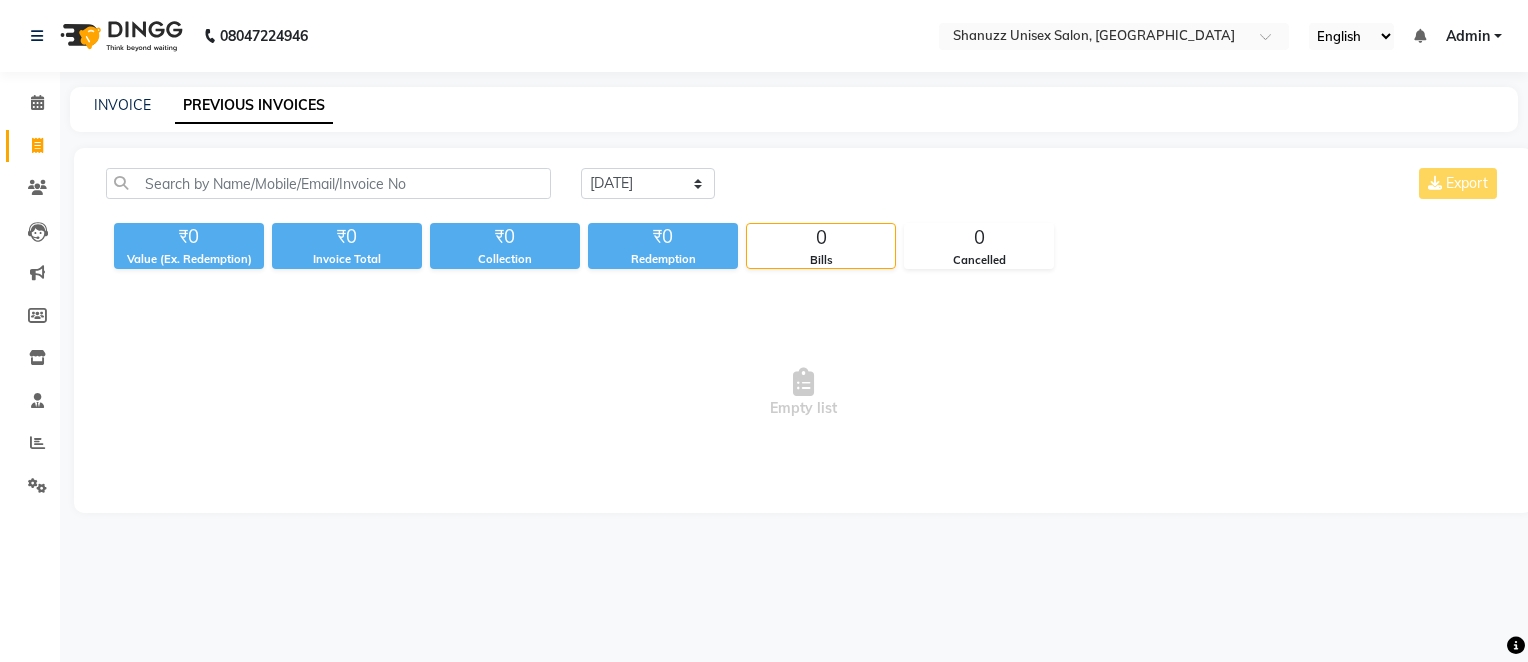 click on "INVOICE" 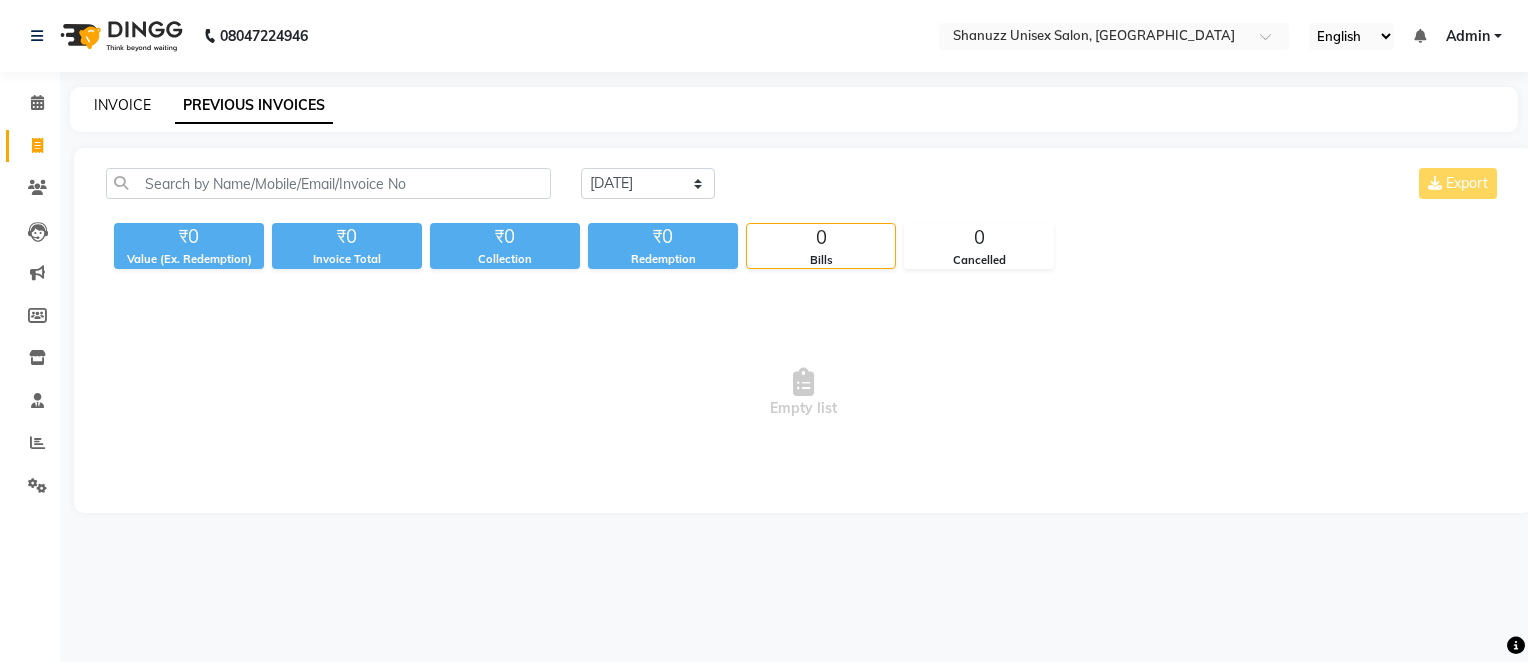 click on "INVOICE" 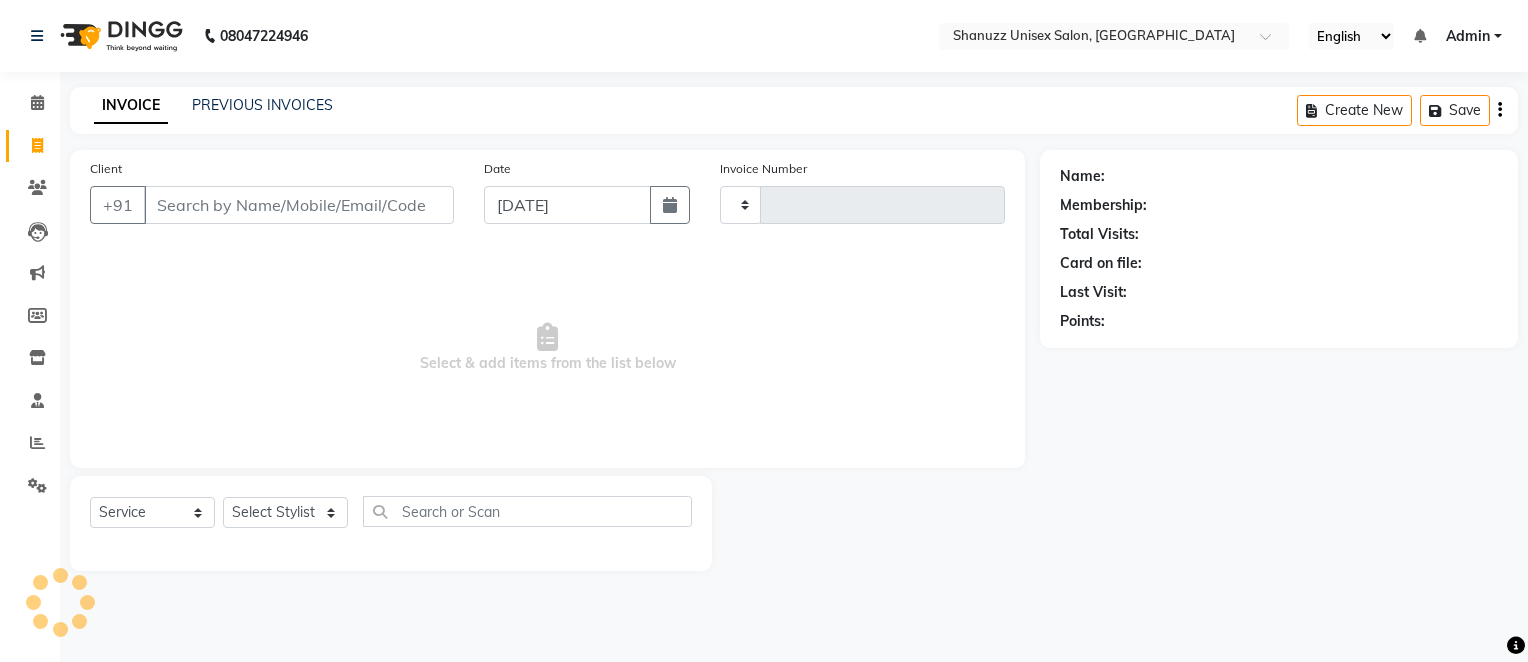 type on "0876" 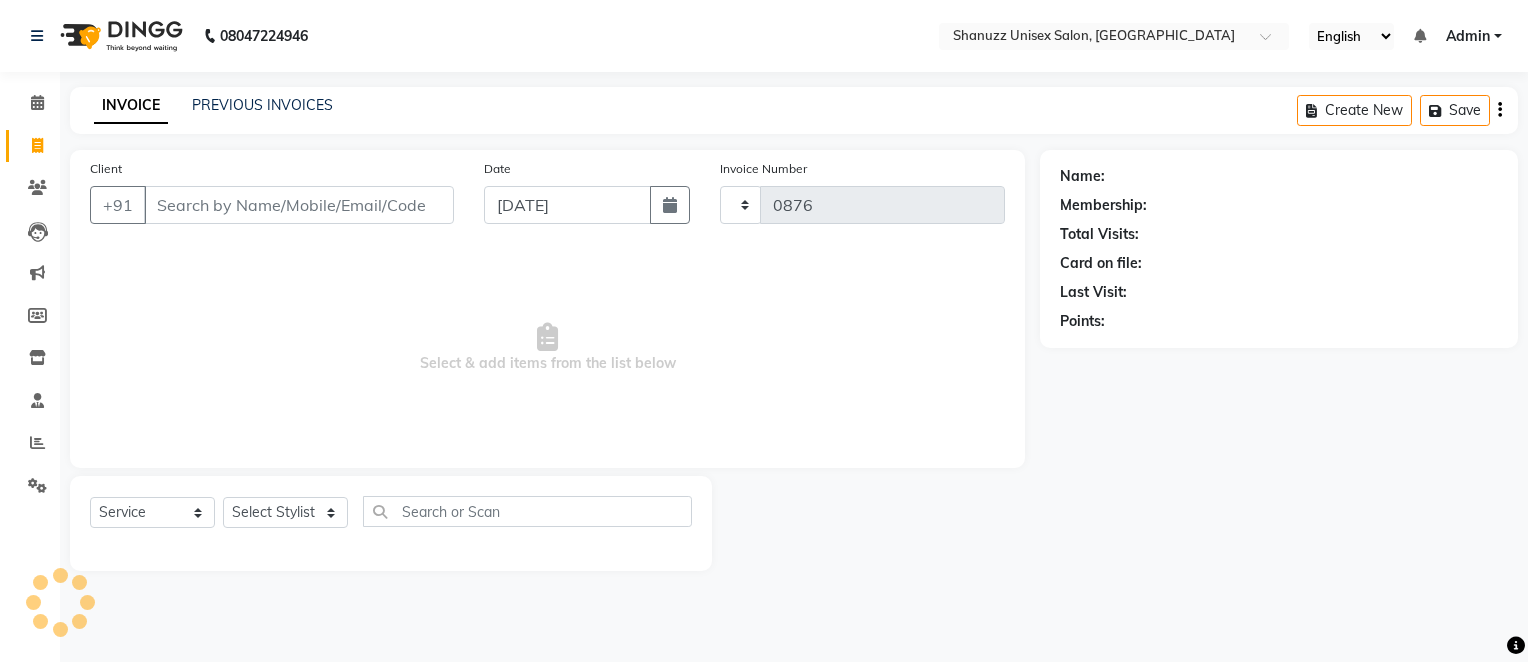 select on "7102" 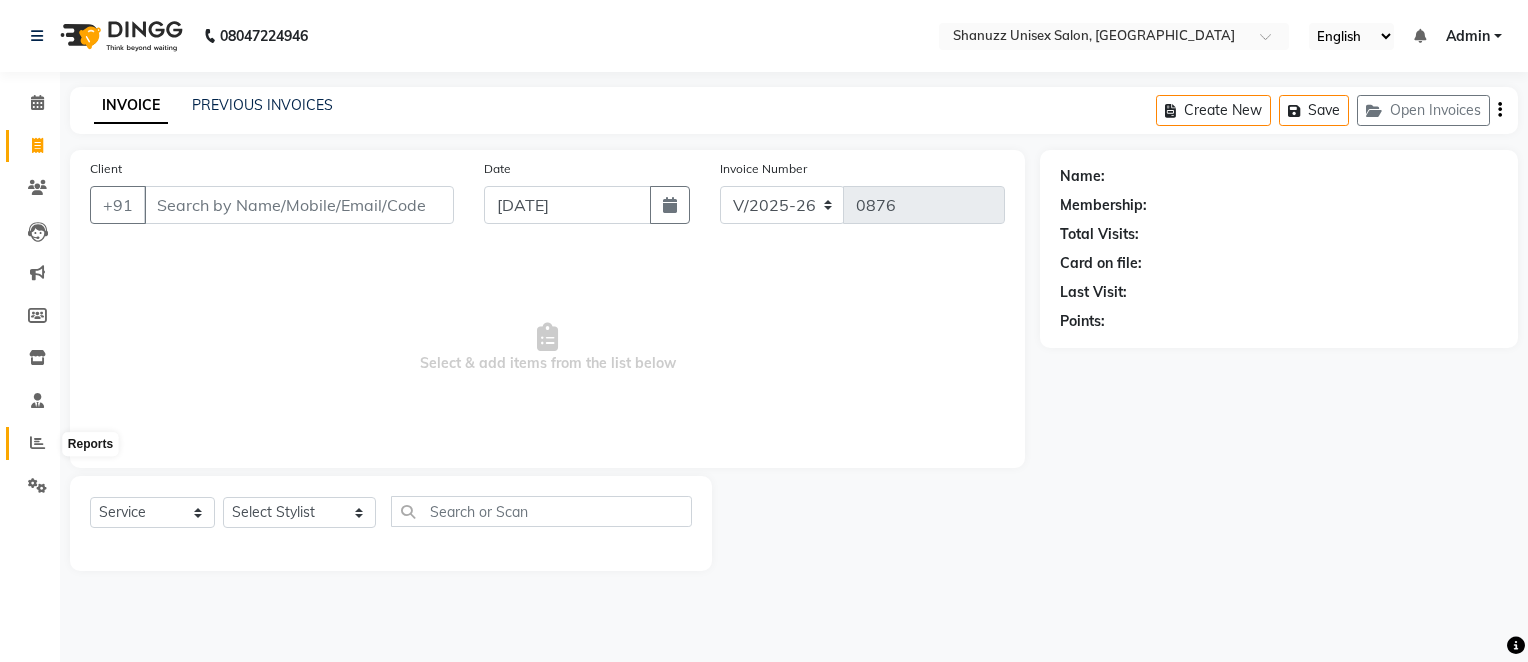 click 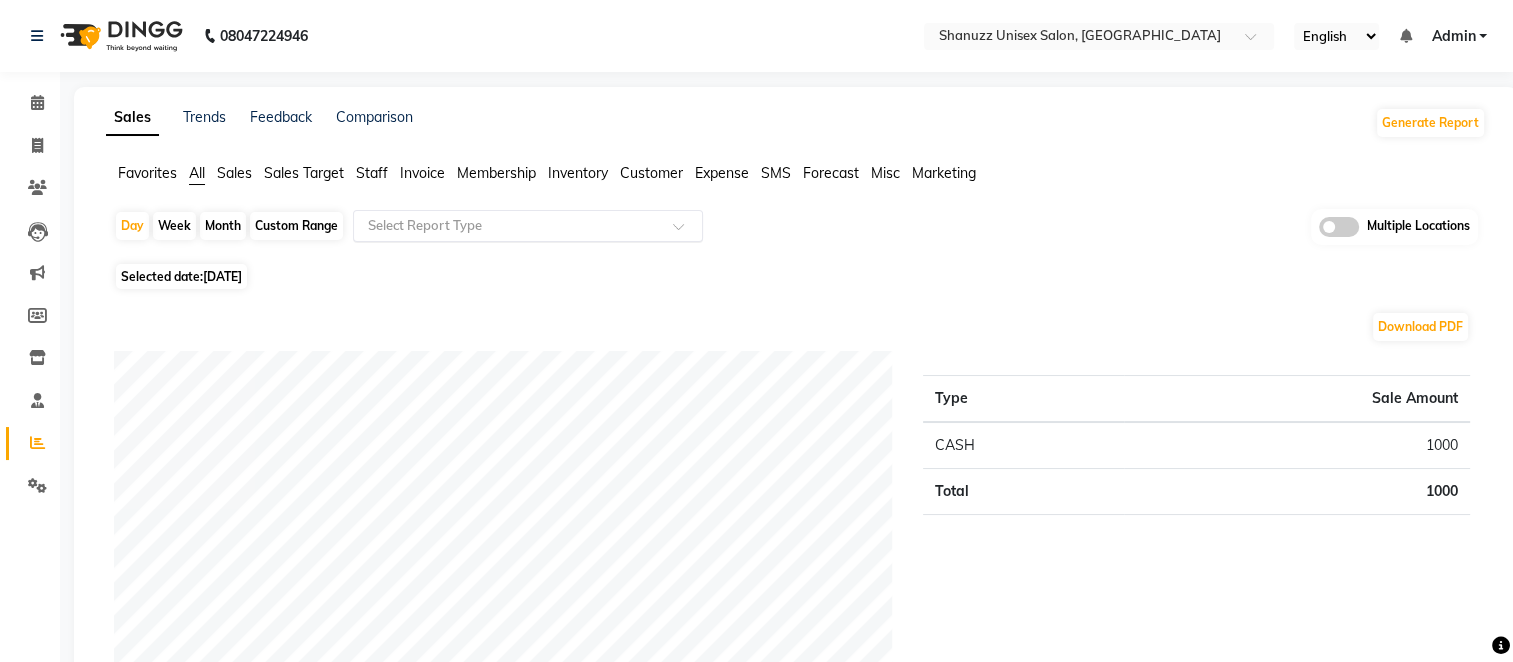 click 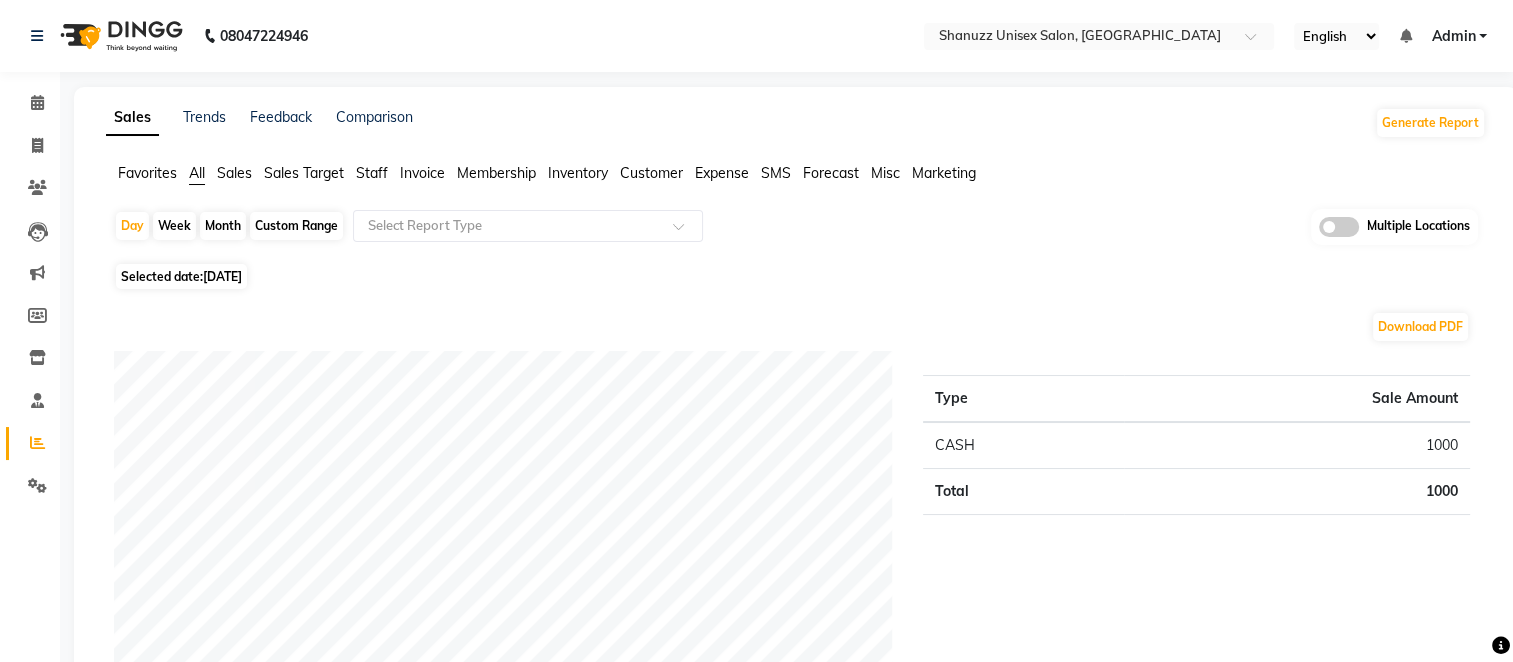 click on "Day   Week   Month   Custom Range  Select Report Type Multiple Locations Selected date:  01-07-2025  Download PDF Payment mode Type Sale Amount CASH 1000 Total 1000 Sales summary Type Sale Amount Memberships 0 Gift card 0 Products 0 Packages 0 Tips 0 Services 0 Prepaid 0 Vouchers 0 Fee 0 Total 0 ★ Mark as Favorite  Choose how you'd like to save "" report to favorites  Save to Personal Favorites:   Only you can see this report in your favorites tab. Share with Organization:   Everyone in your organization can see this report in their favorites tab.  Save to Favorites" 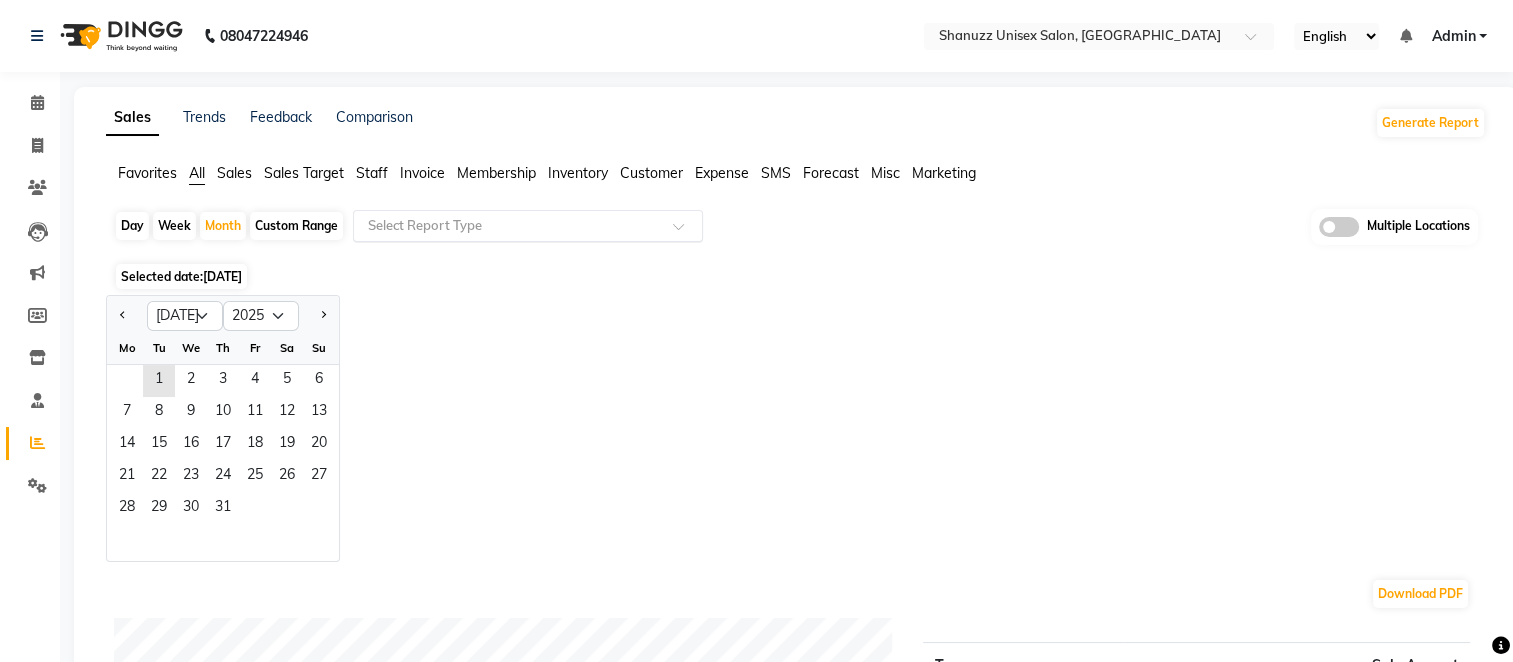 click on "Select Report Type" 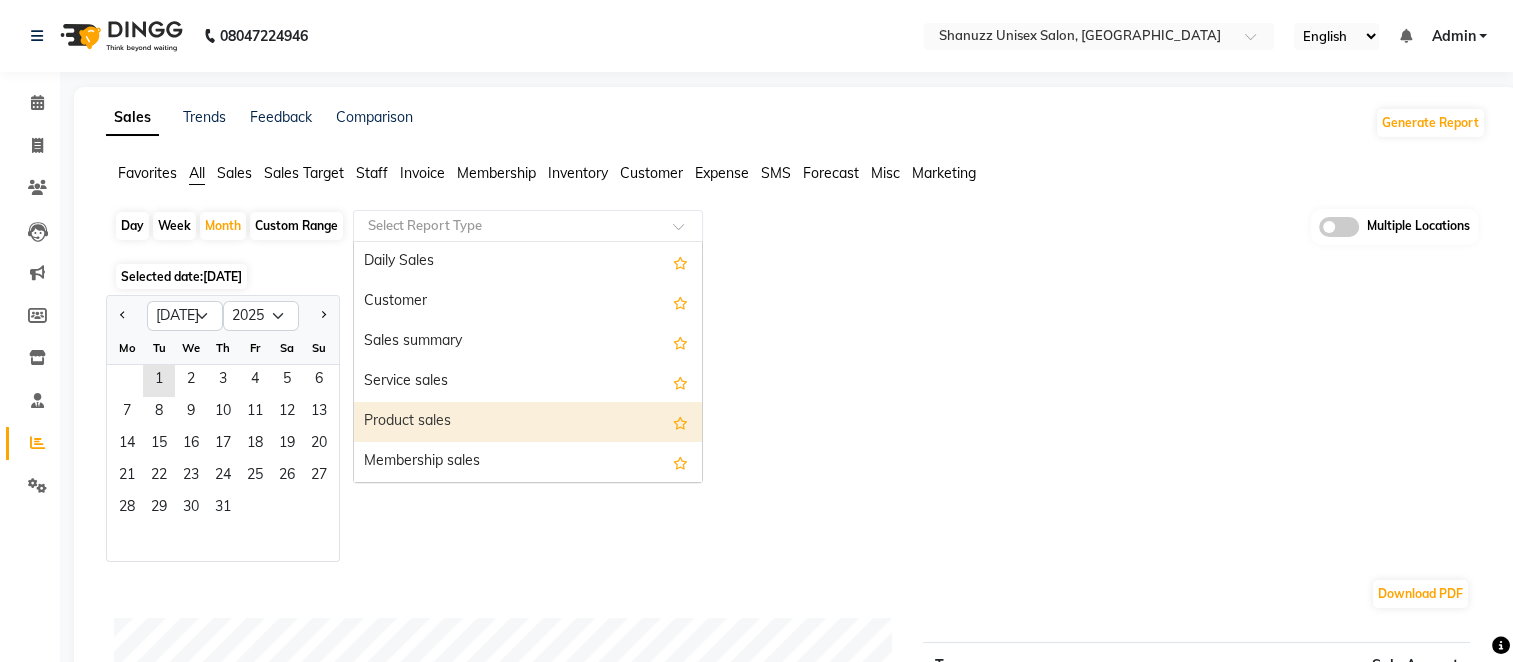click on "Type Sale Amount CASH 1000 Total 1000" 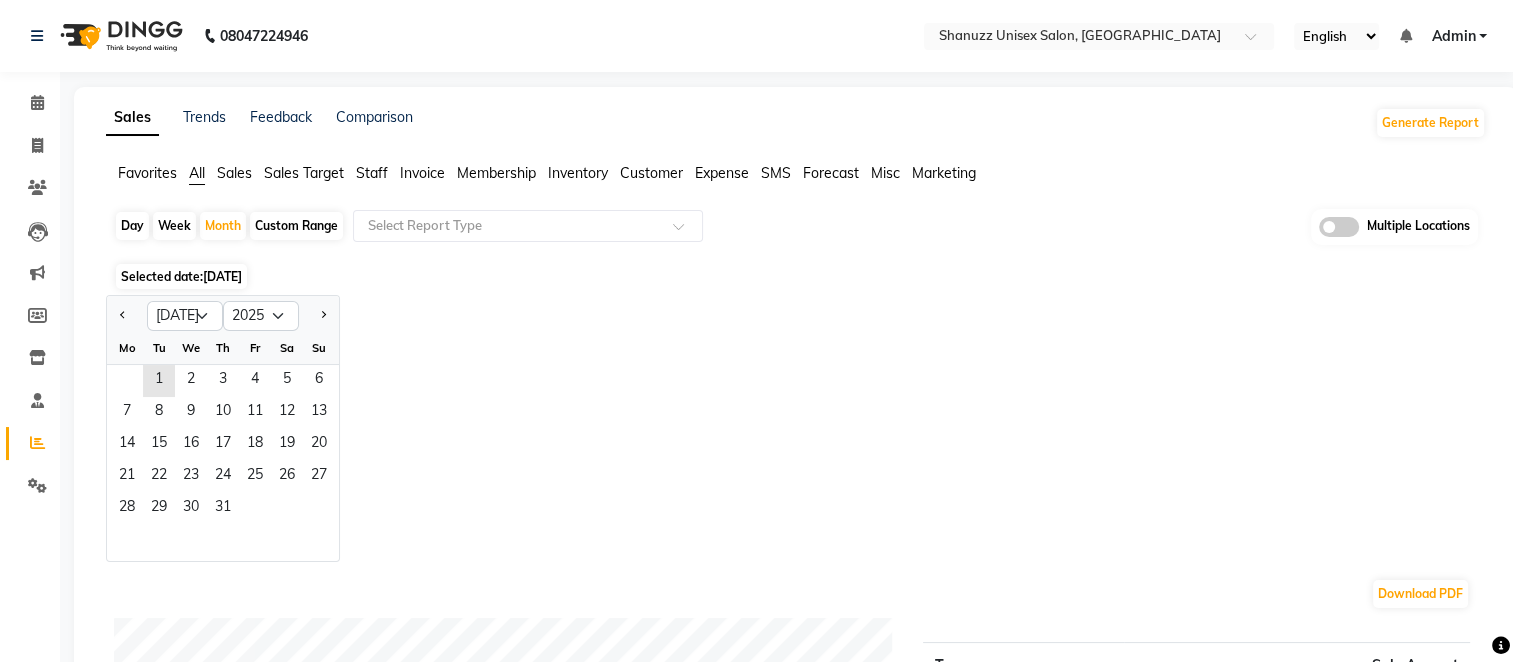 click on "Type Sale Amount CASH 1000 Total 1000" 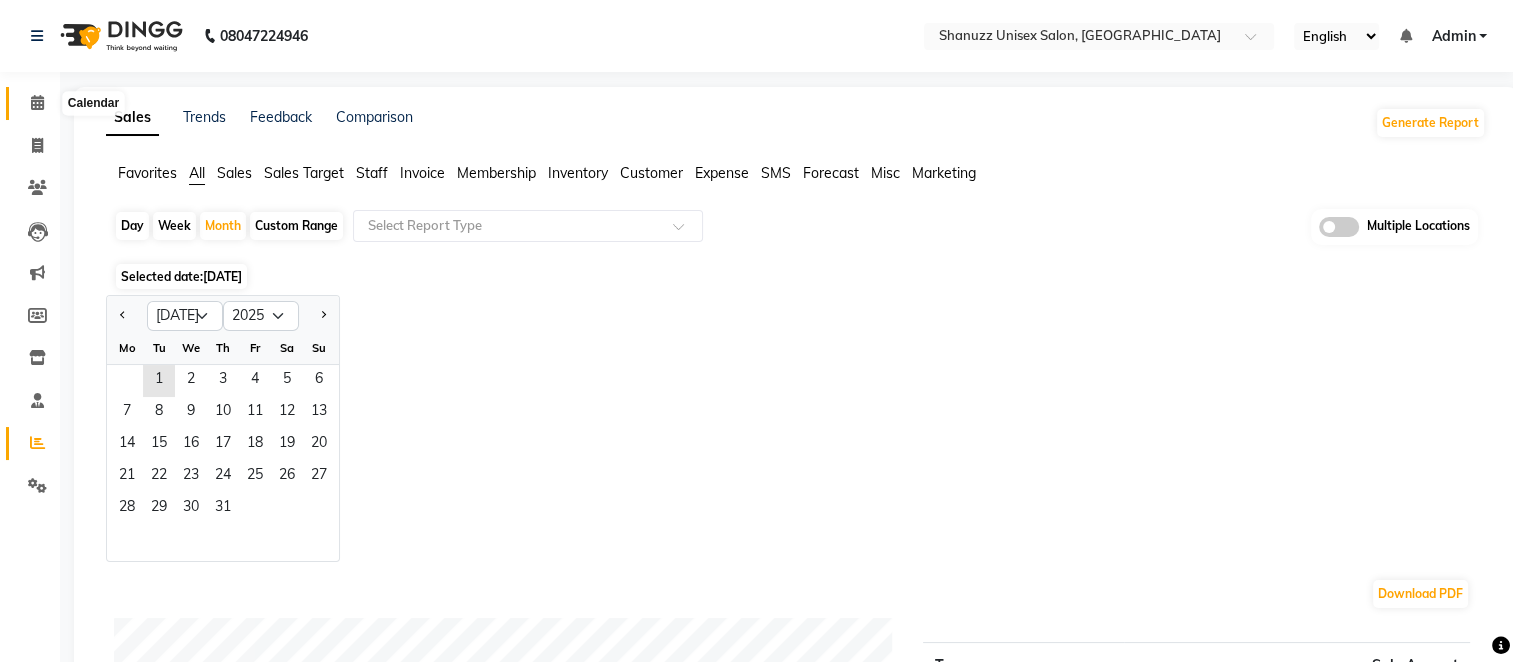 click 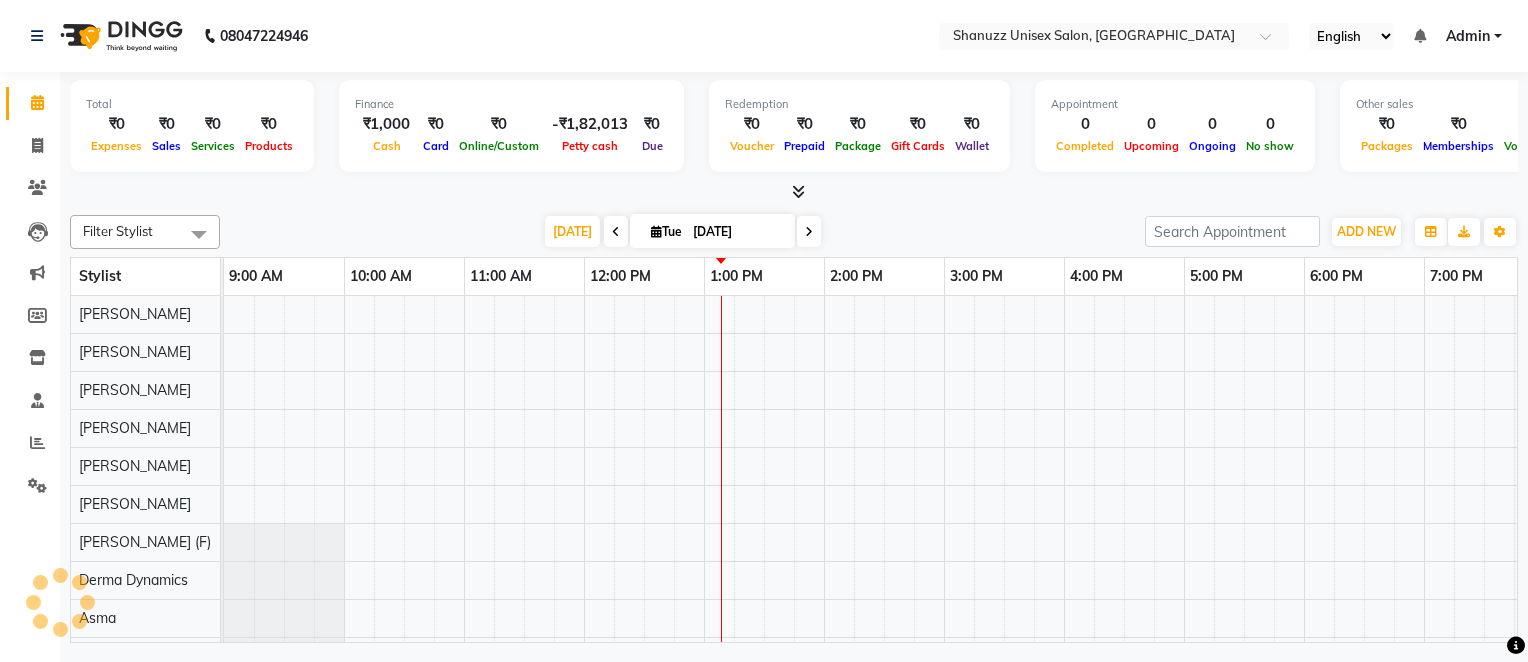 scroll, scrollTop: 0, scrollLeft: 146, axis: horizontal 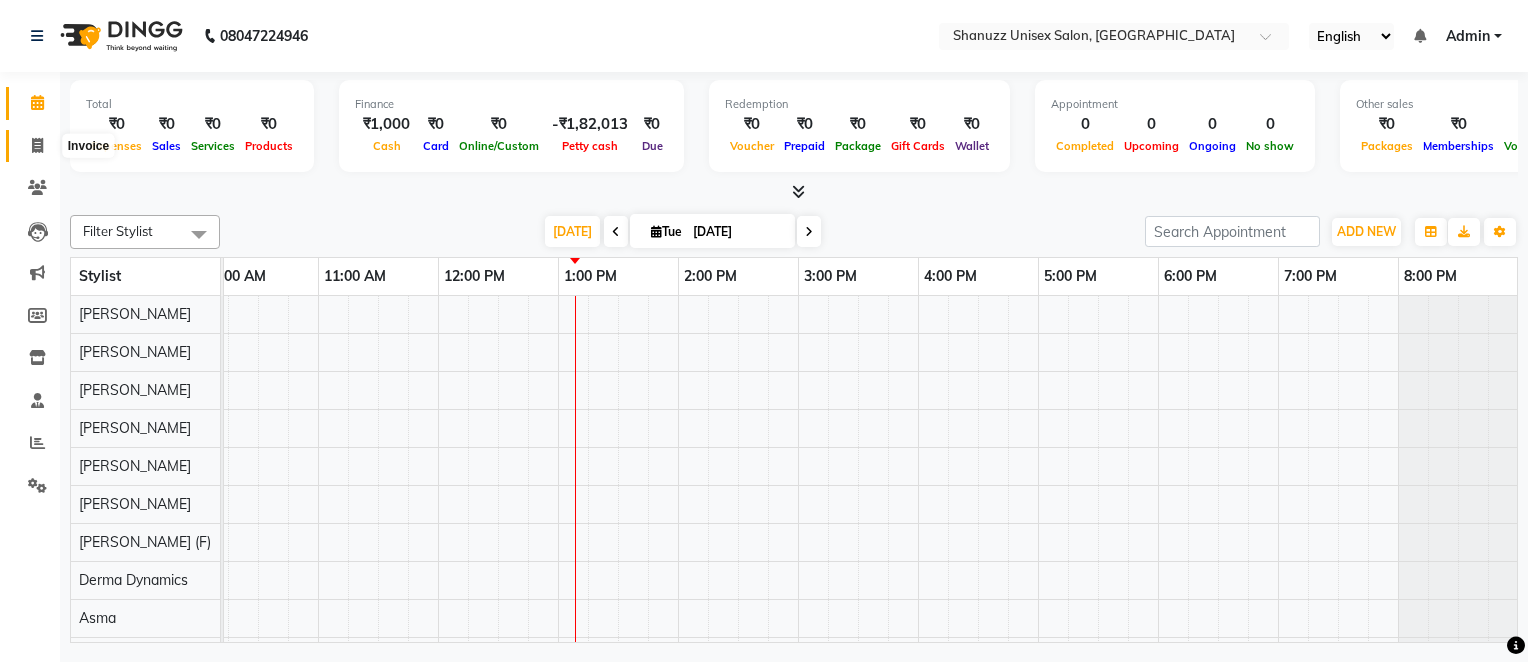 click 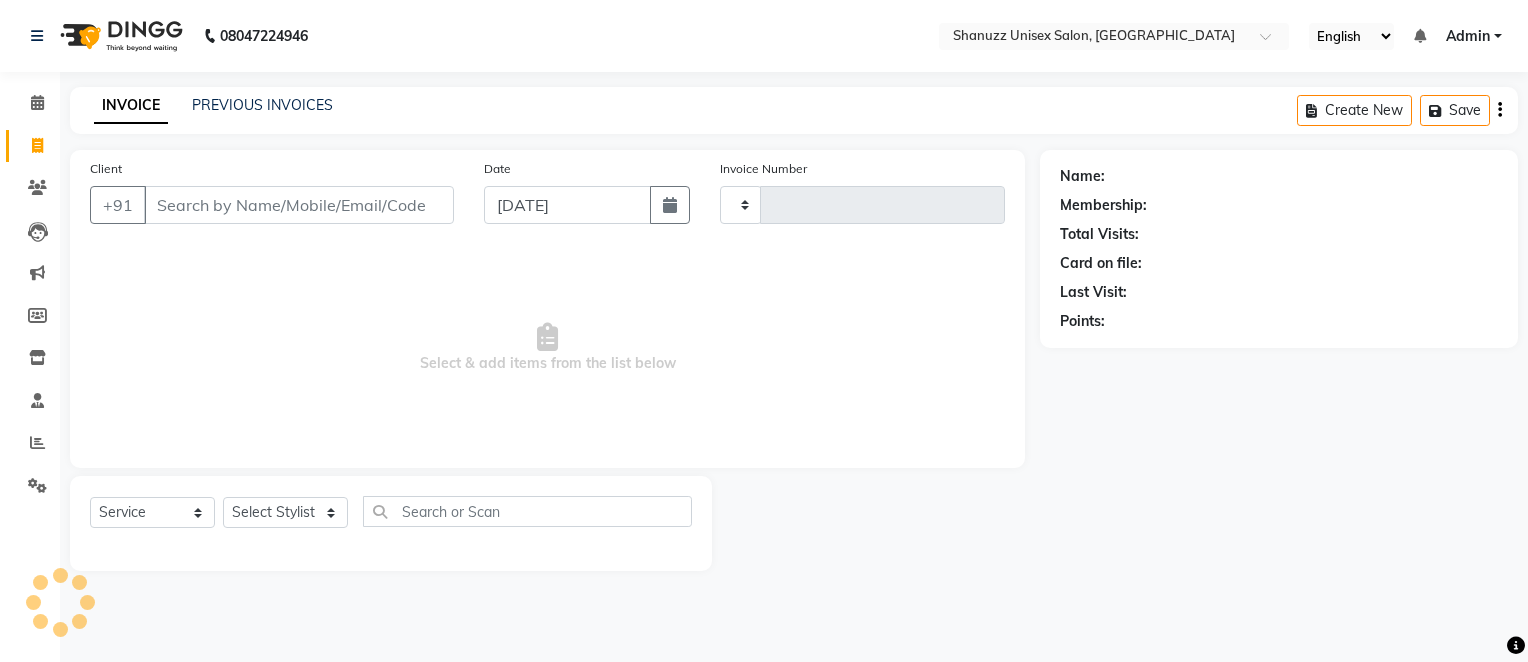 type on "0876" 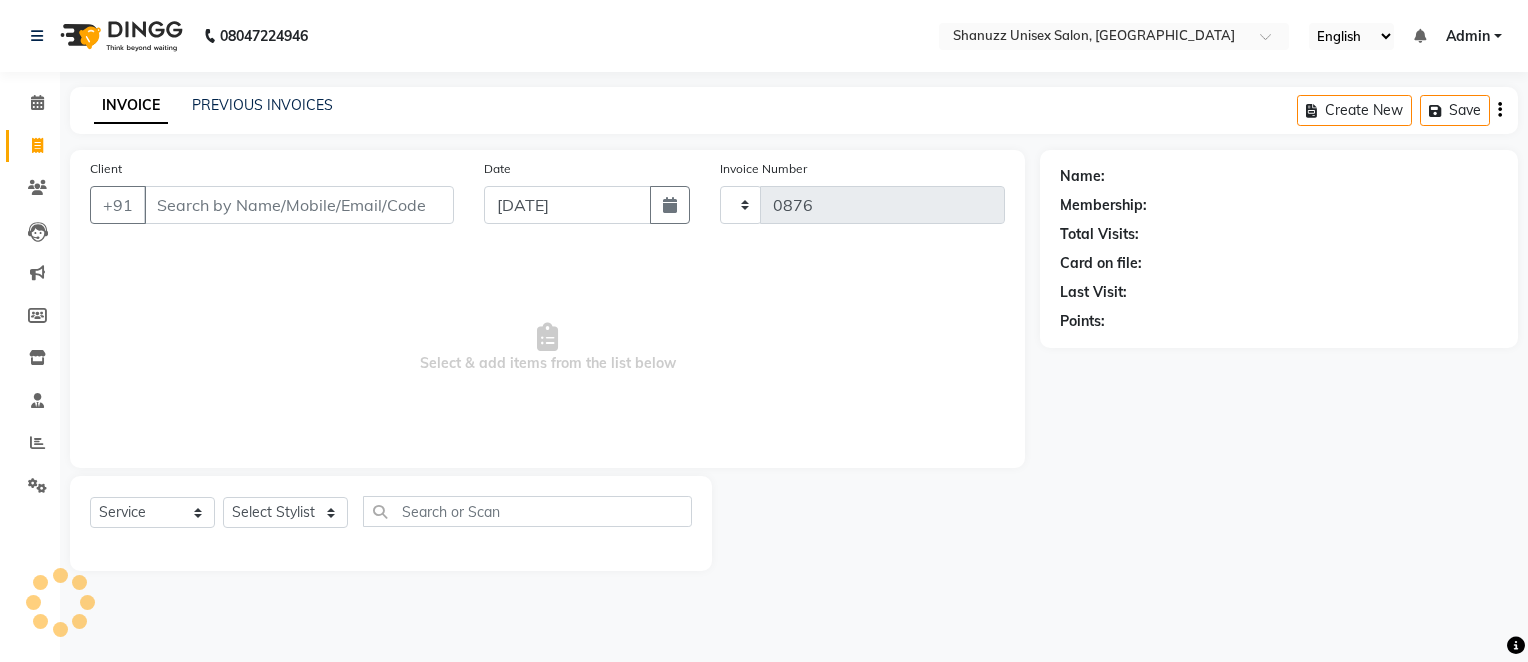 select on "7102" 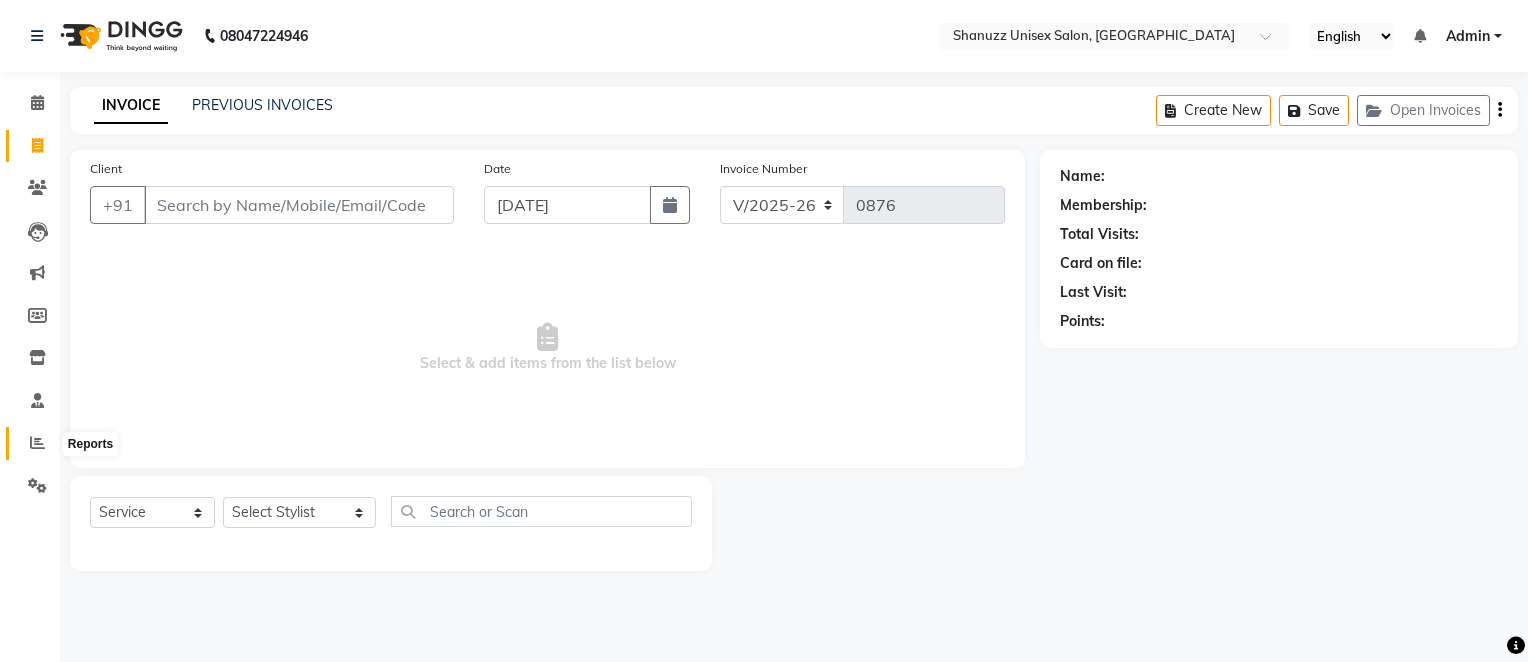 click 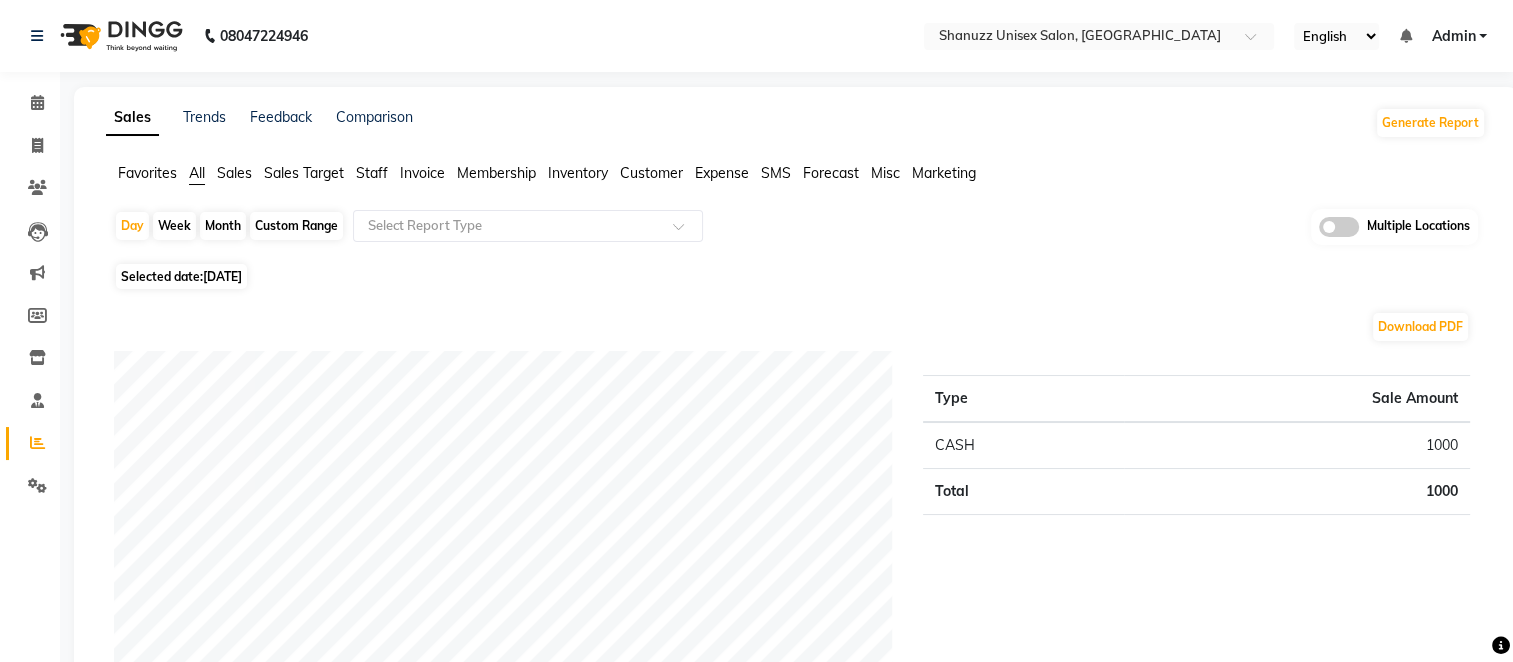 click on "Month" 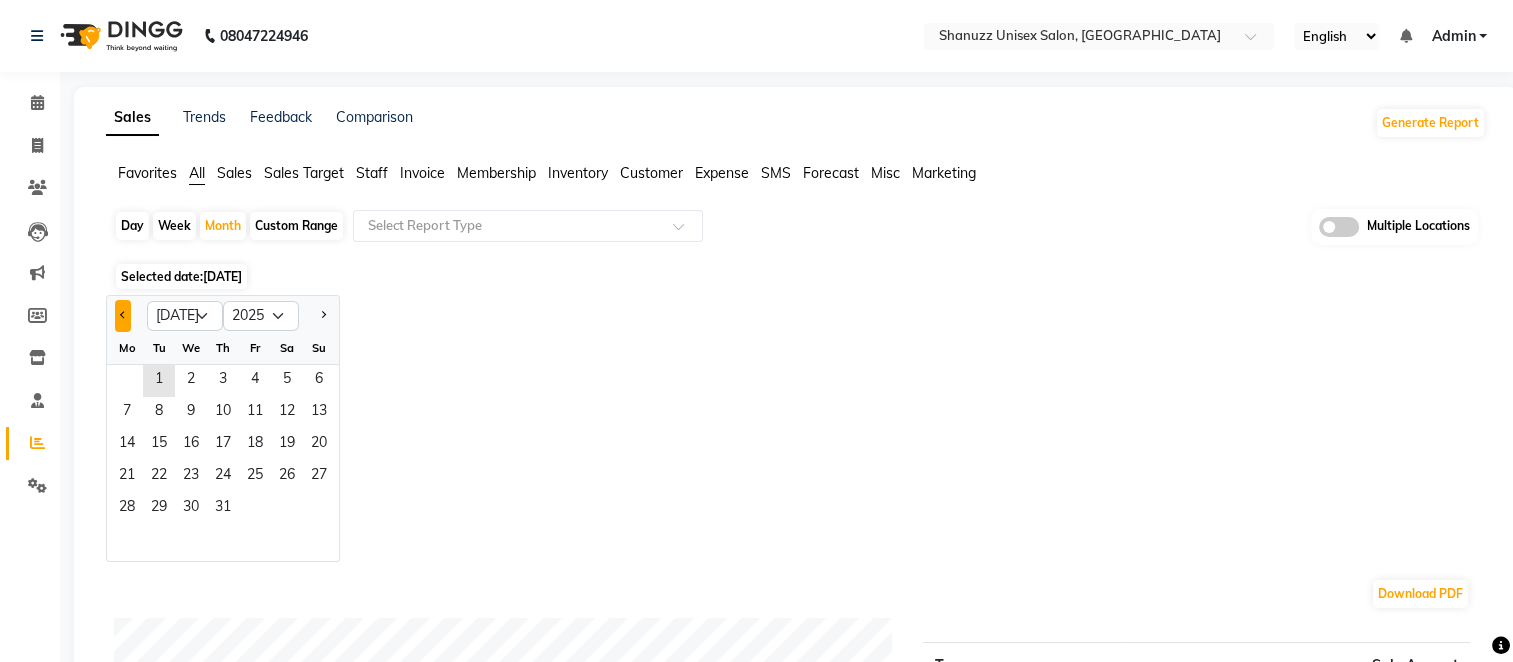 click 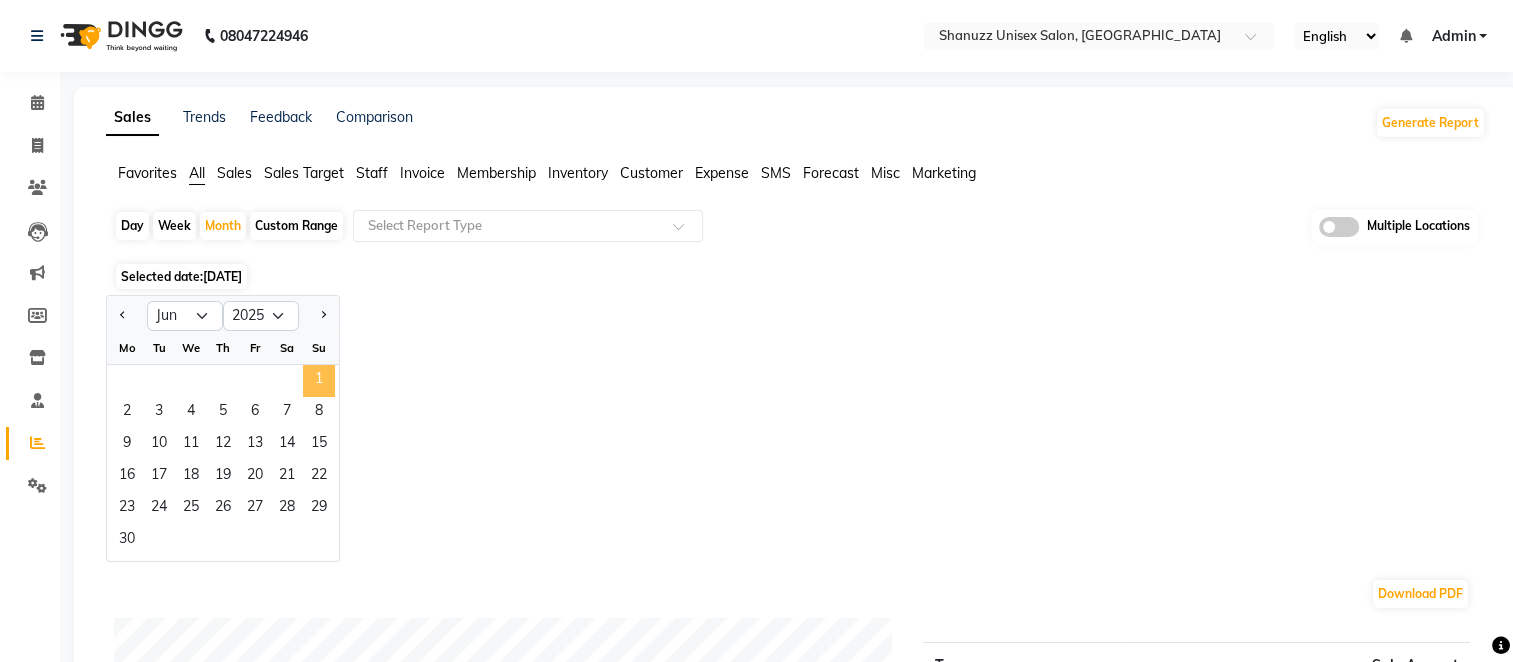click on "1" 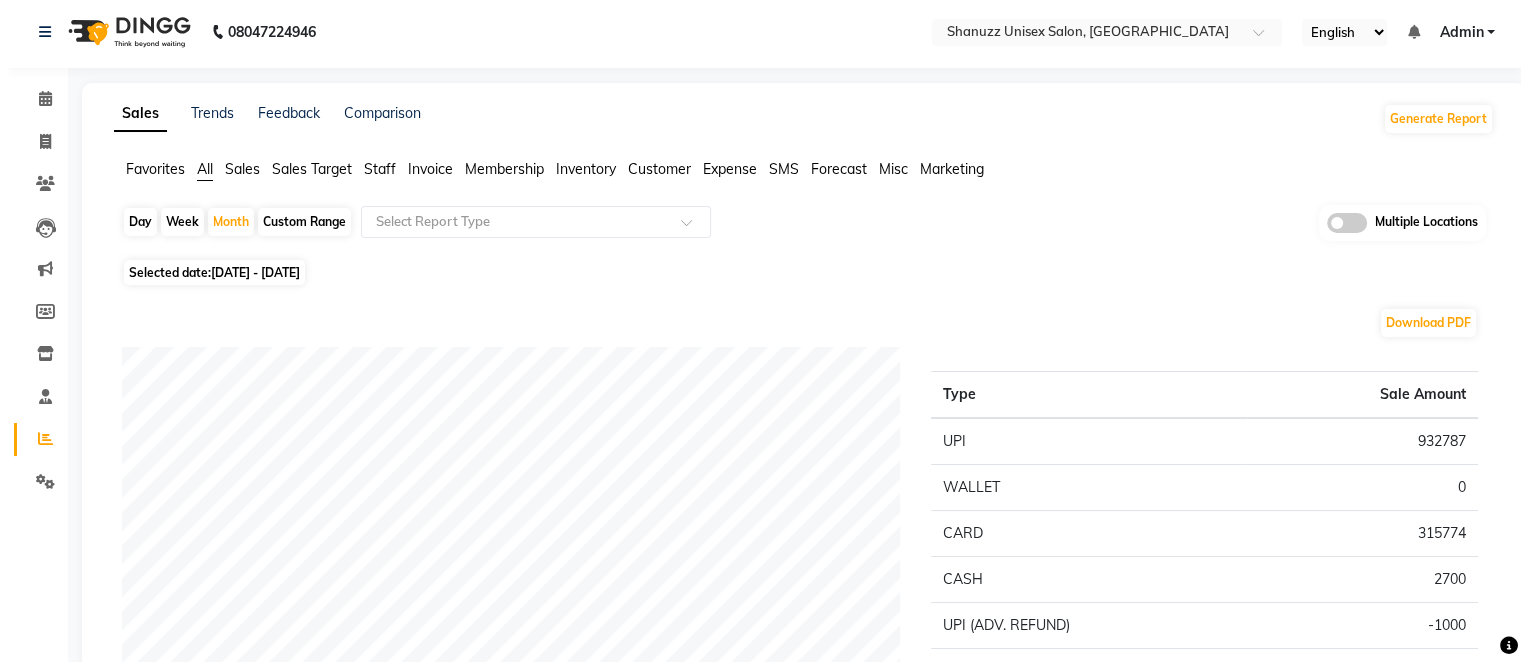 scroll, scrollTop: 0, scrollLeft: 0, axis: both 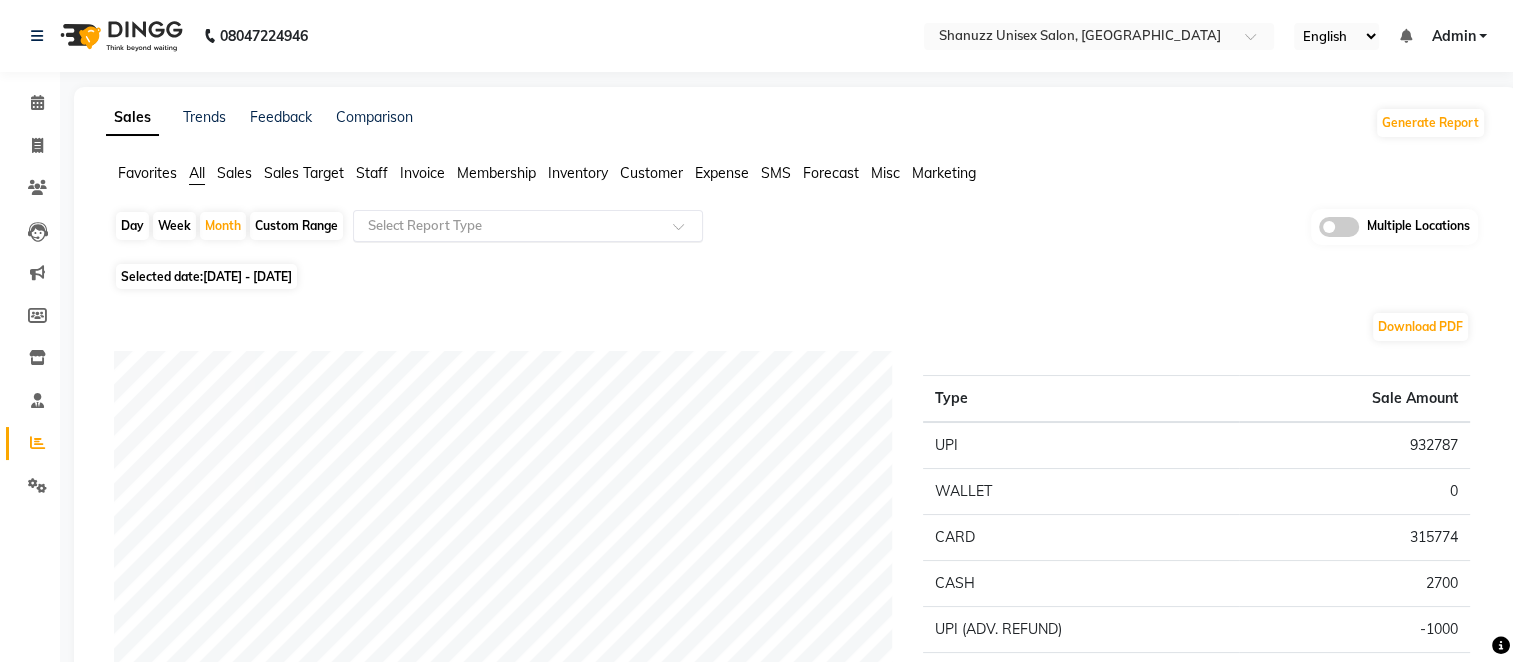 click 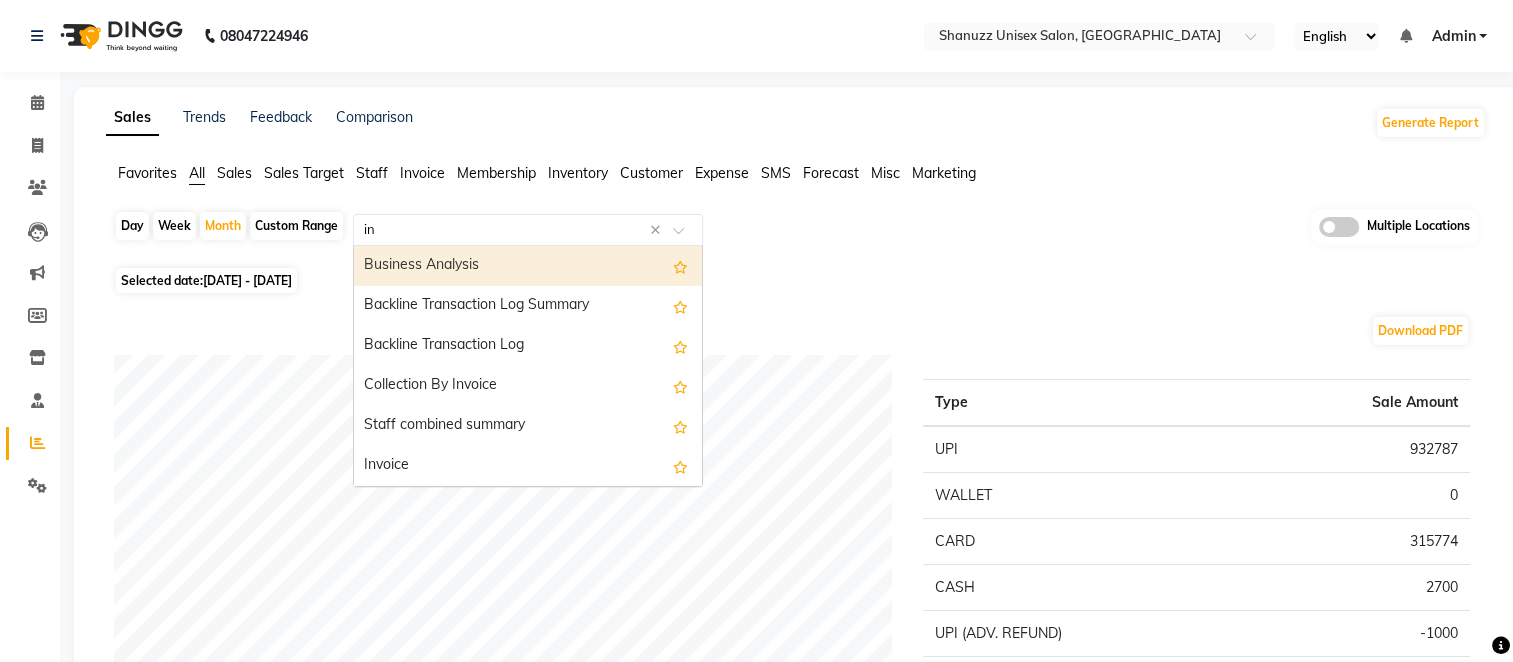 type on "inv" 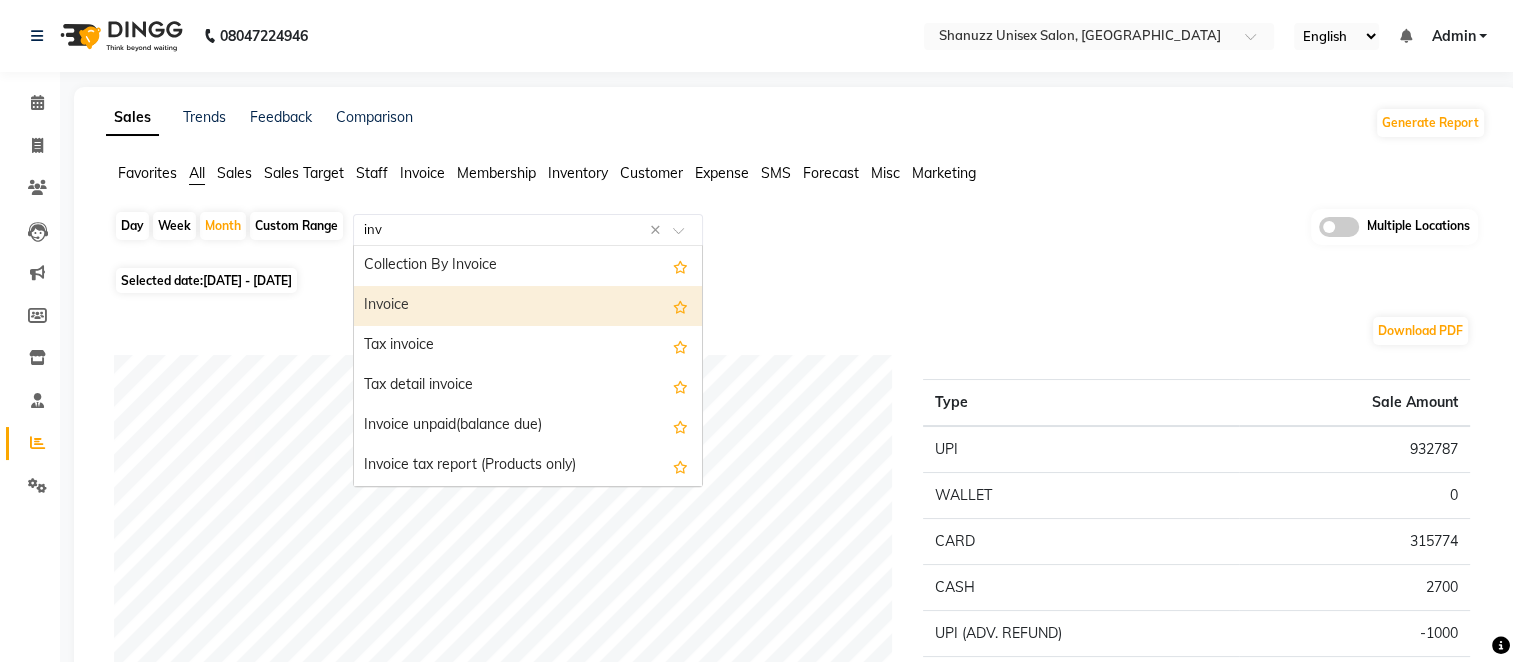 click on "Invoice" at bounding box center [528, 306] 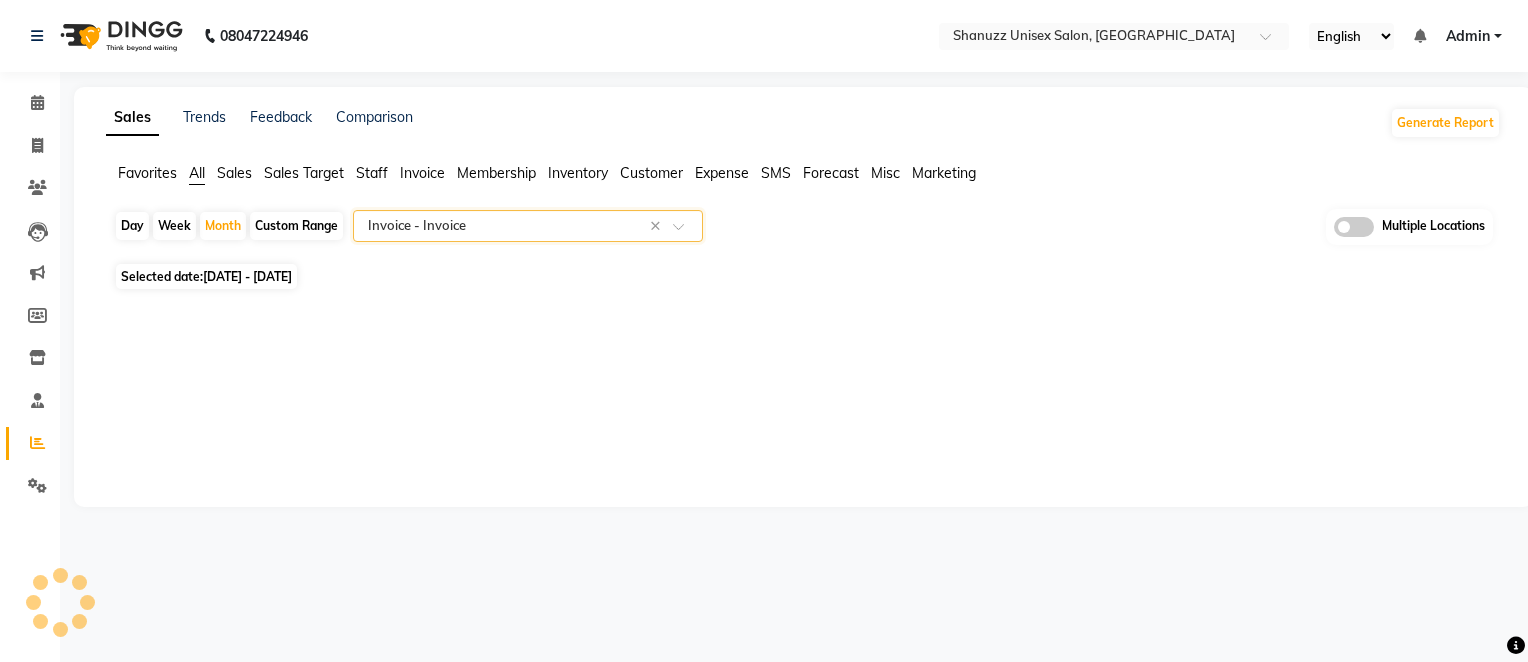 select on "full_report" 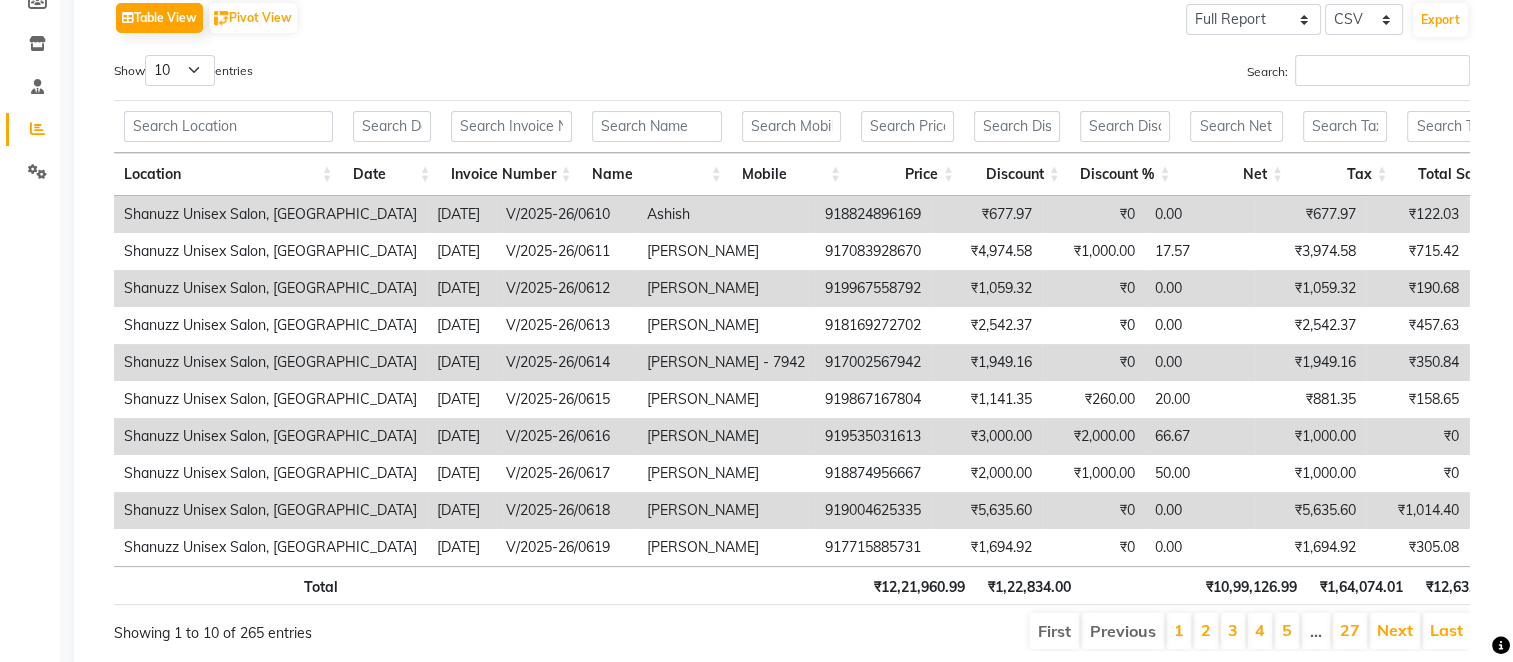 scroll, scrollTop: 313, scrollLeft: 0, axis: vertical 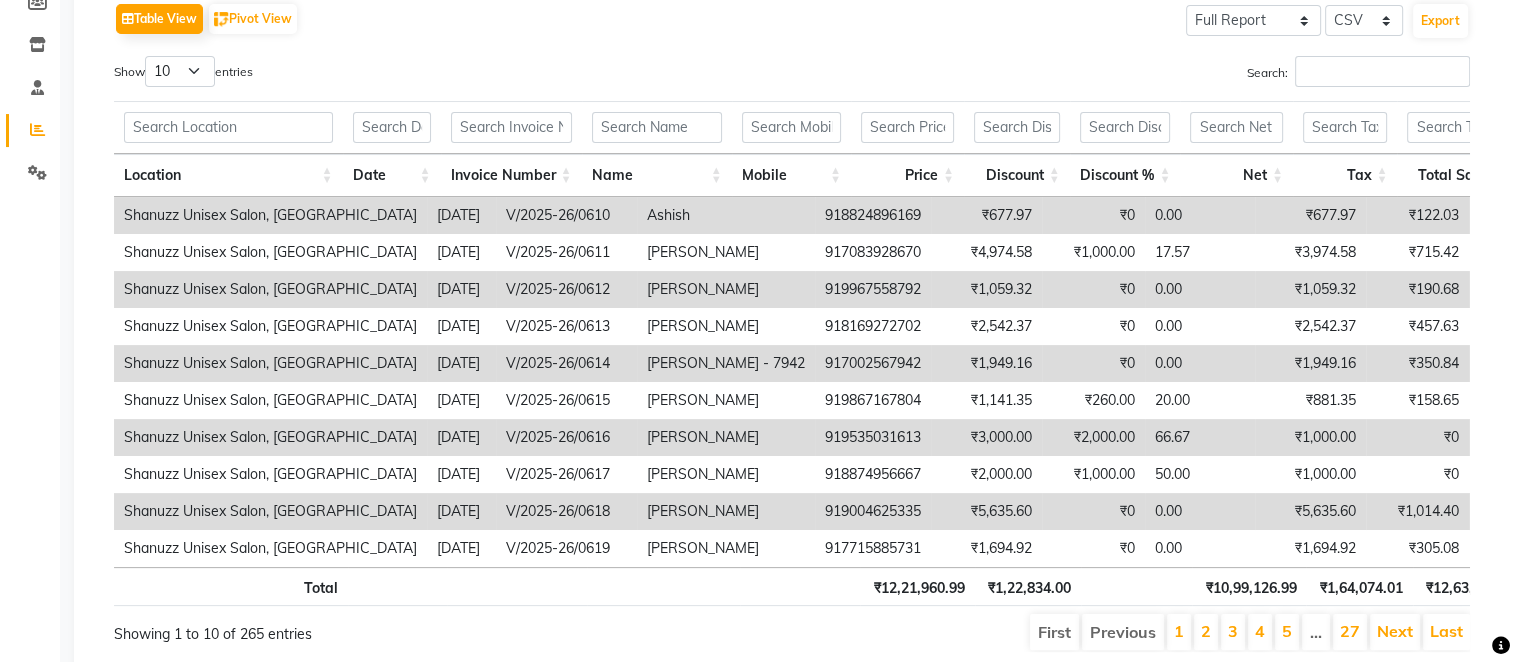 click on "Tax" at bounding box center [1345, 175] 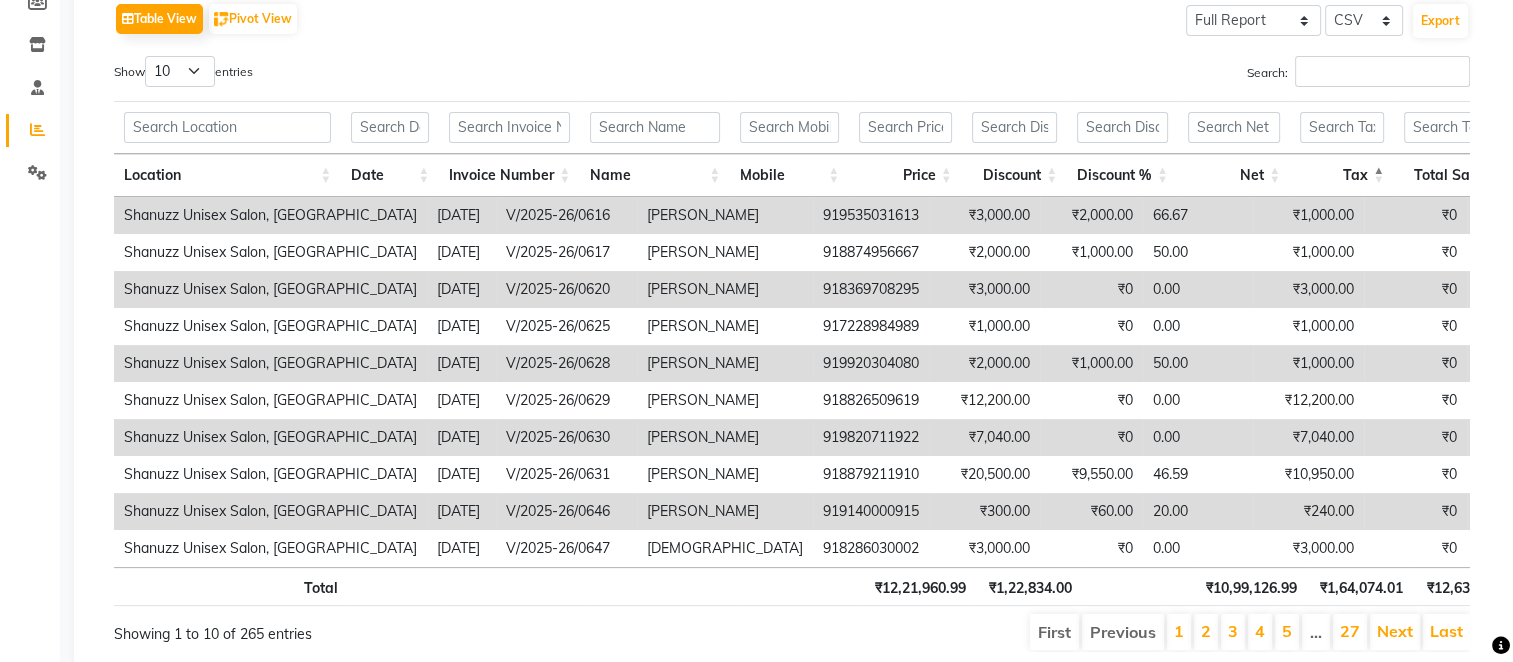 click on "V/2025-26/0628" at bounding box center [566, 363] 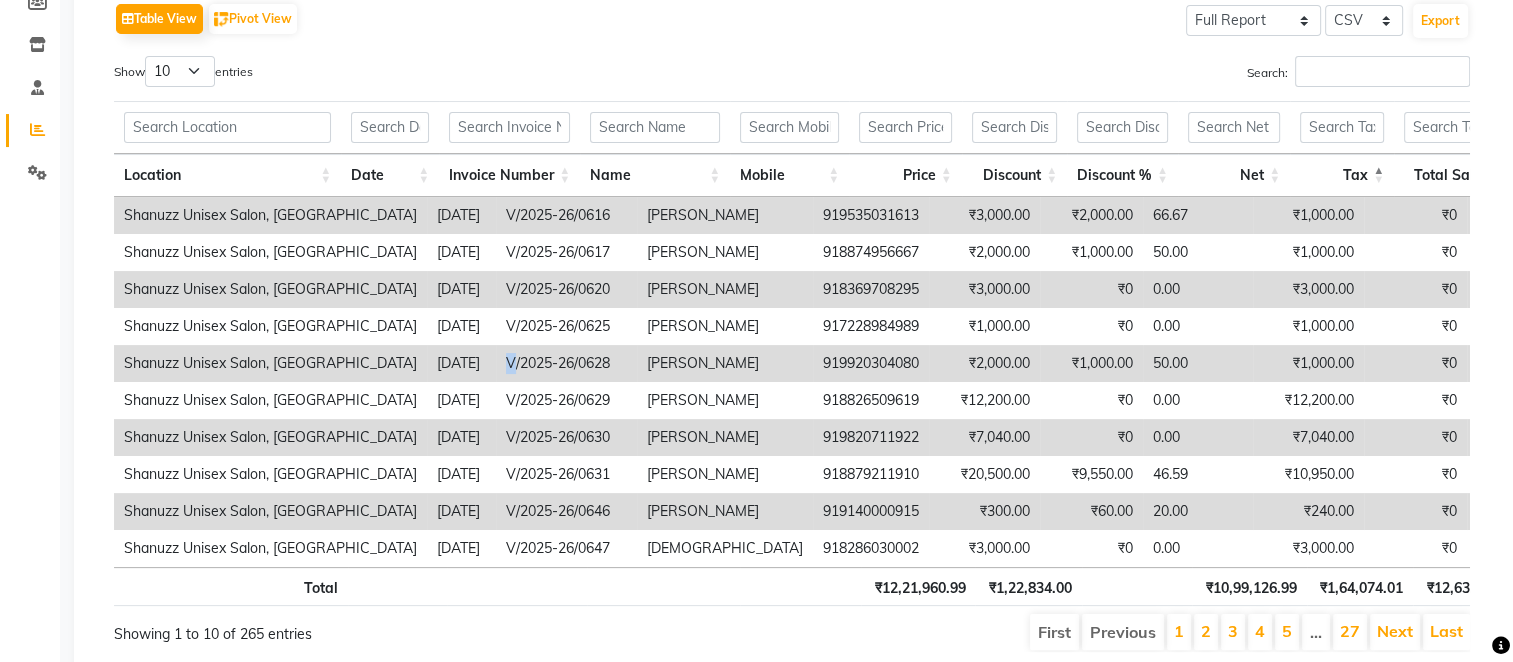click on "V/2025-26/0628" at bounding box center (566, 363) 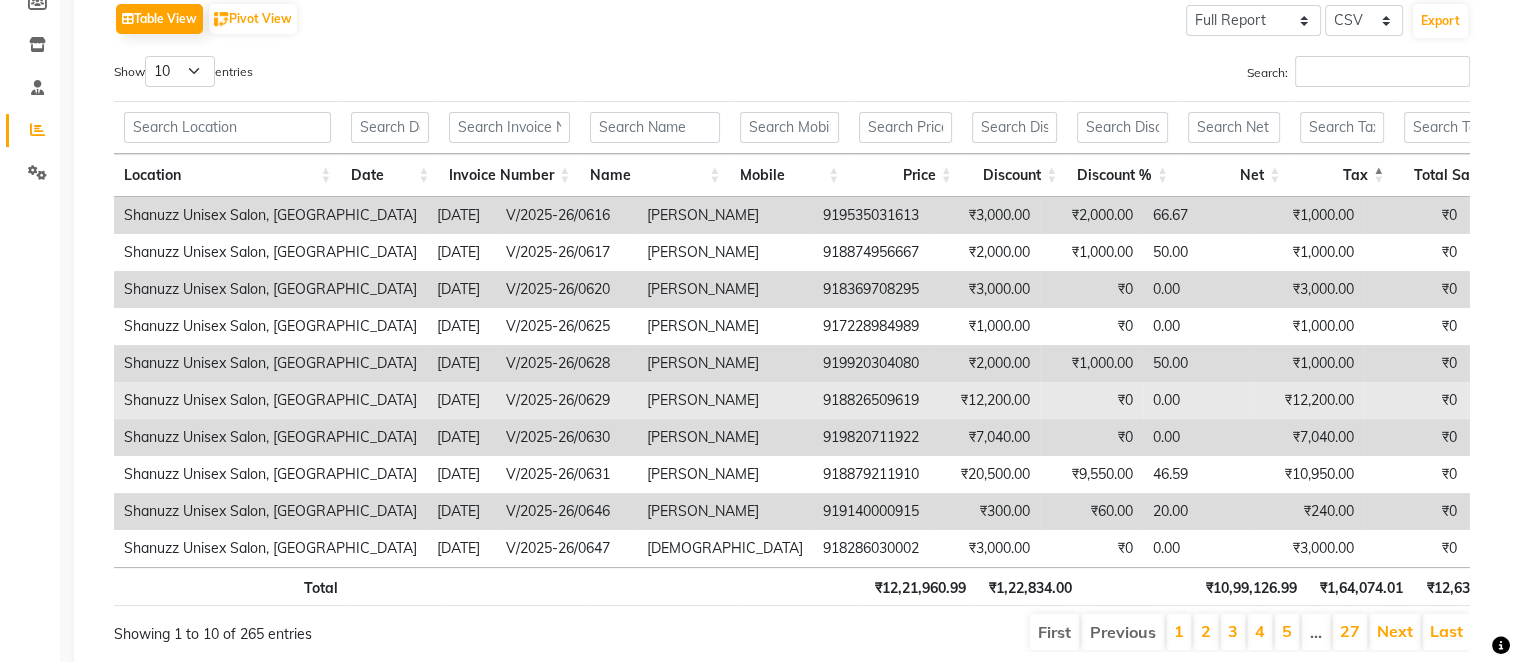 drag, startPoint x: 456, startPoint y: 361, endPoint x: 552, endPoint y: 385, distance: 98.95454 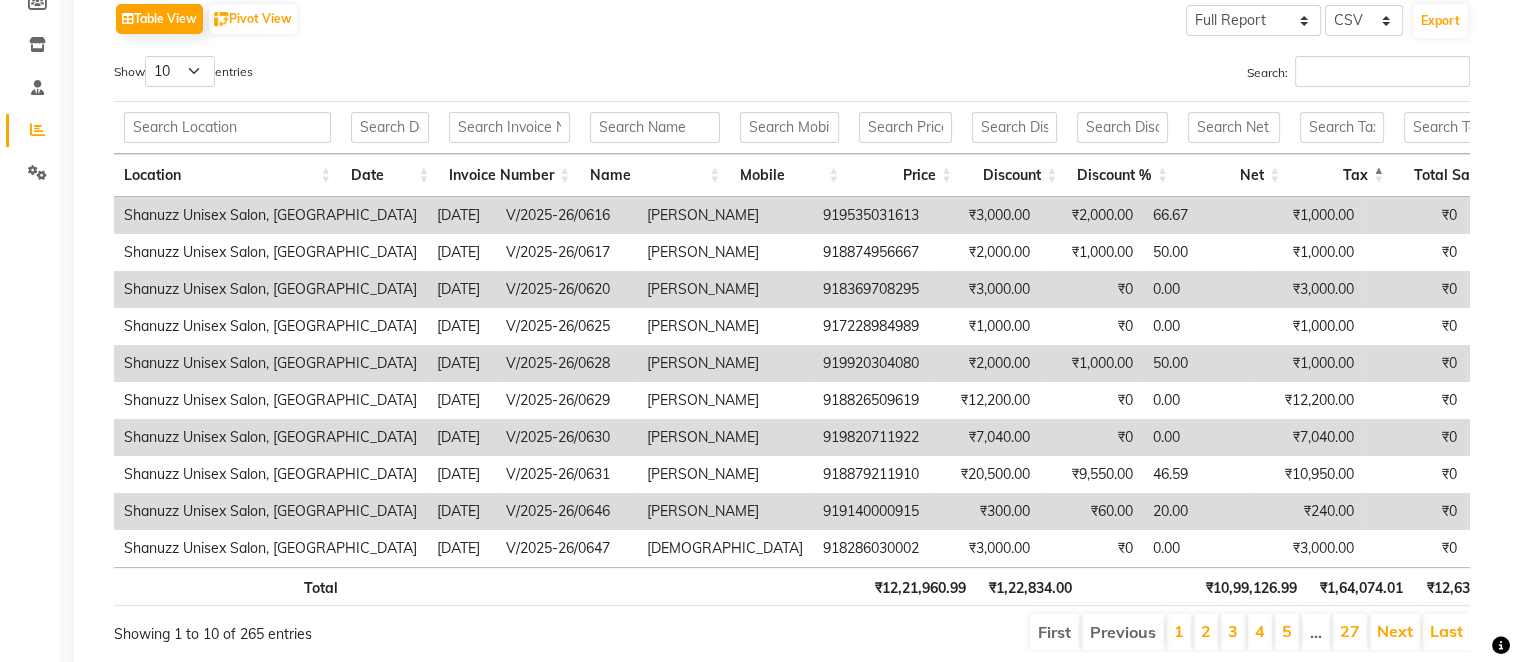 click on "V/2025-26/0628" at bounding box center [566, 363] 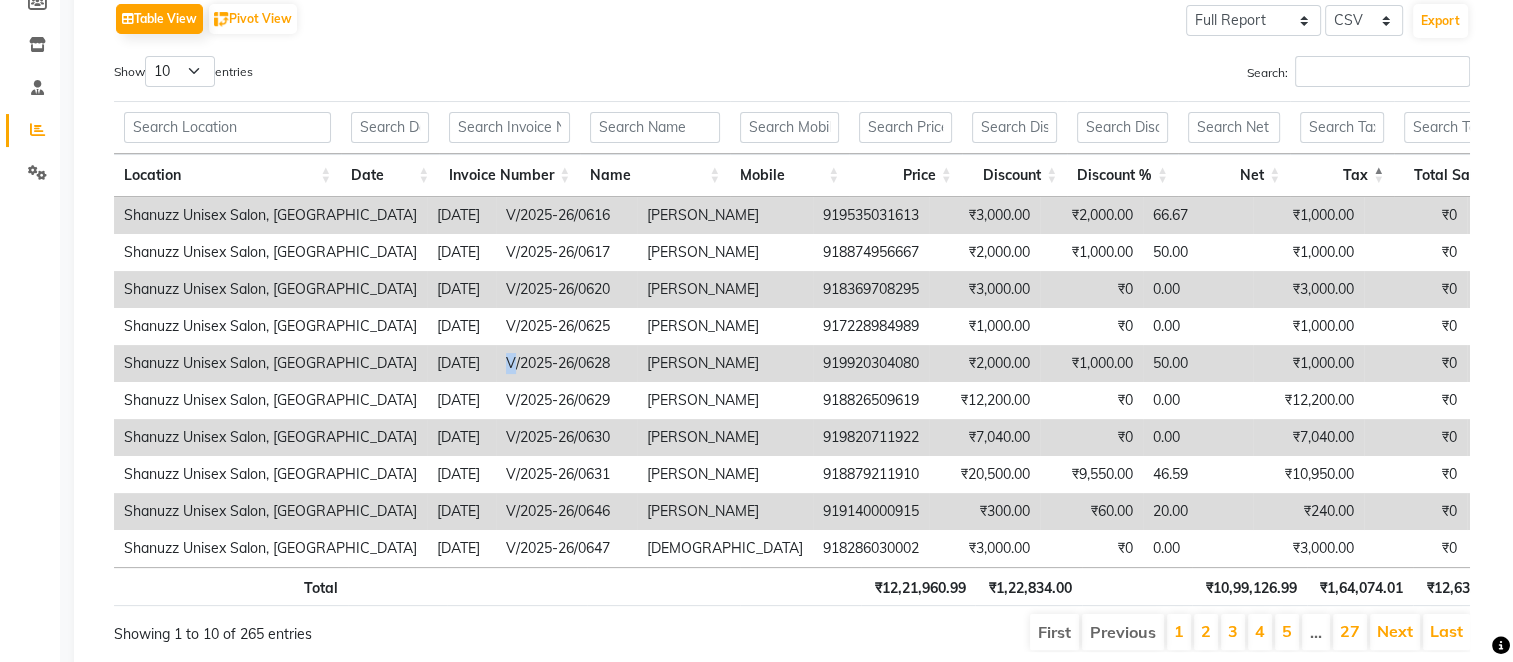 click on "V/2025-26/0628" at bounding box center (566, 363) 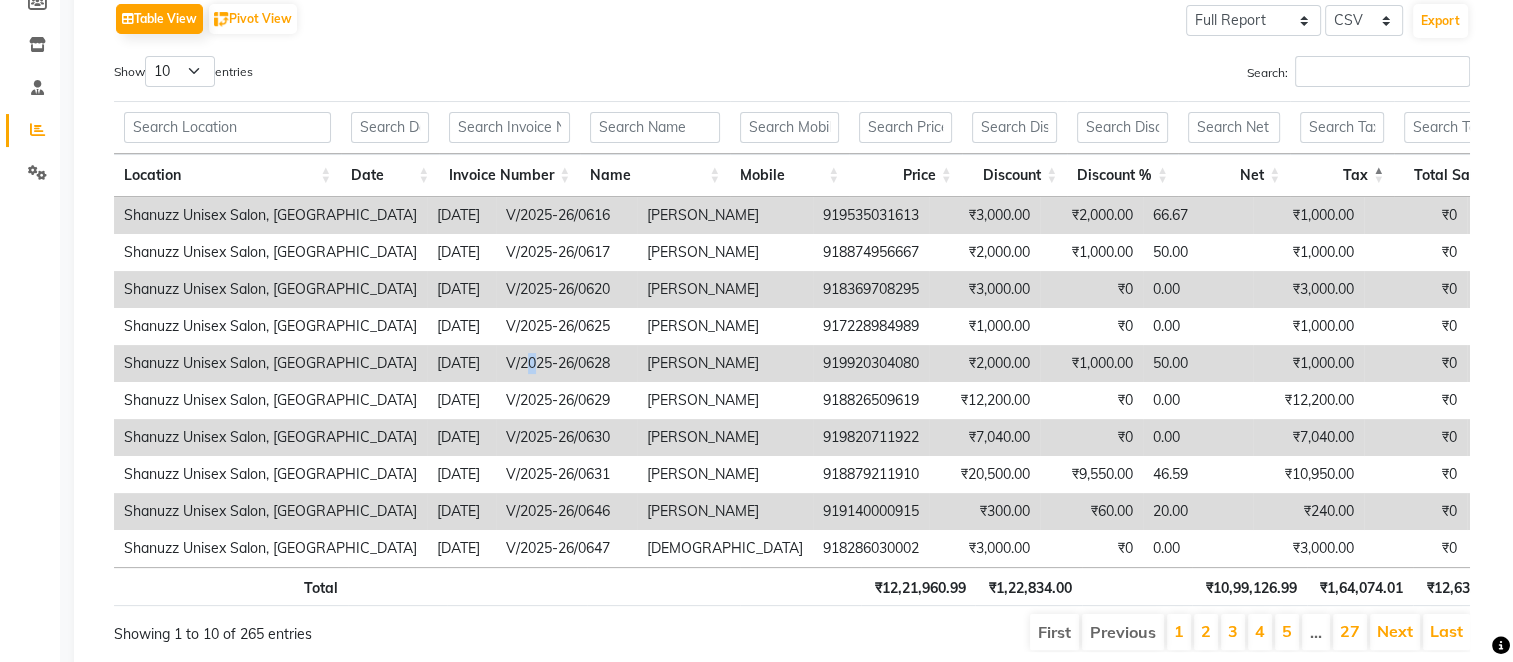 drag, startPoint x: 460, startPoint y: 355, endPoint x: 484, endPoint y: 369, distance: 27.784887 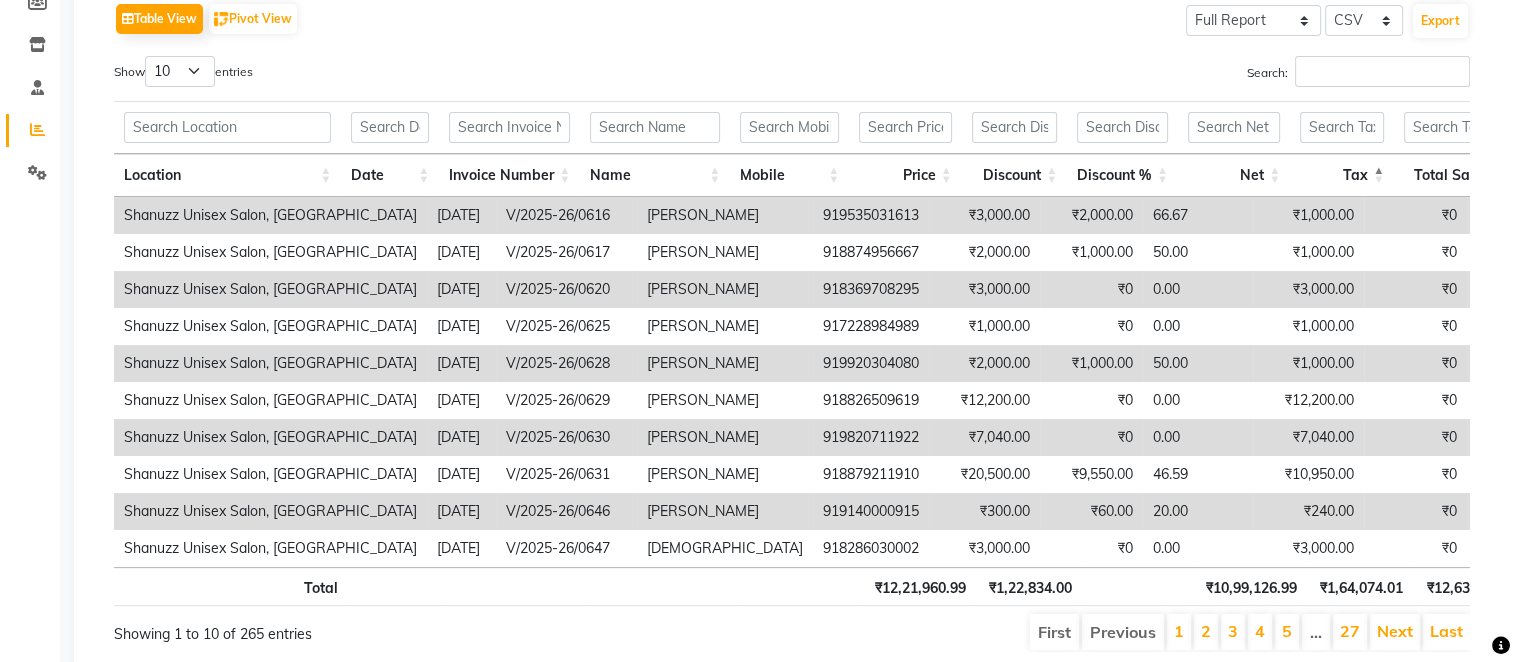 drag, startPoint x: 484, startPoint y: 369, endPoint x: 455, endPoint y: 362, distance: 29.832869 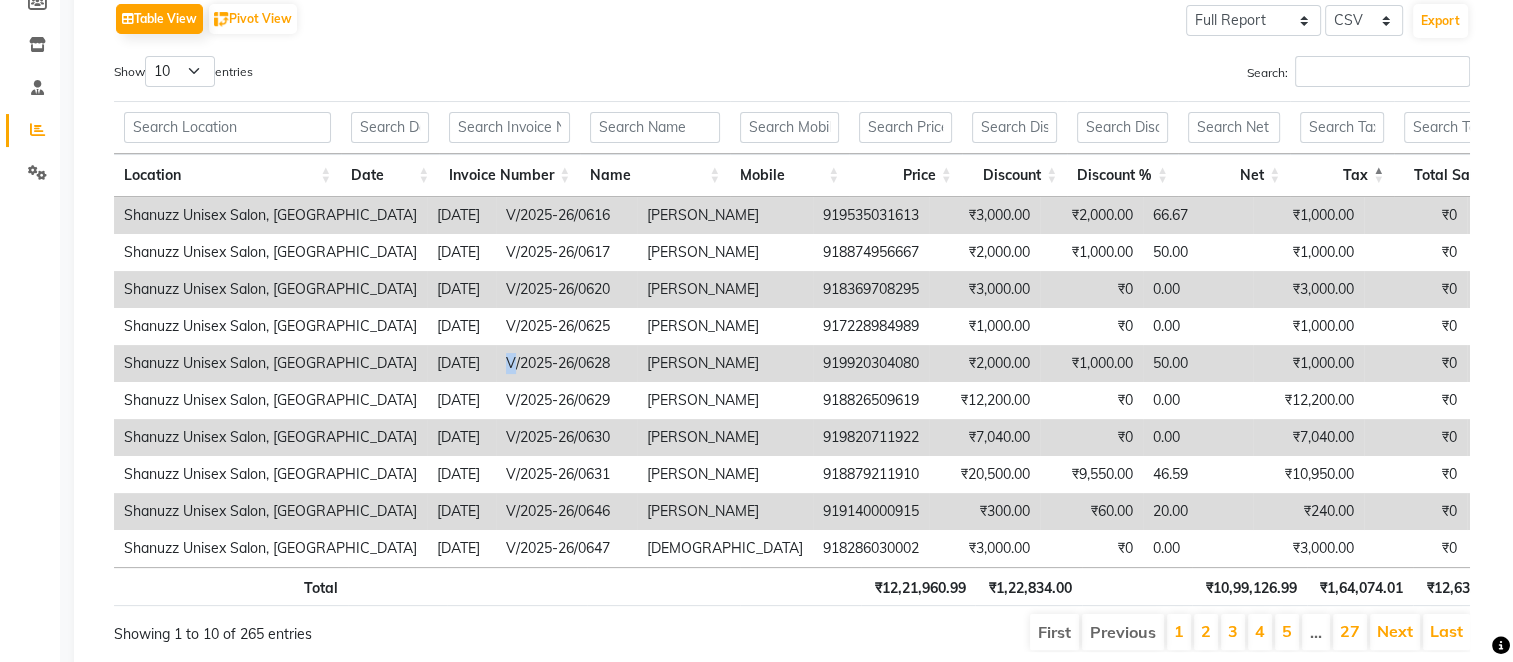 click on "V/2025-26/0628" at bounding box center [566, 363] 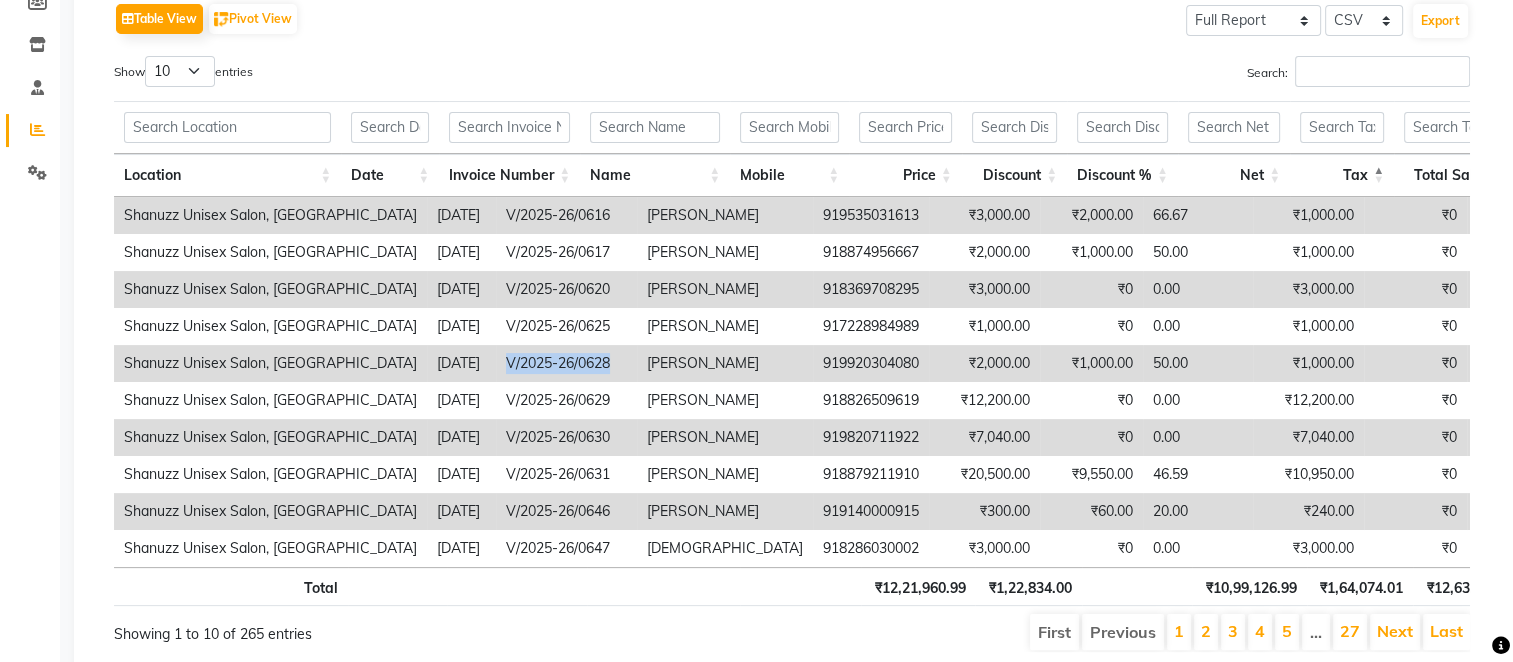 click on "V/2025-26/0628" at bounding box center (566, 363) 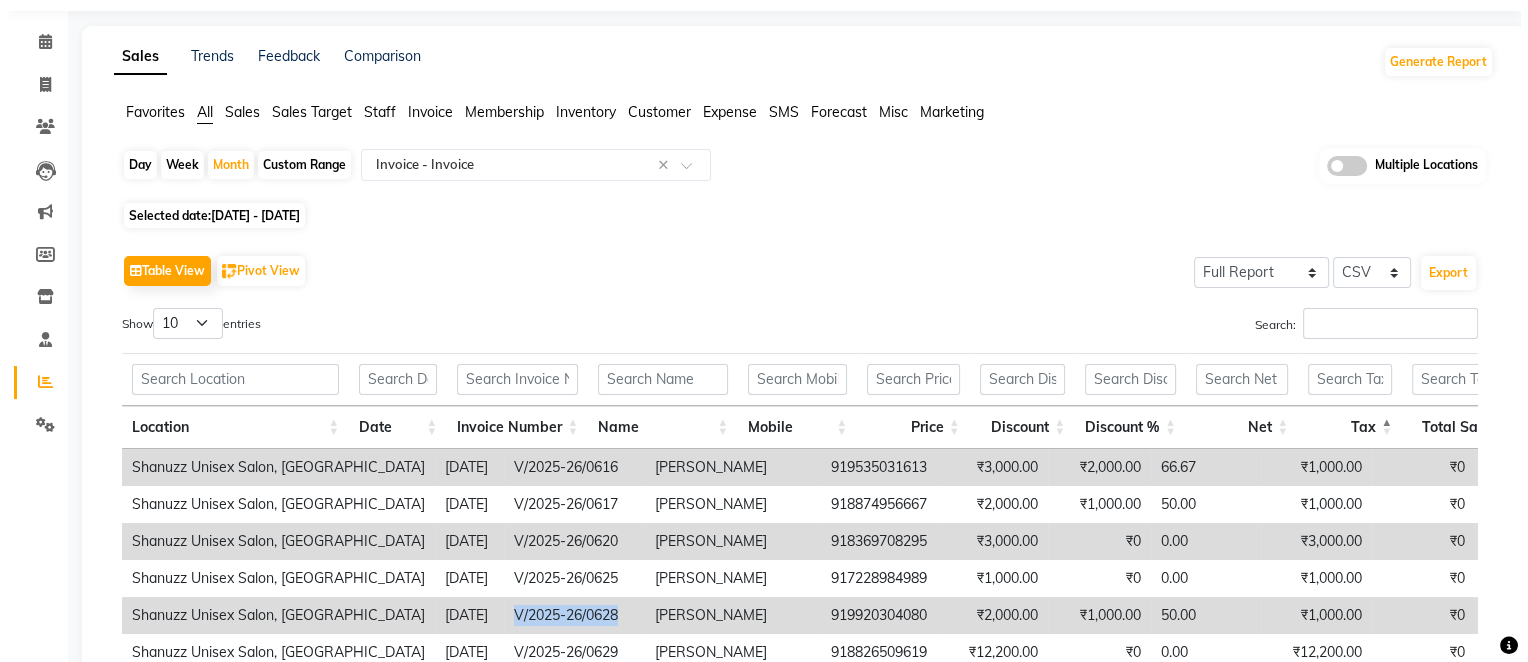 scroll, scrollTop: 0, scrollLeft: 0, axis: both 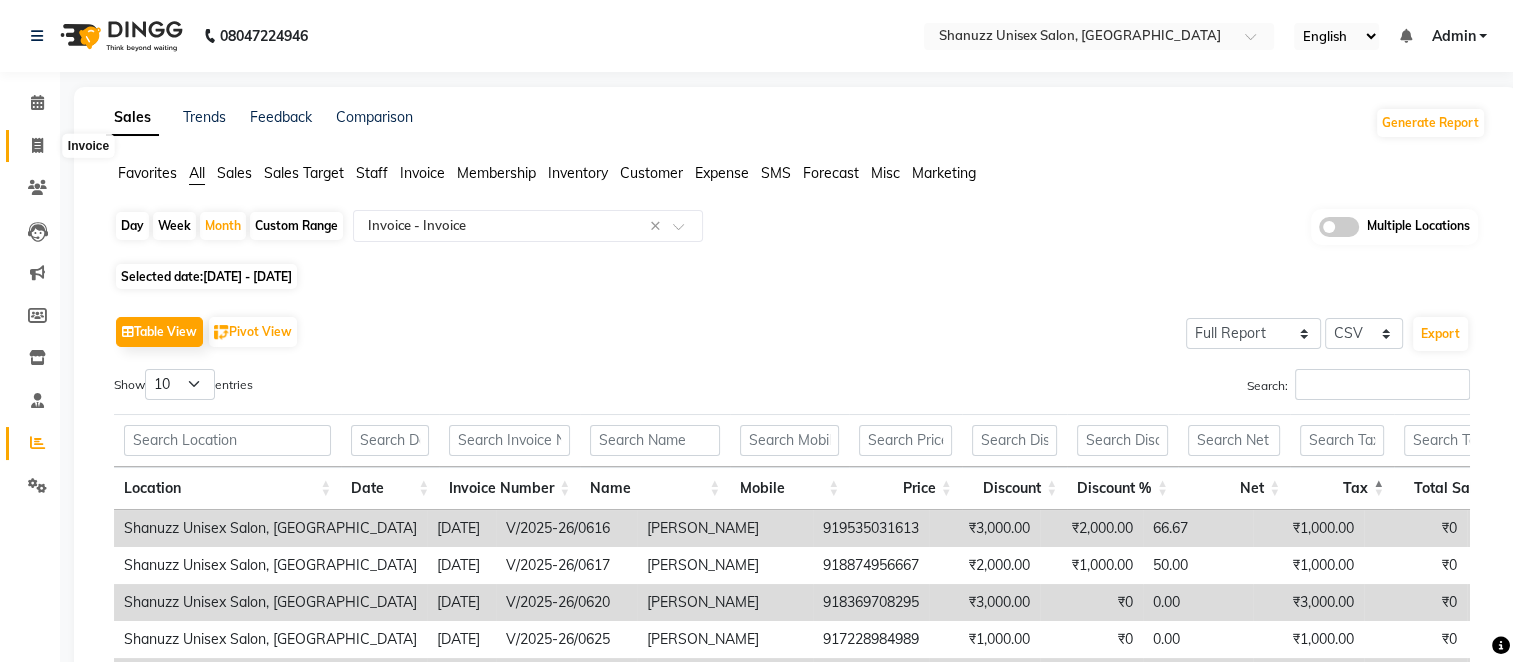 click 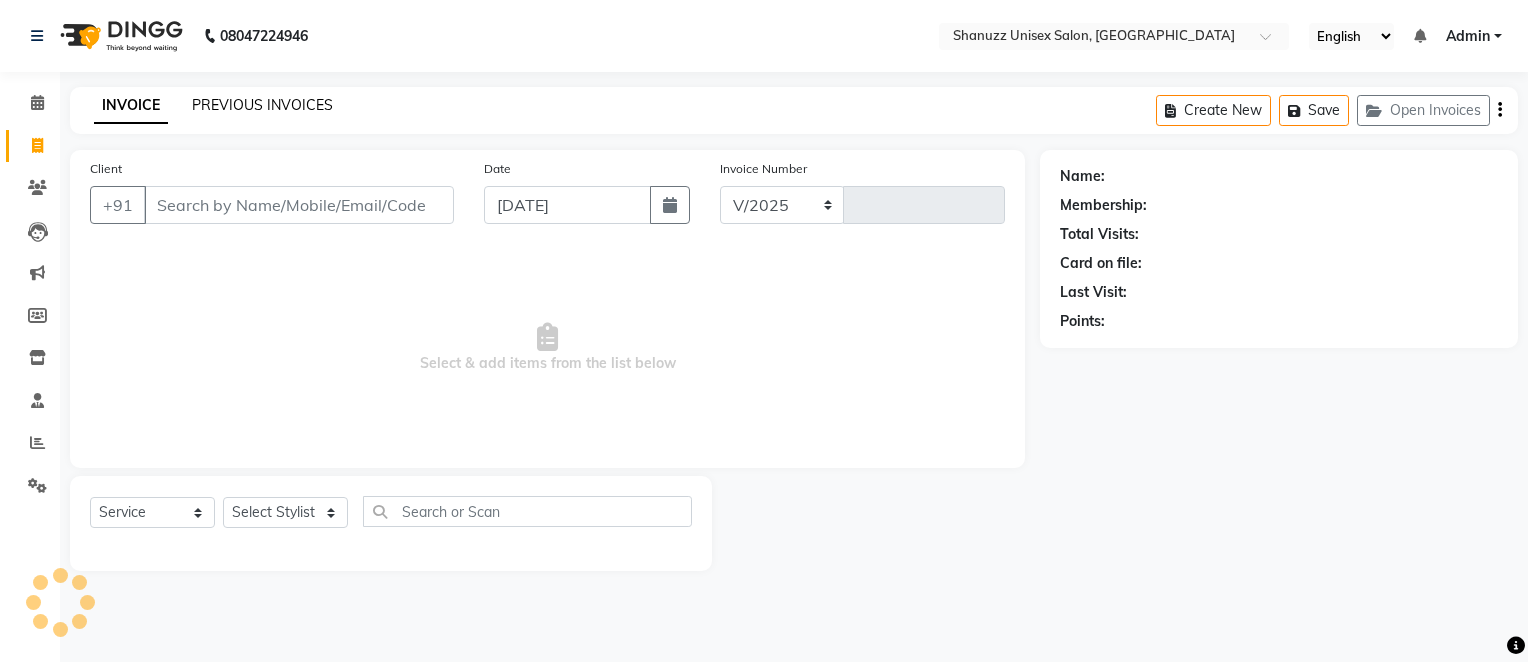 select on "7102" 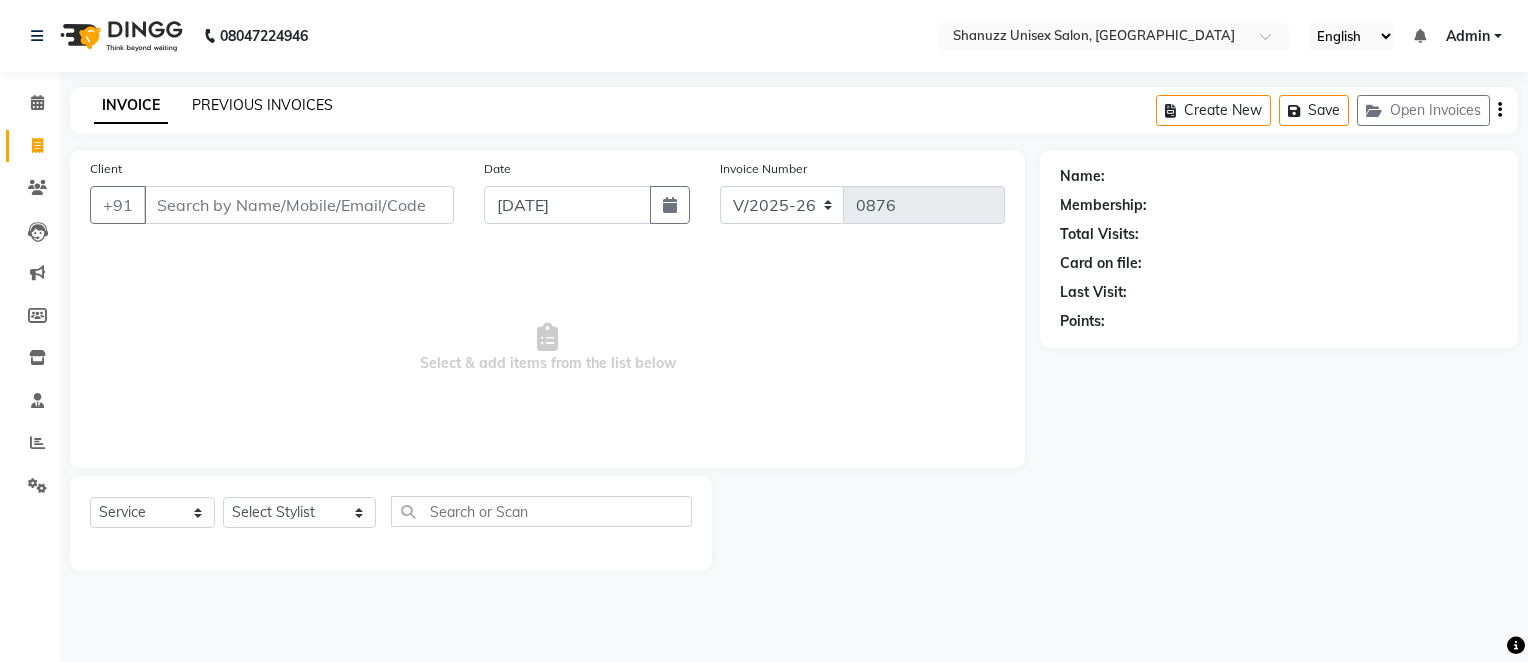 click on "PREVIOUS INVOICES" 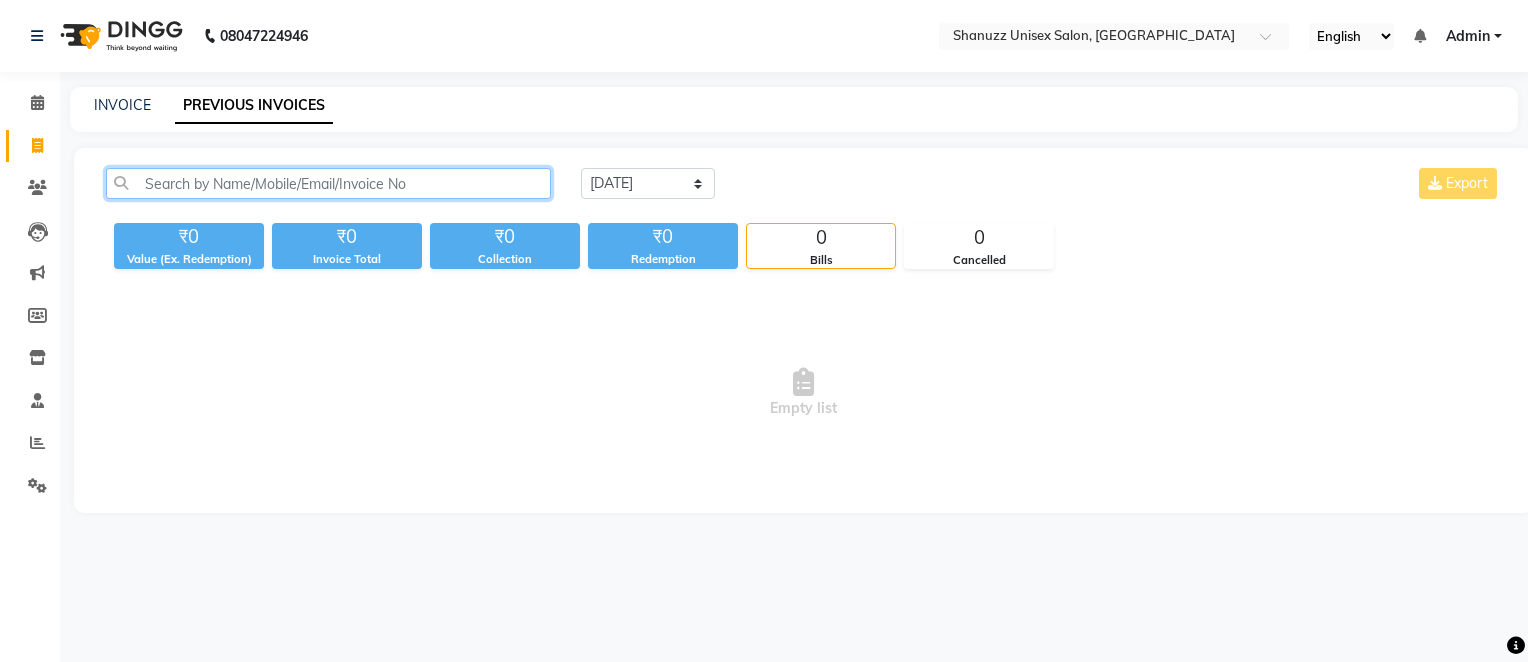 click 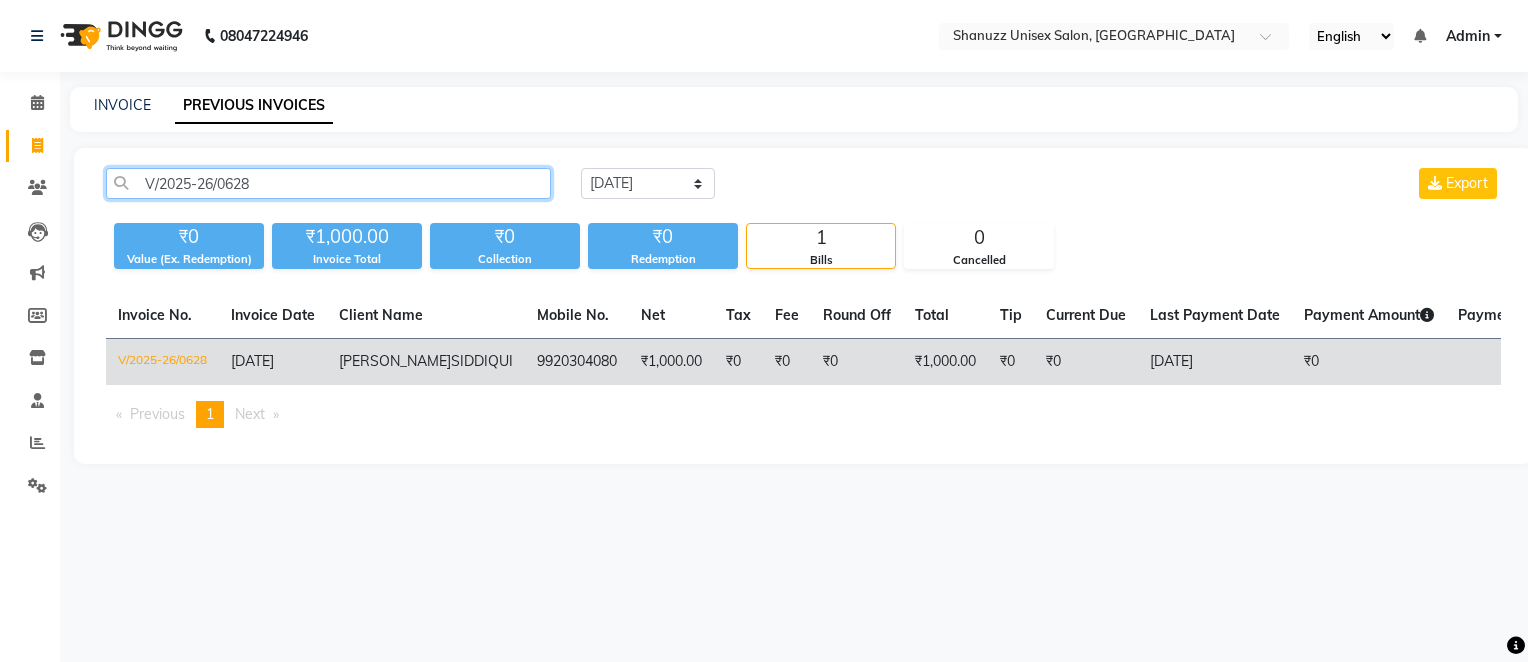 type on "V/2025-26/0628" 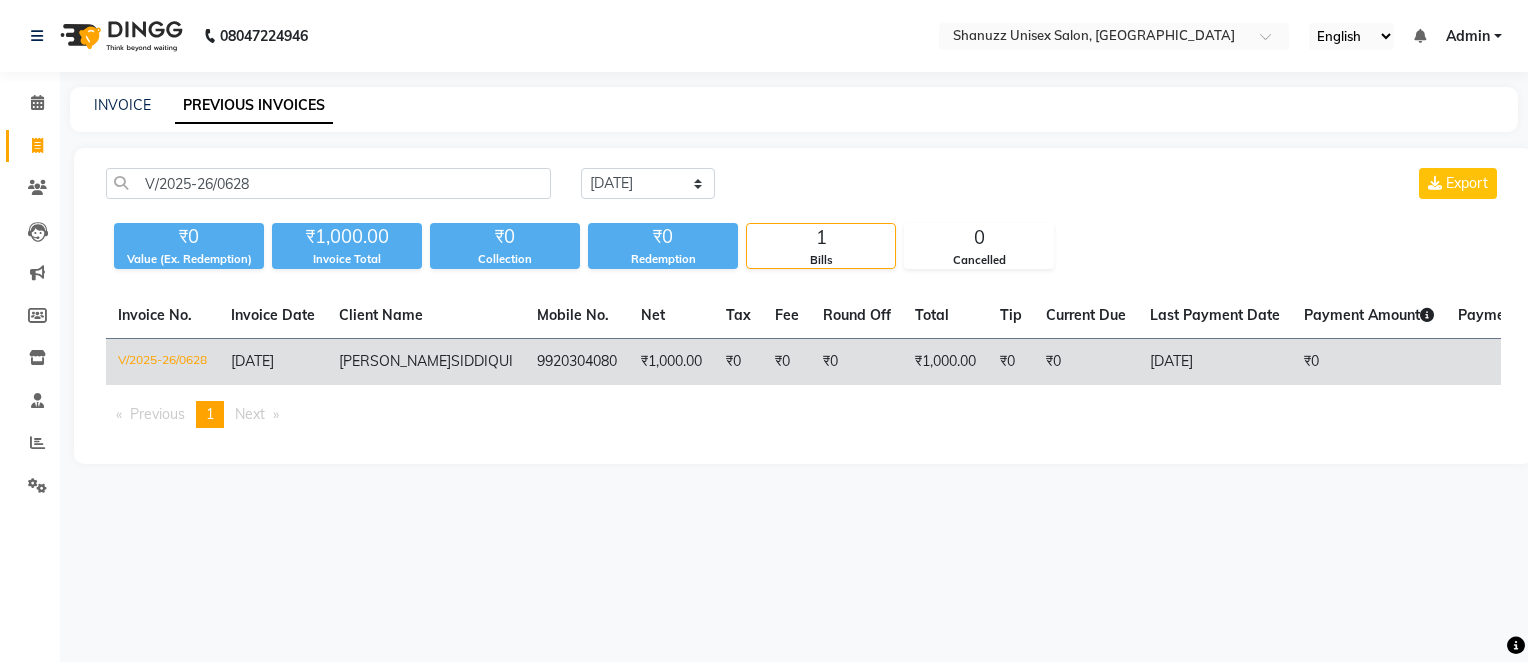 click on "9920304080" 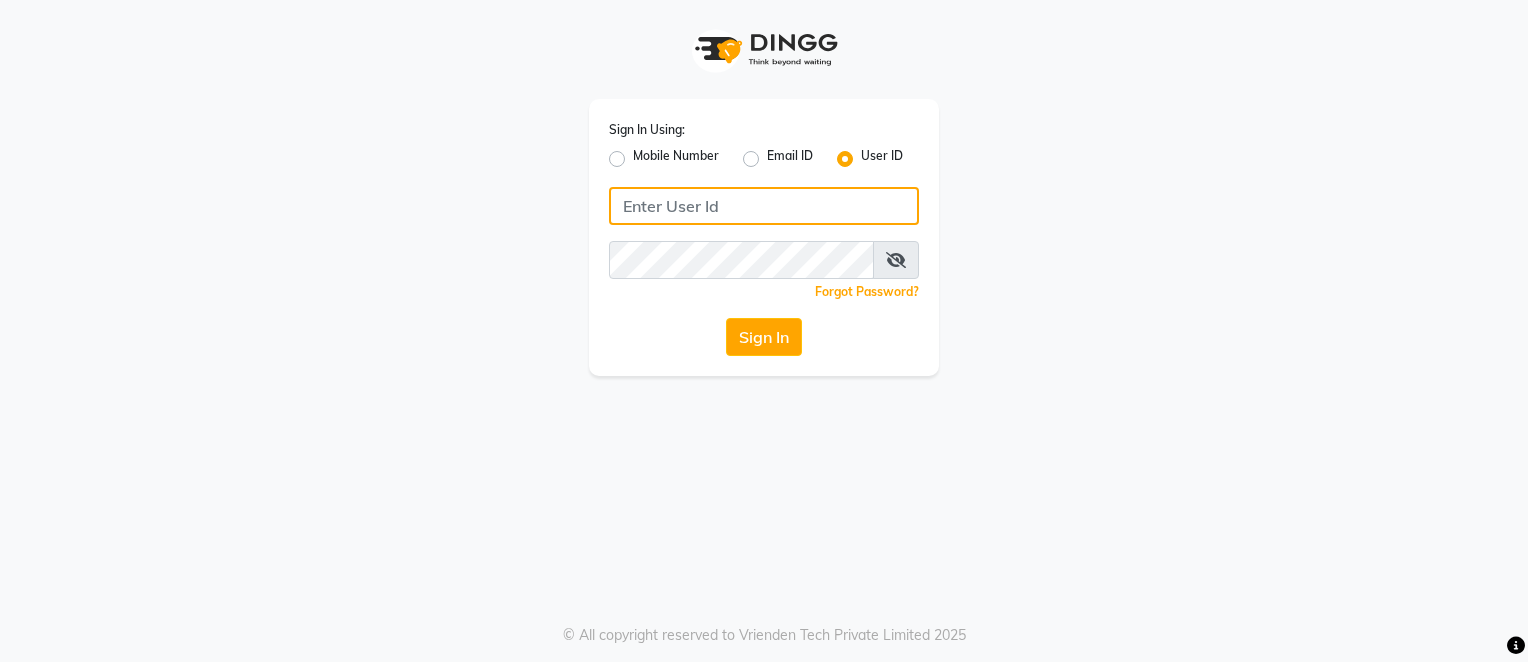 type on "shanuzz" 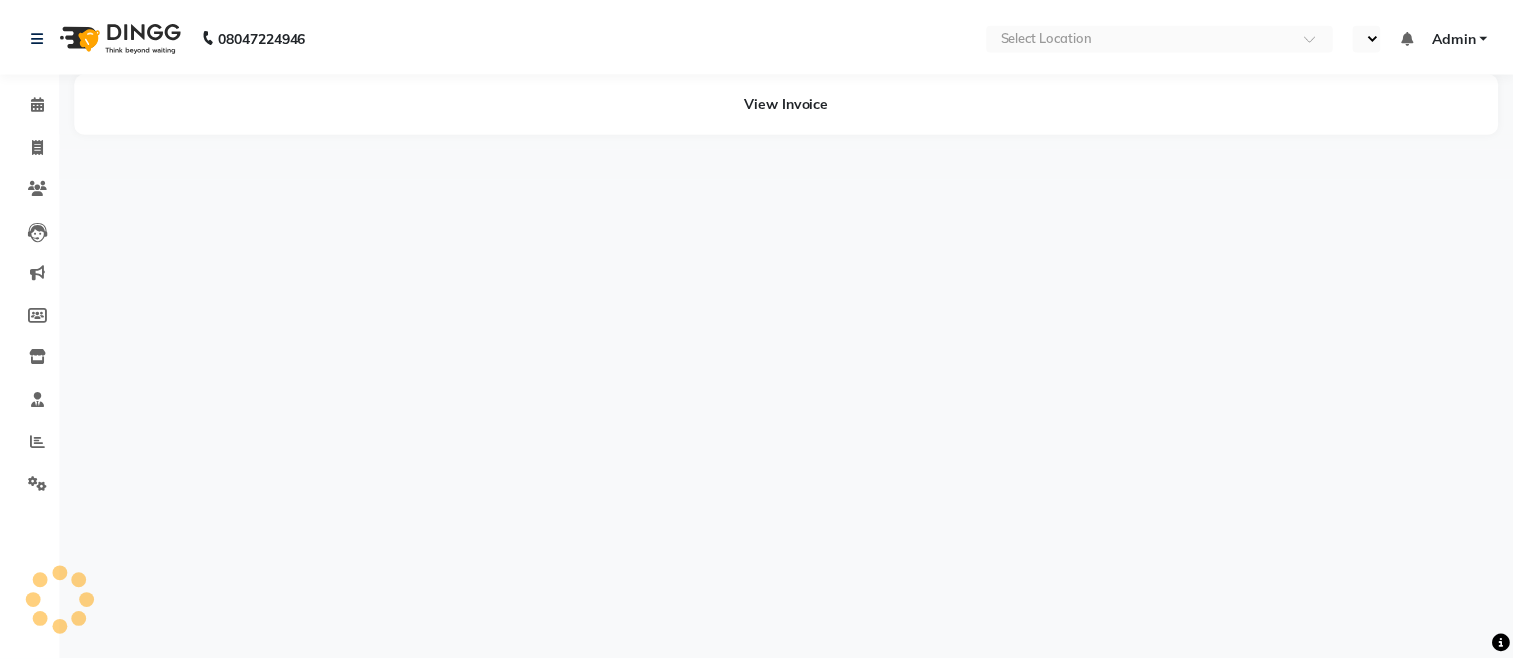 scroll, scrollTop: 0, scrollLeft: 0, axis: both 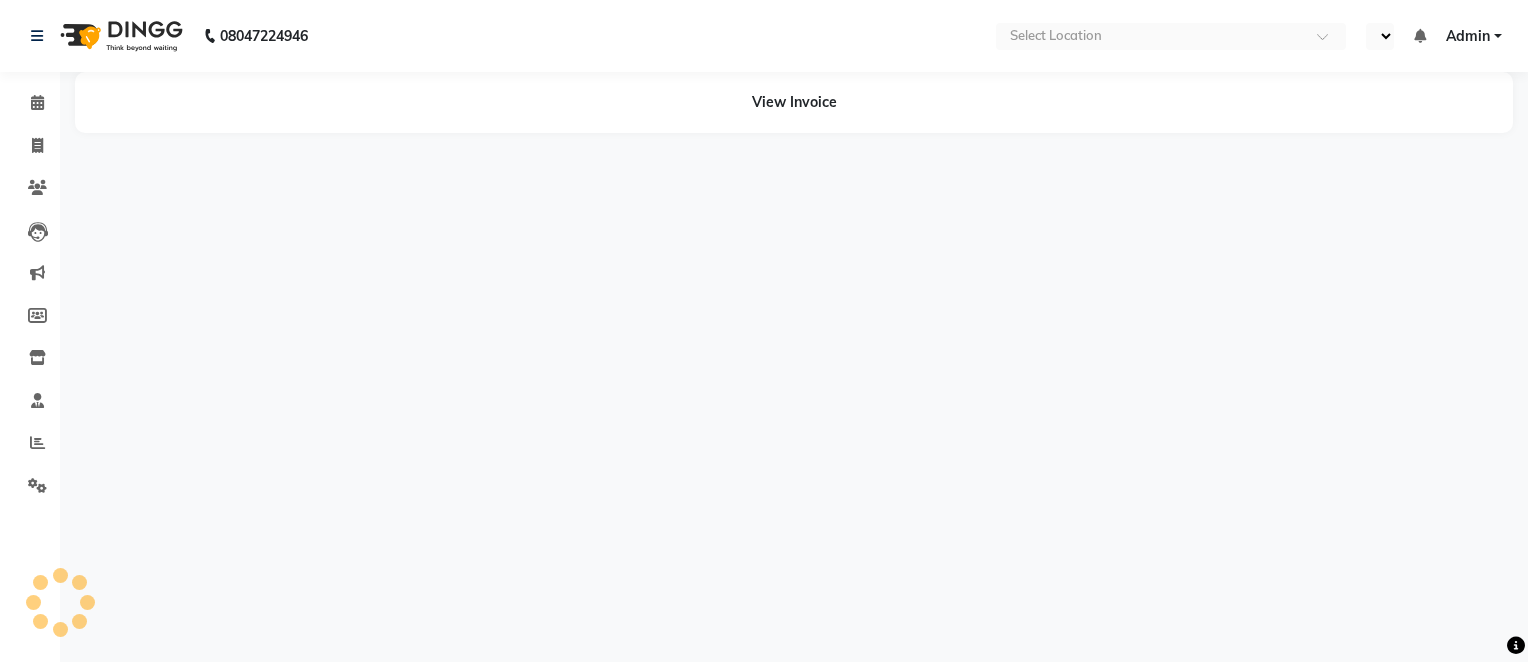 select on "en" 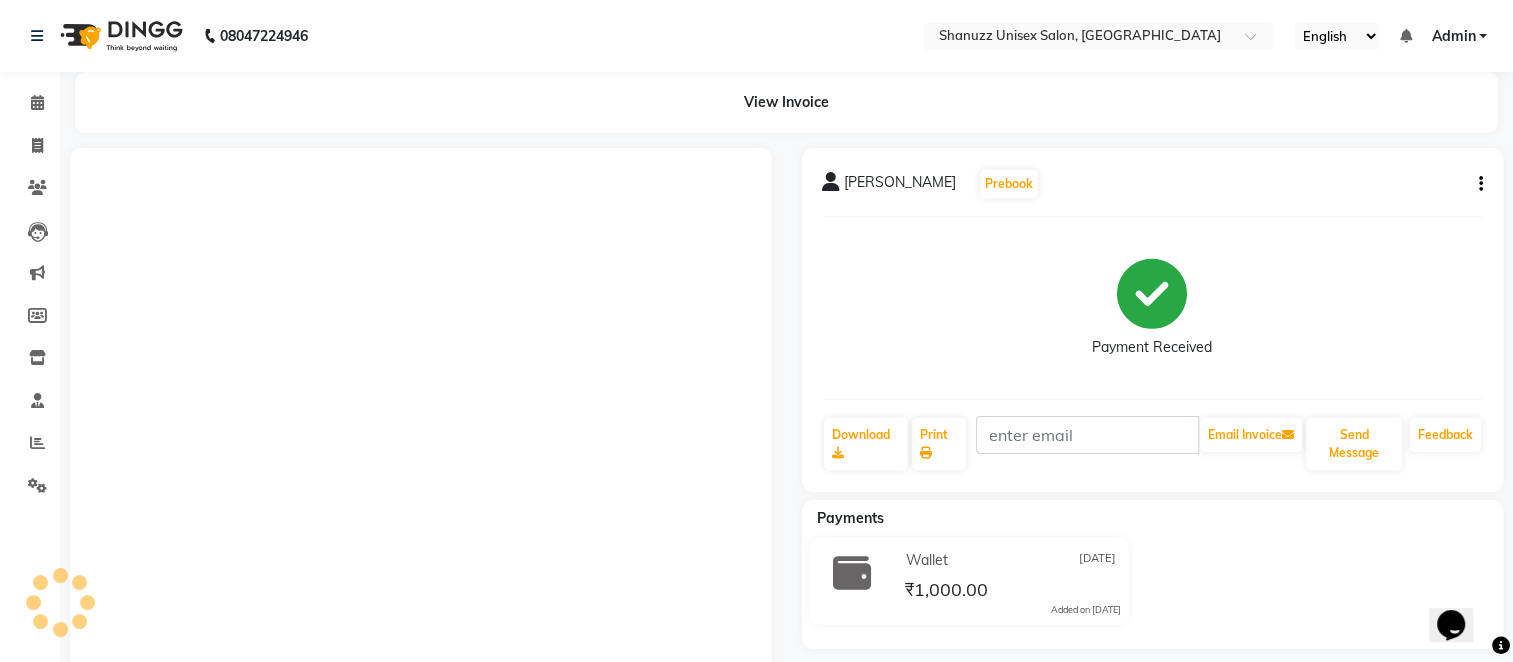 scroll, scrollTop: 0, scrollLeft: 0, axis: both 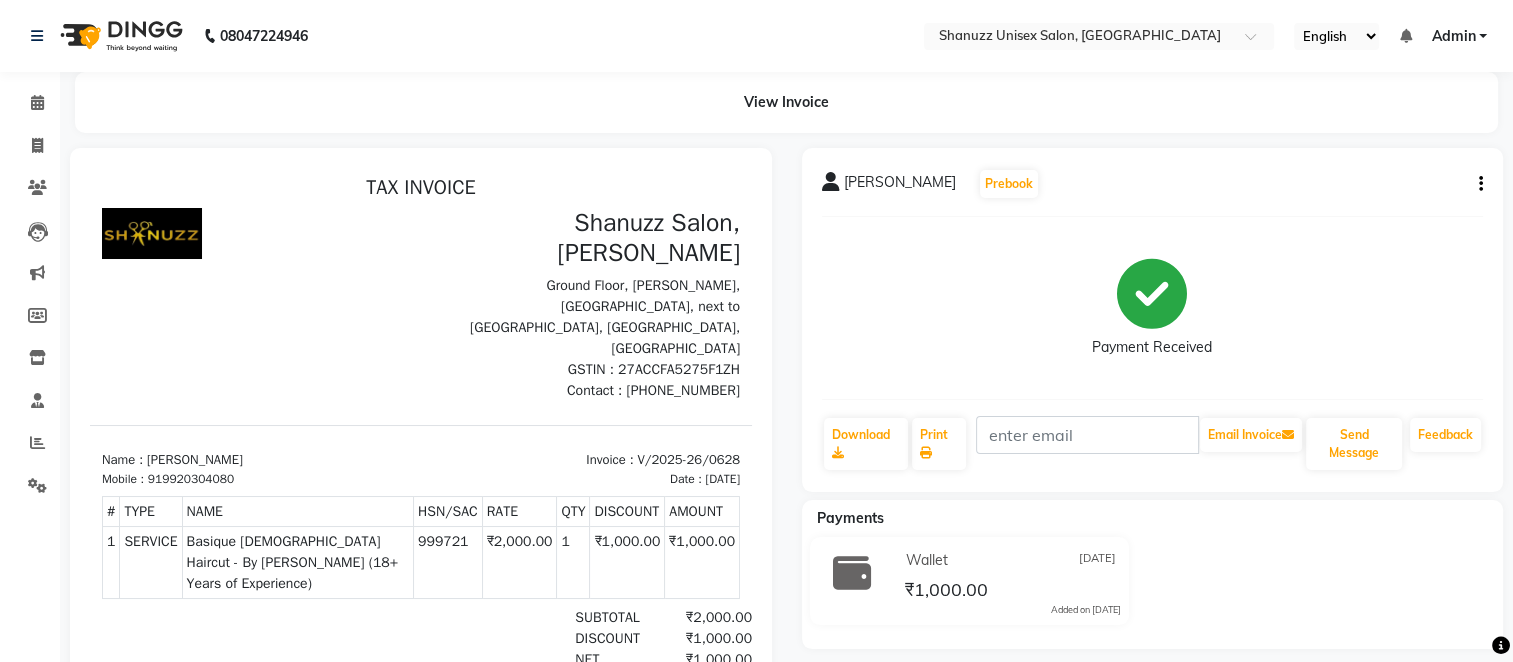 click 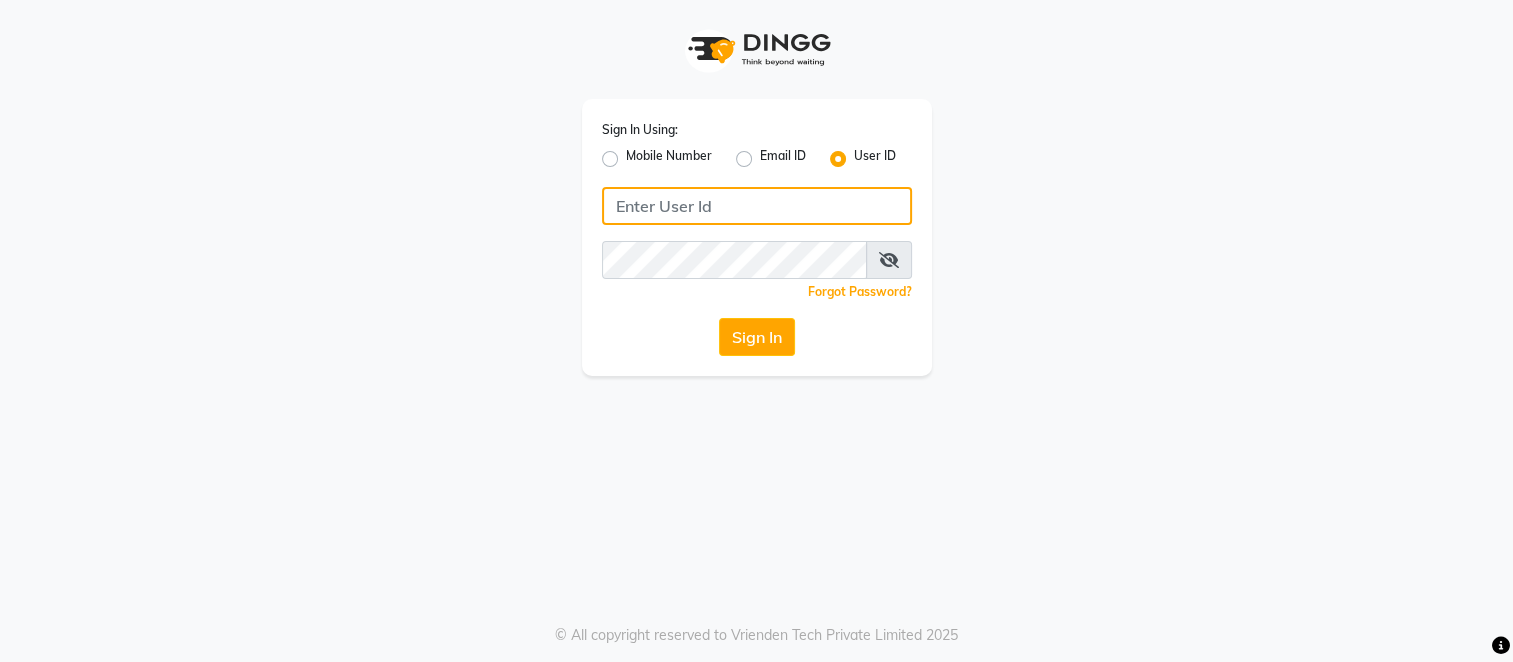type on "shanuzz" 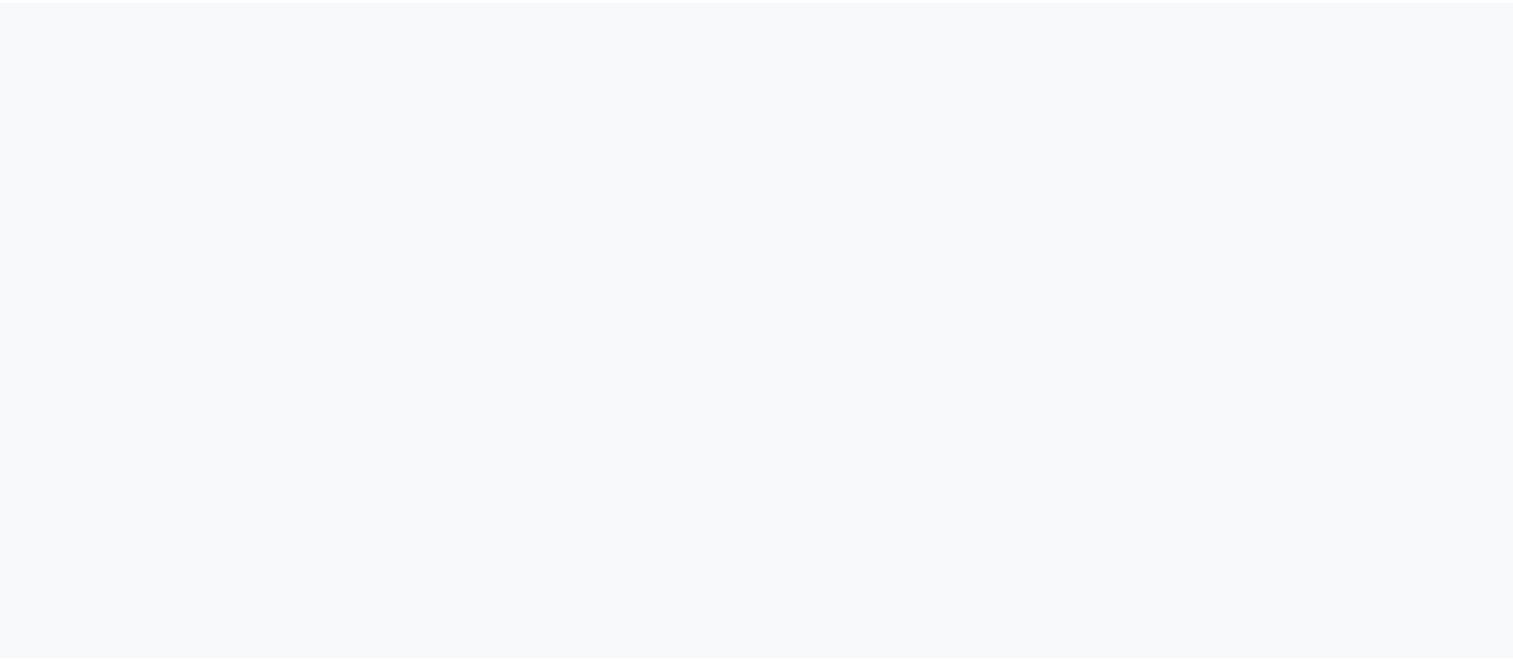 scroll, scrollTop: 0, scrollLeft: 0, axis: both 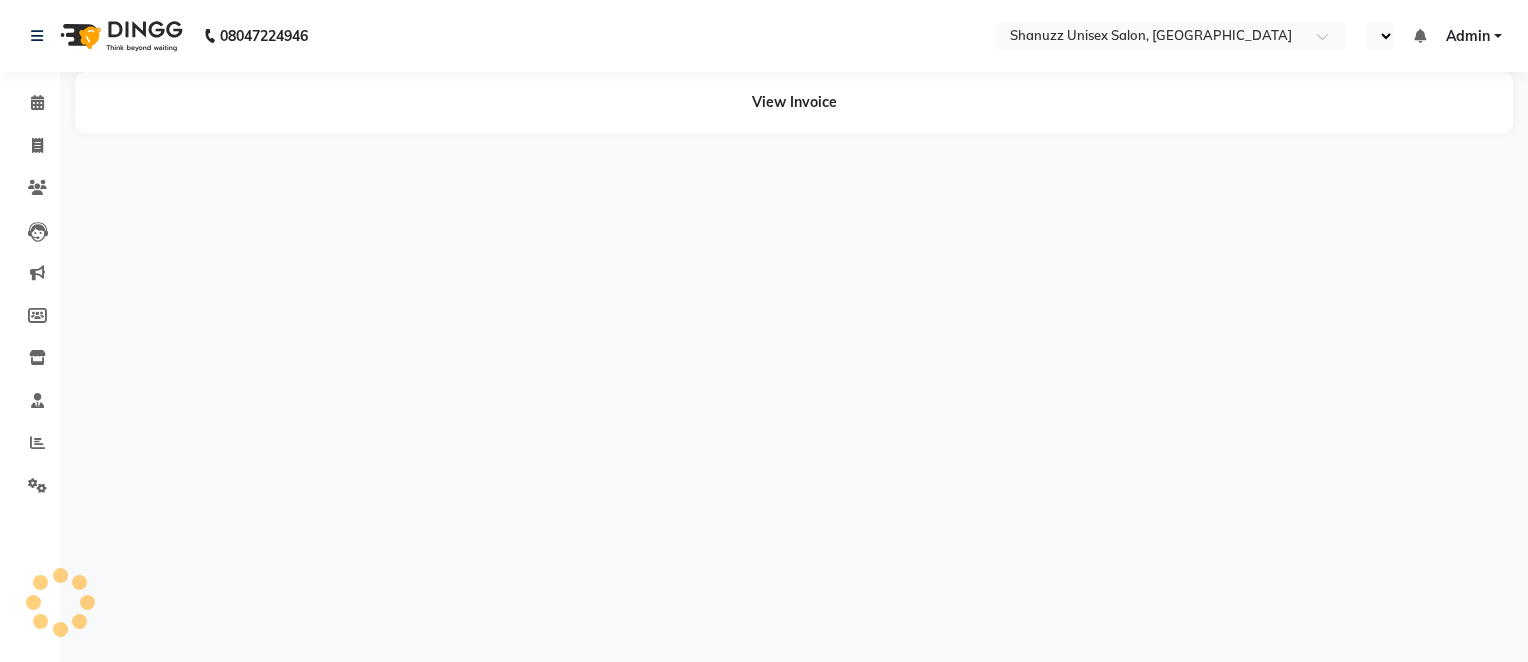 select on "en" 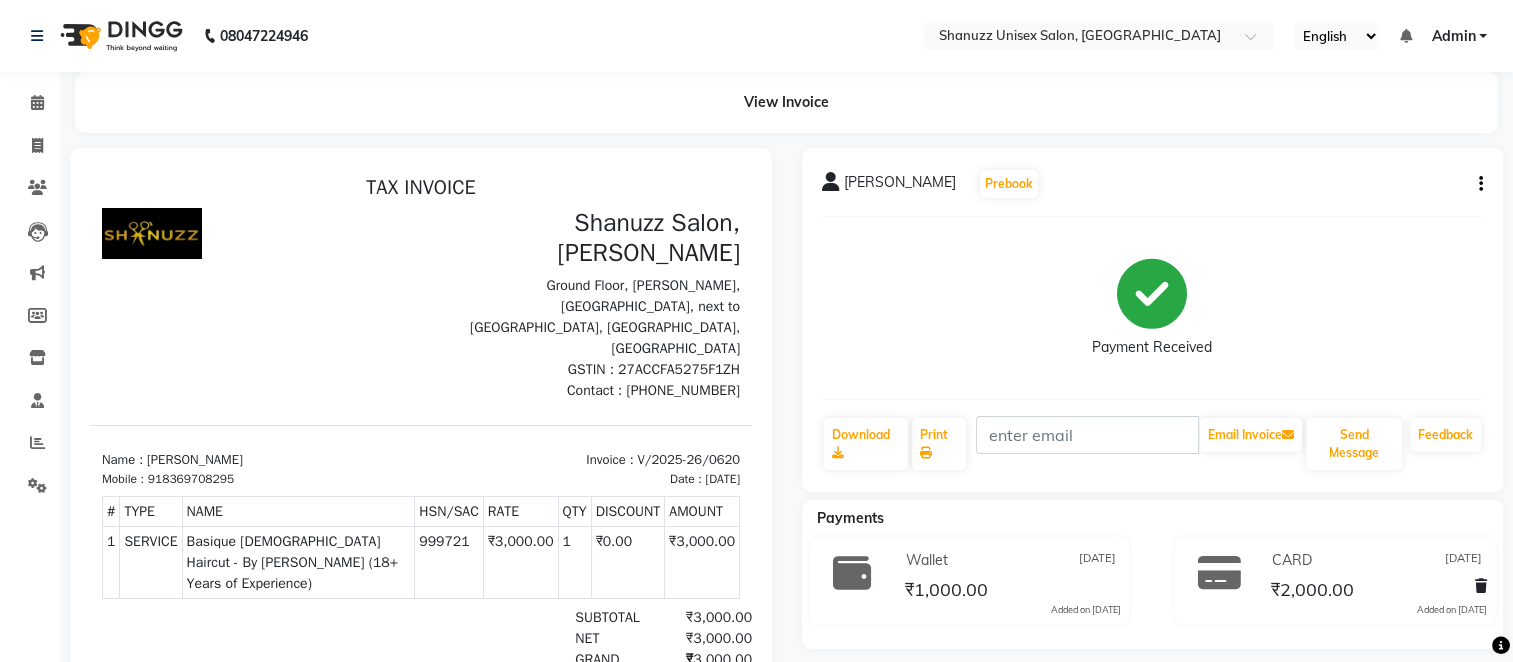 scroll, scrollTop: 0, scrollLeft: 0, axis: both 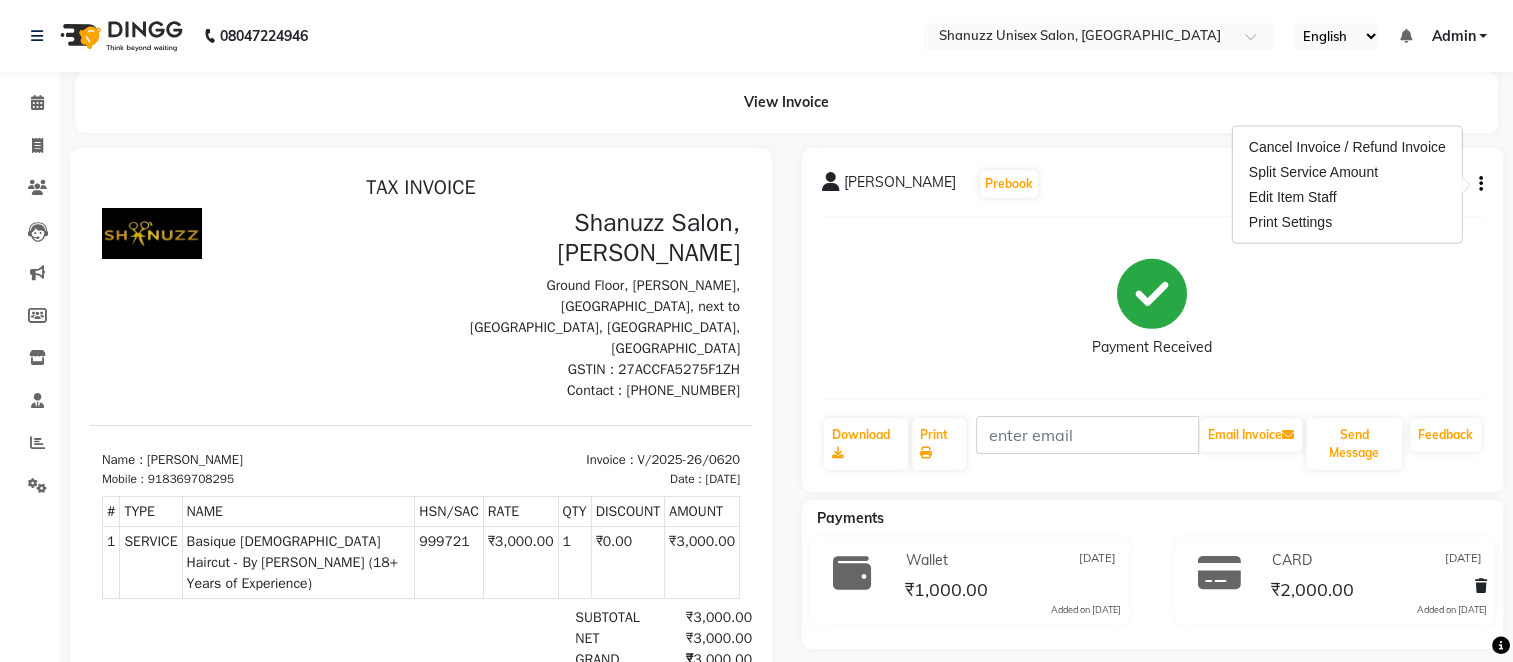 click on "Payment Received" 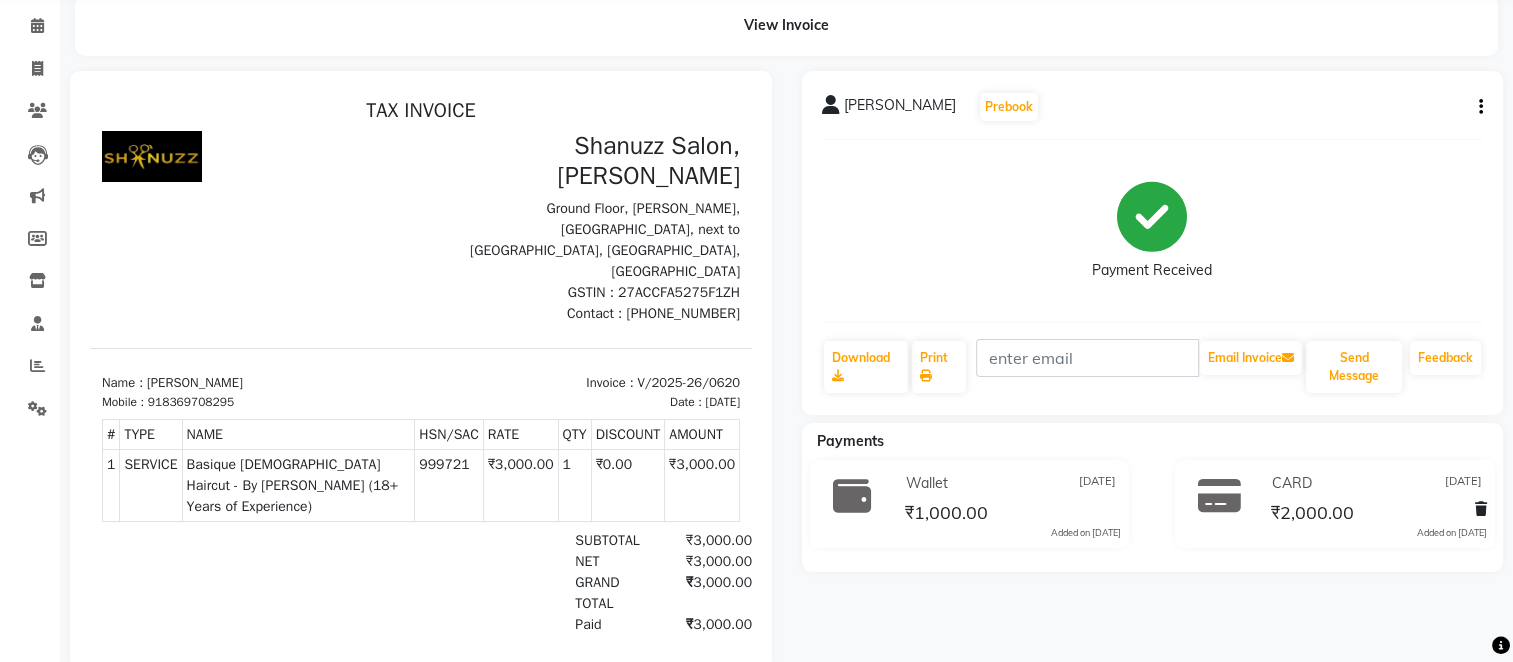 scroll, scrollTop: 49, scrollLeft: 0, axis: vertical 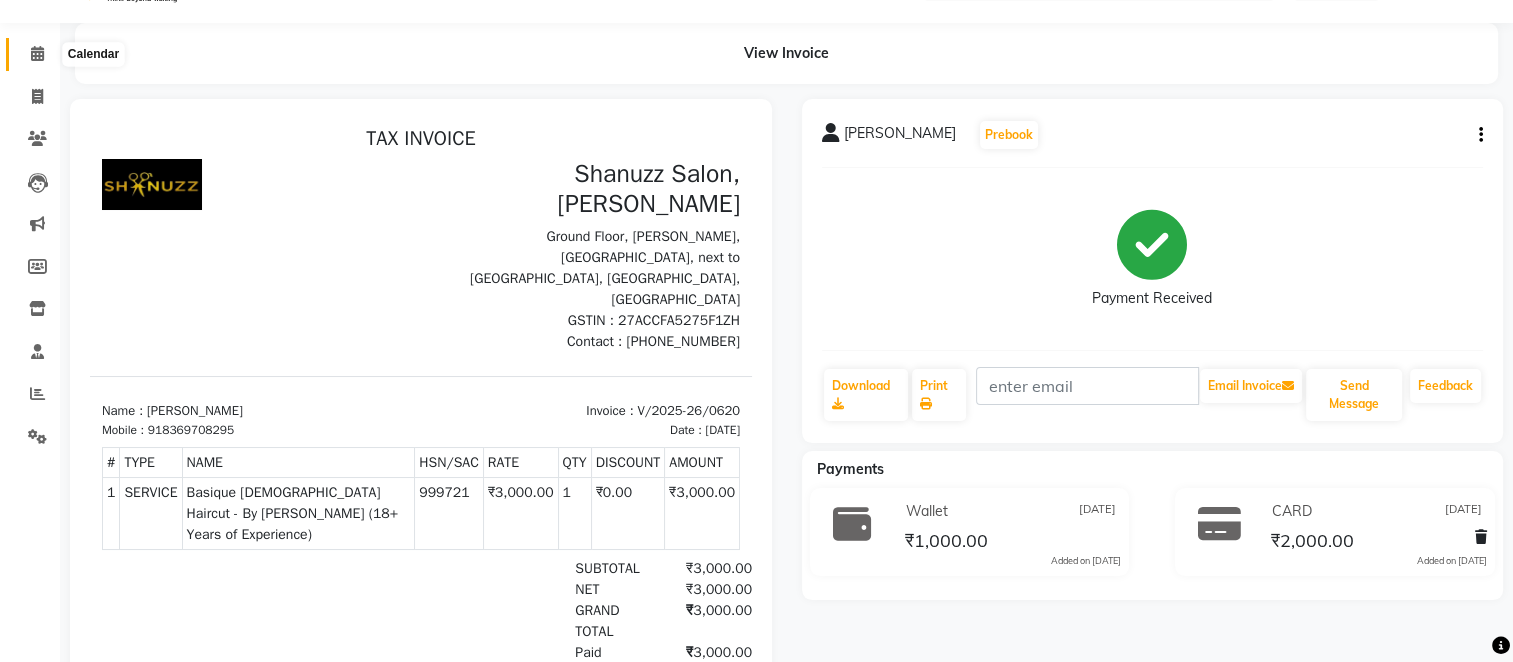 click 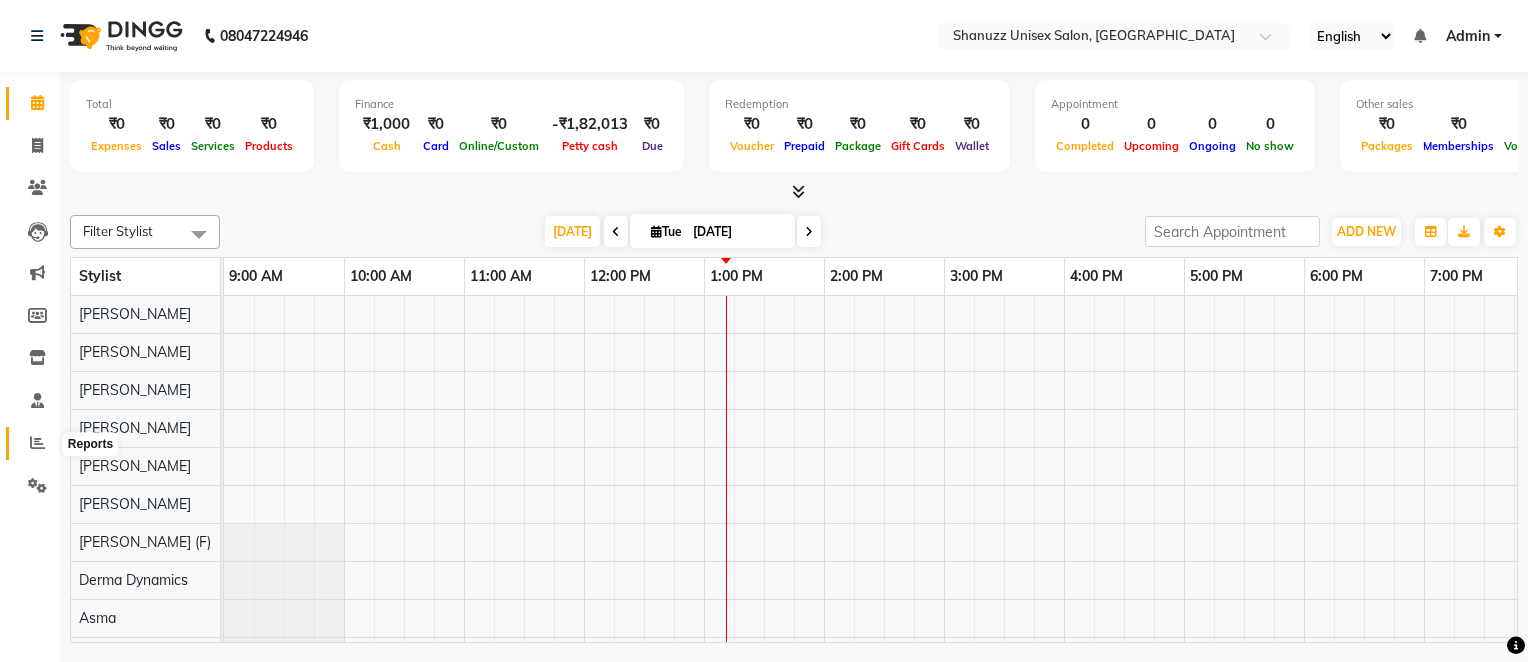 click 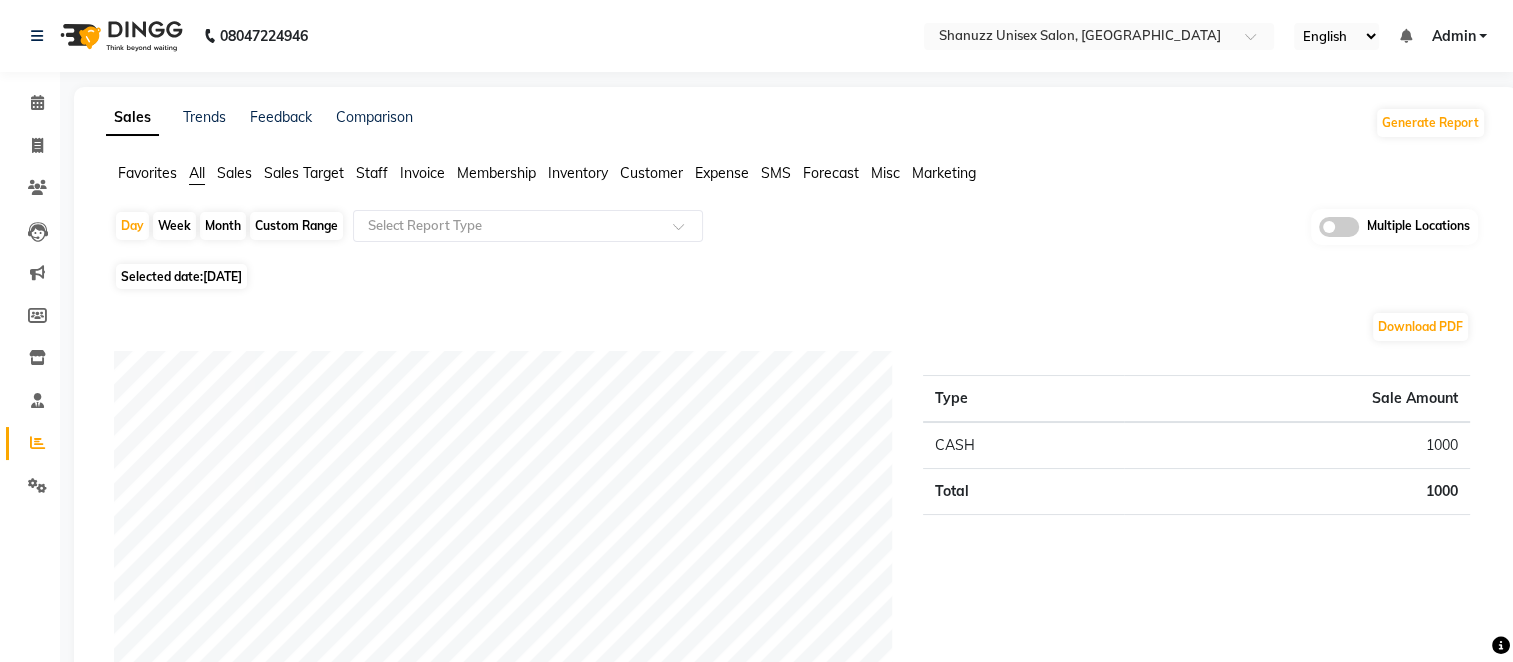 click on "Month" 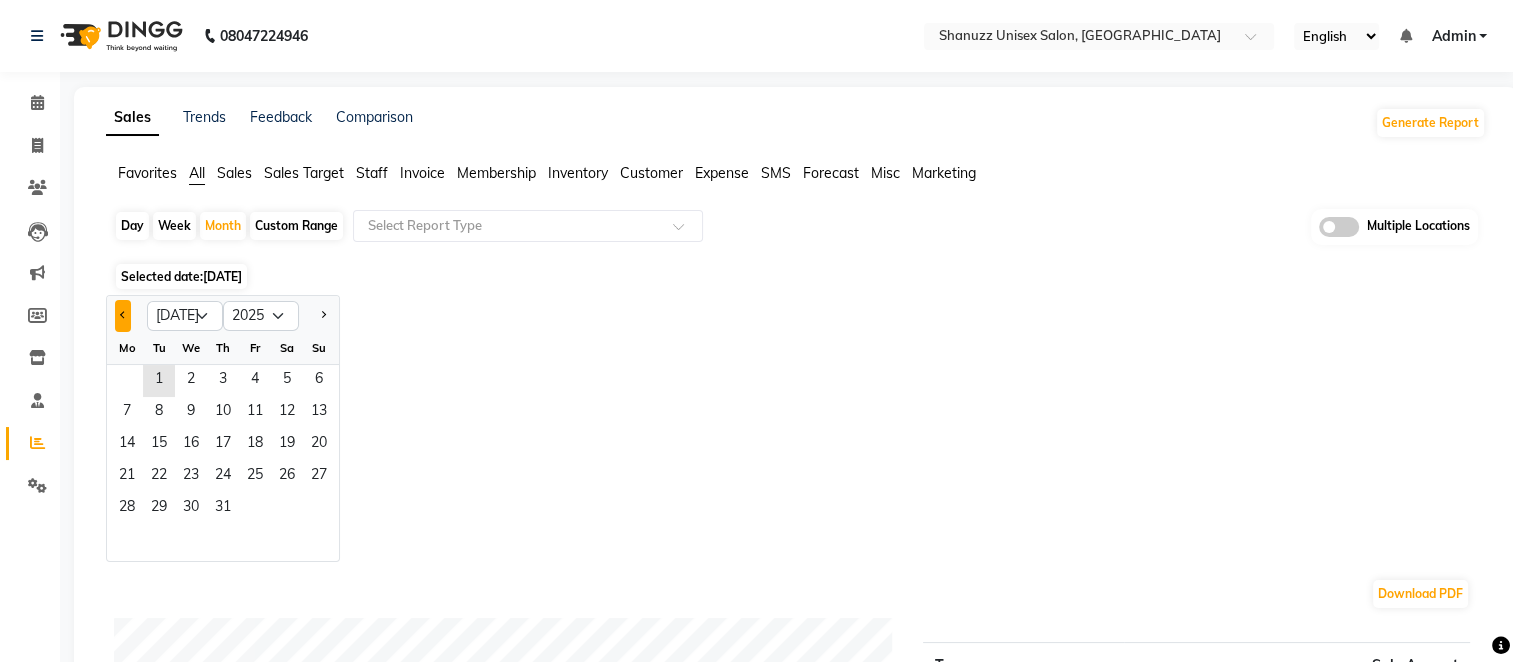 click 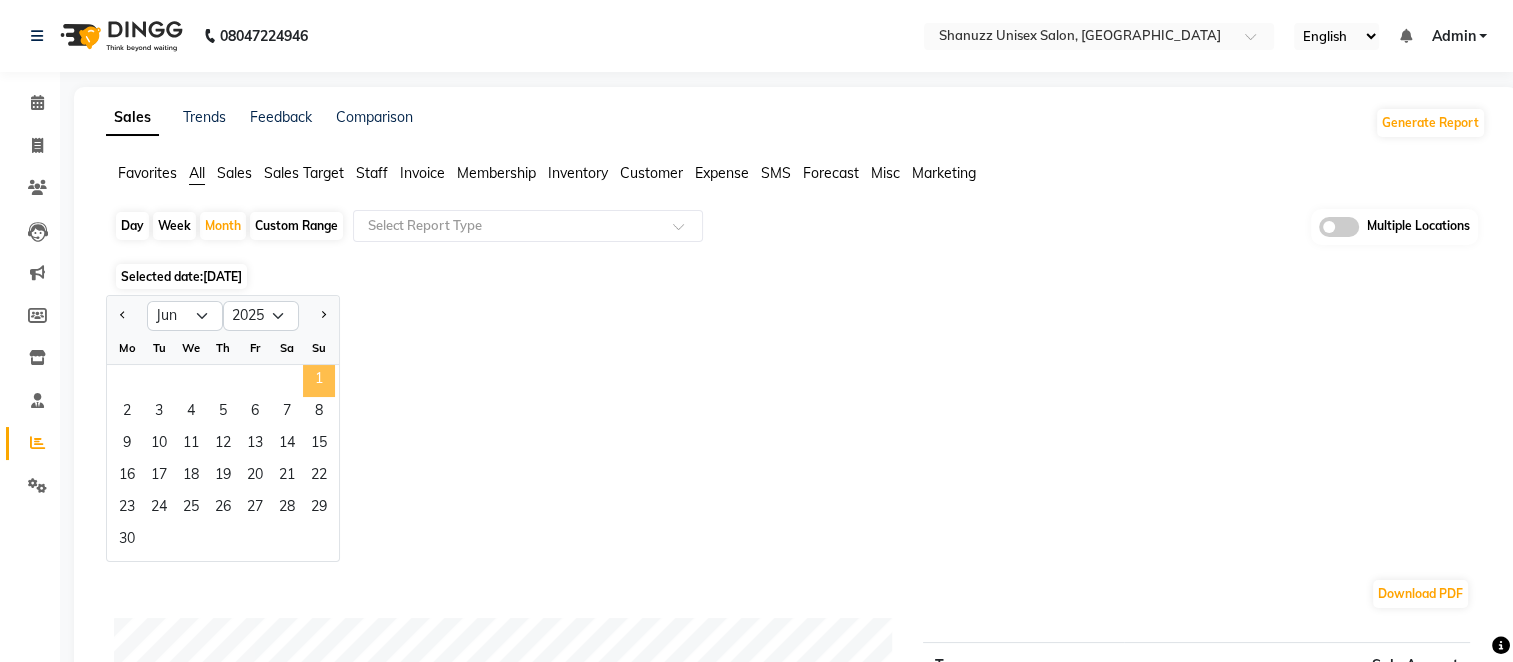 click on "1" 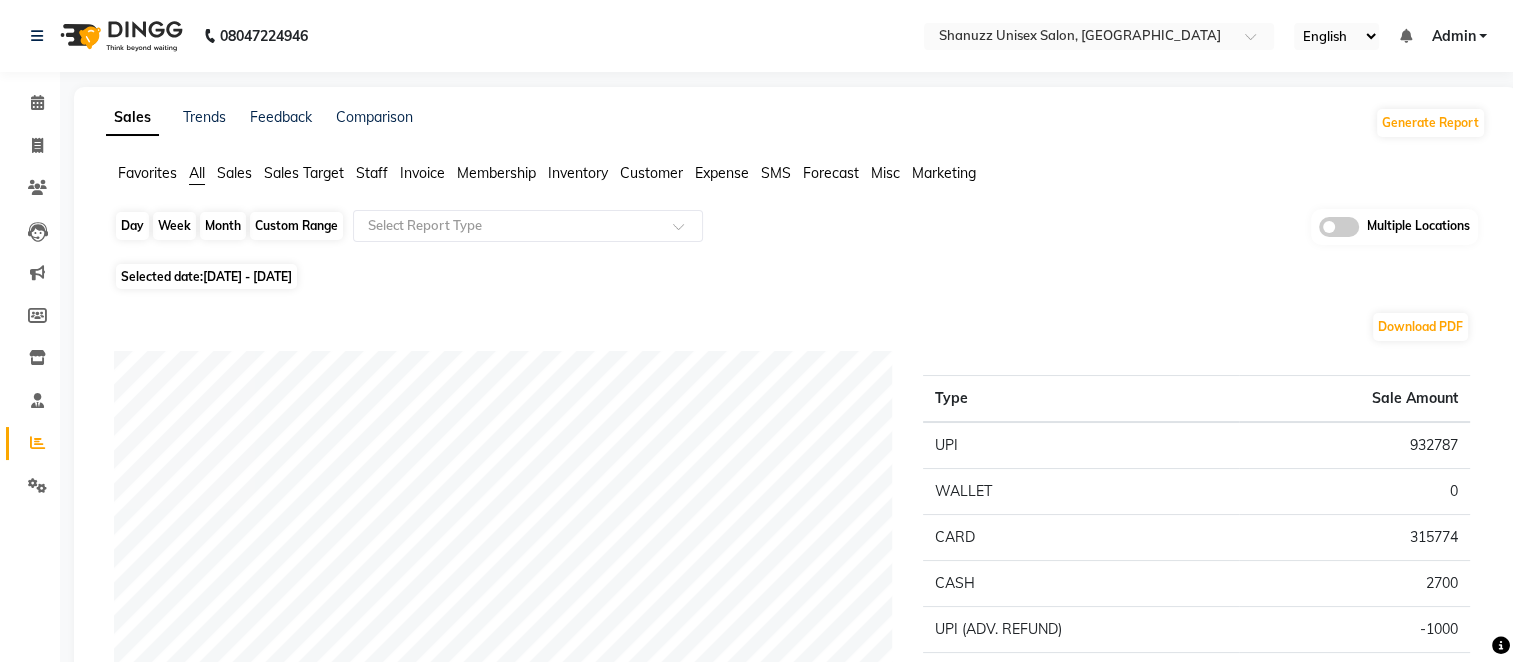 click on "Month" 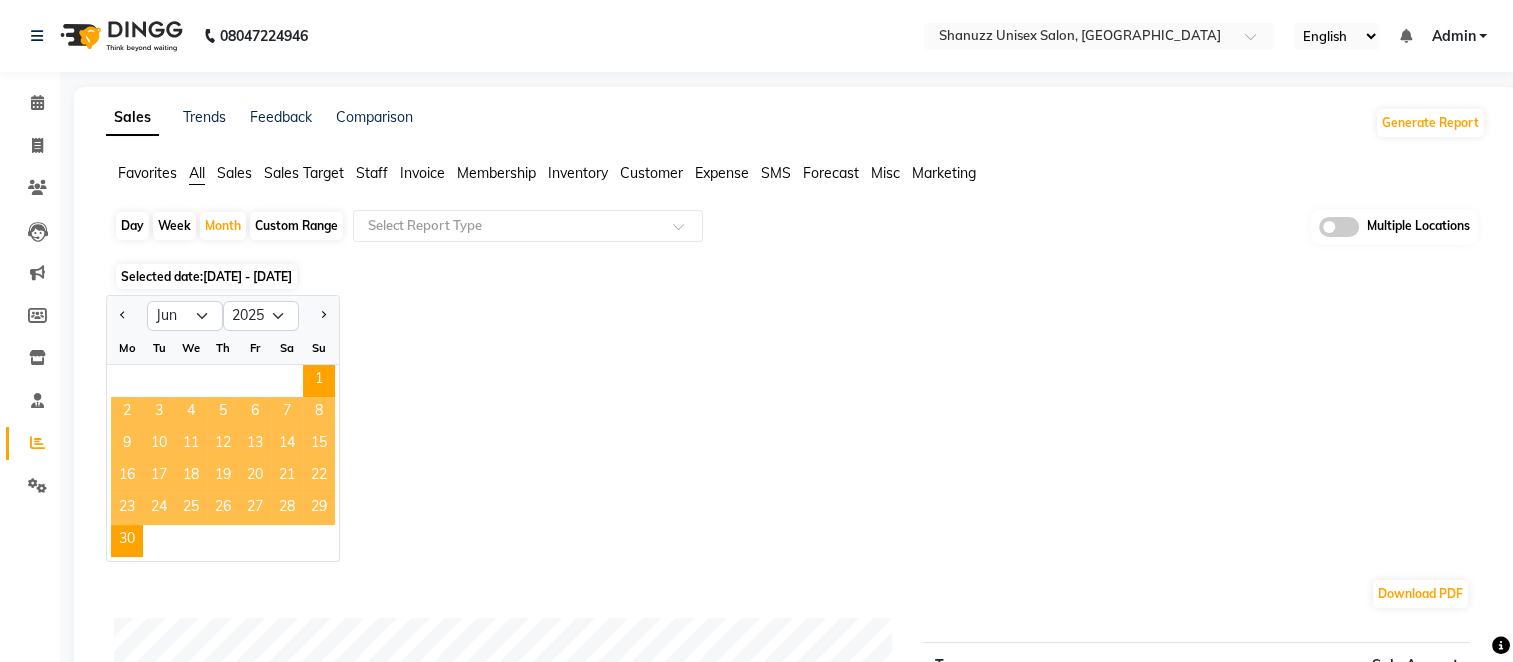click on "Custom Range" 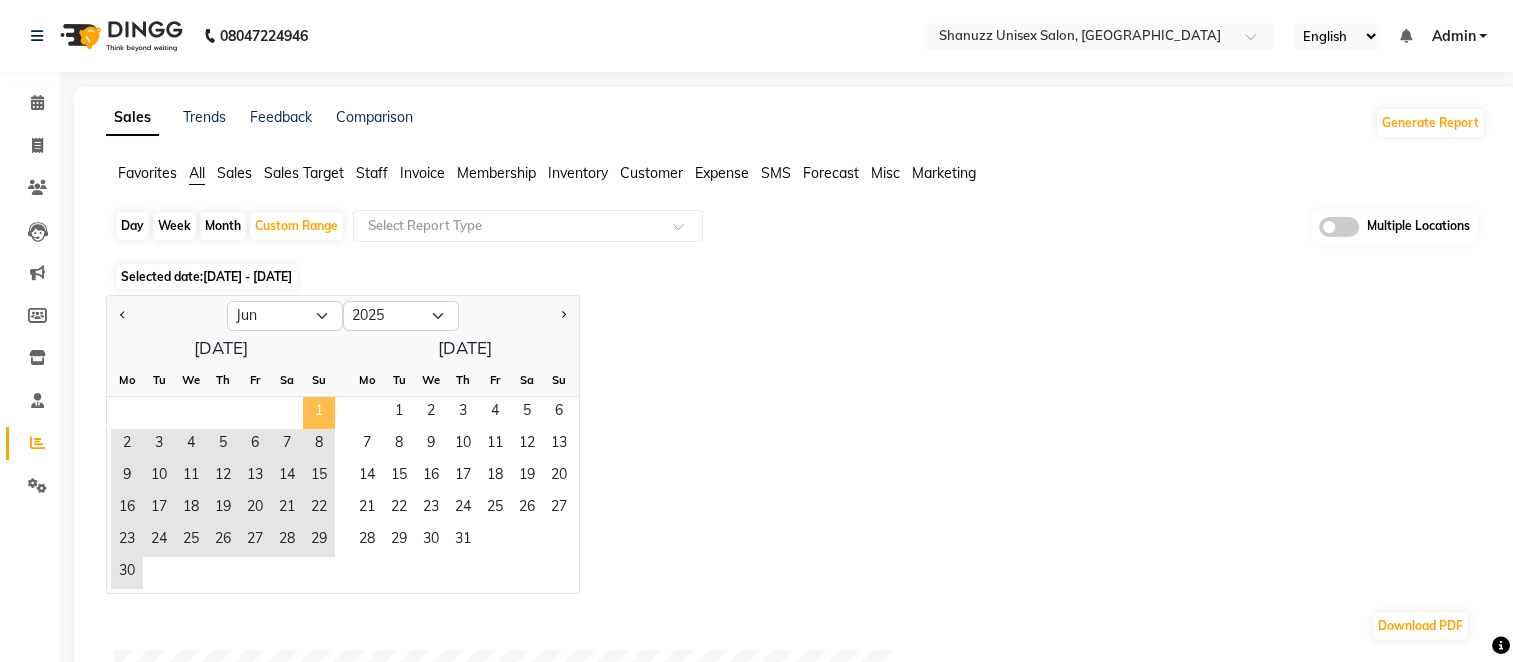 click on "1" 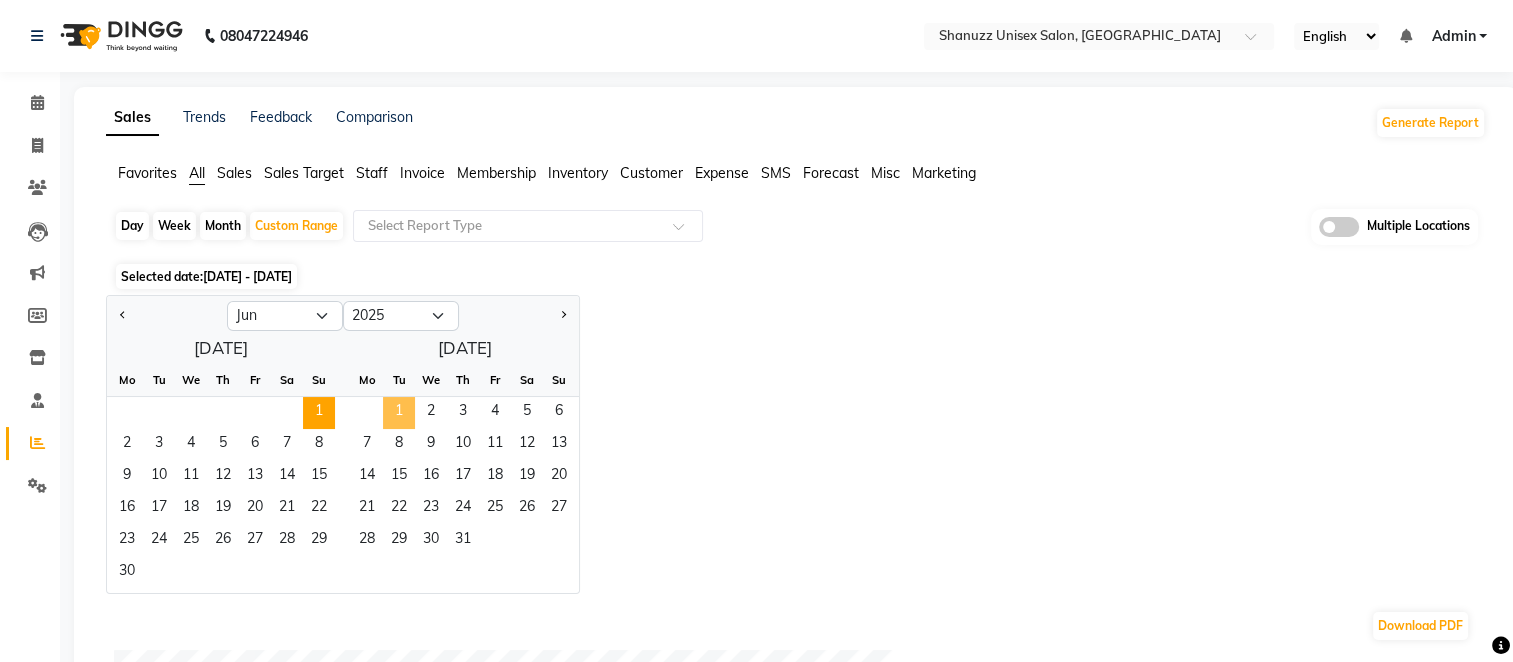 click on "1" 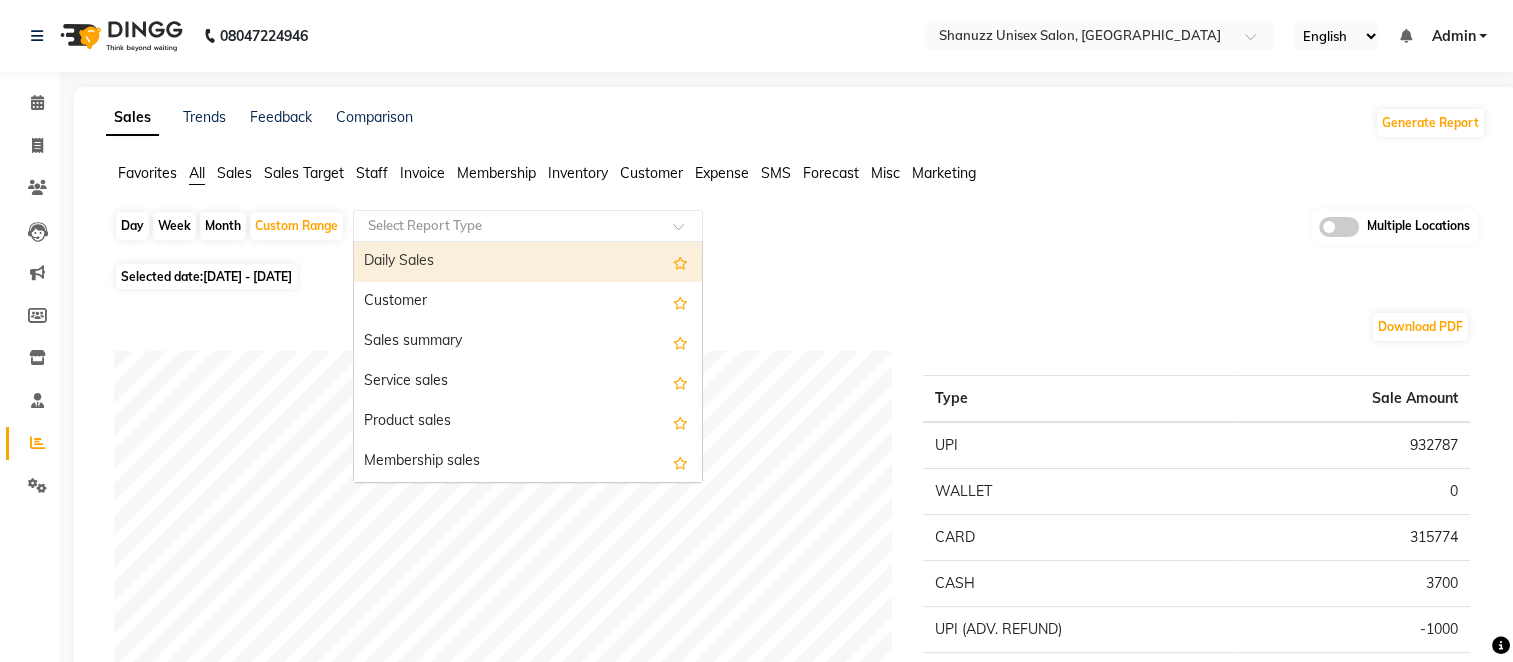 click 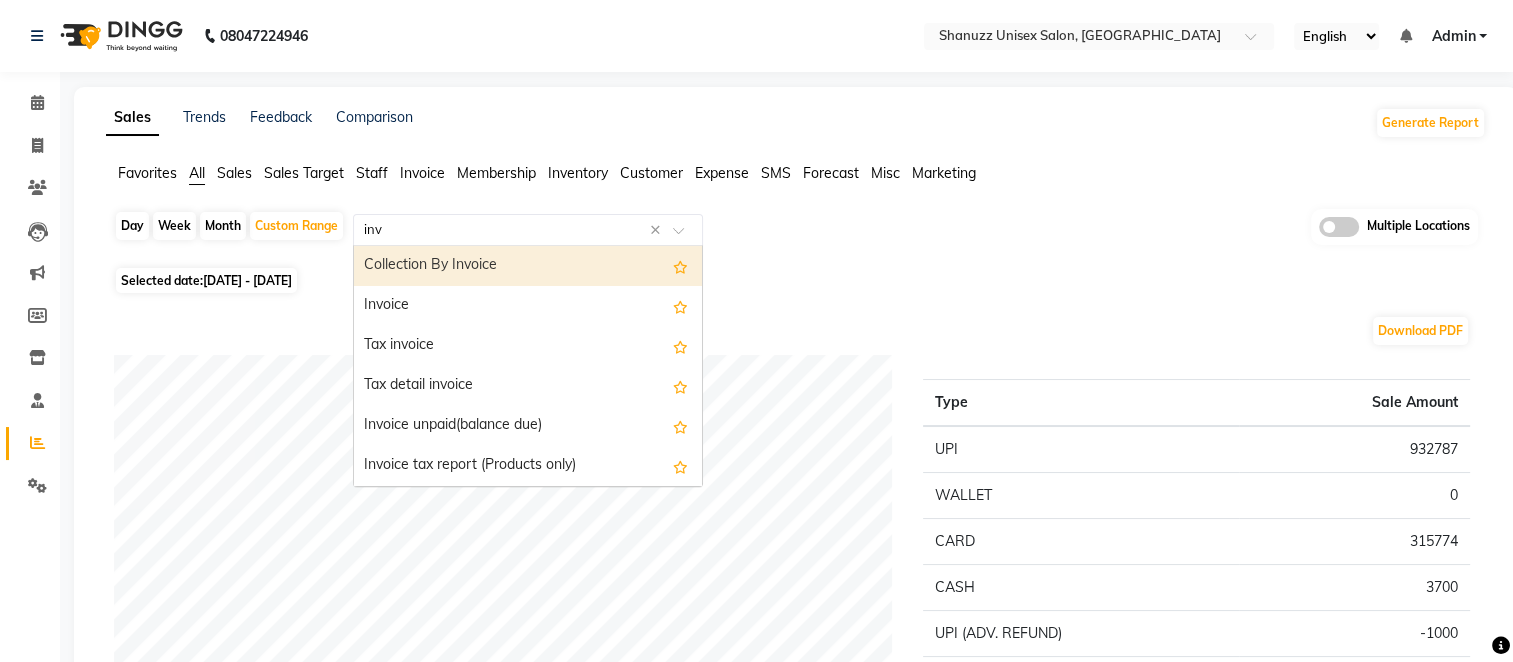 type on "invo" 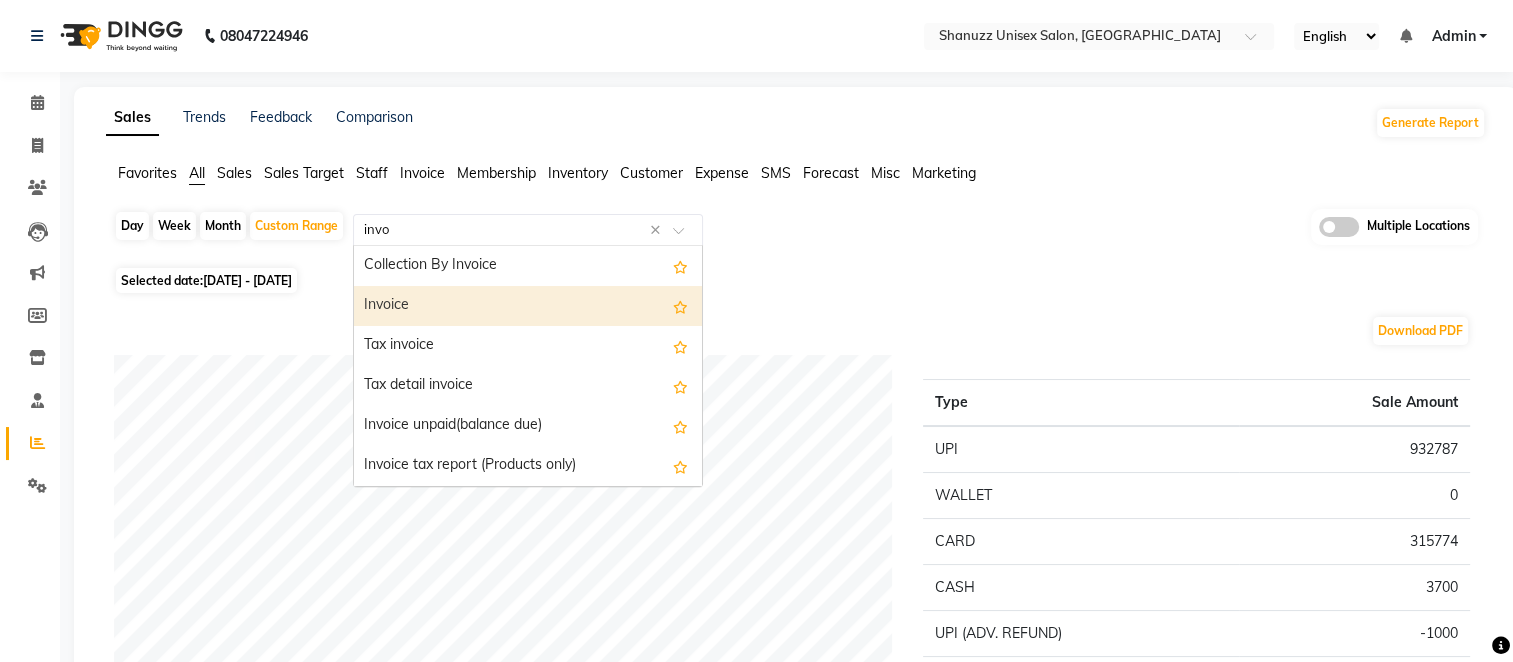 click on "Invoice" at bounding box center [528, 306] 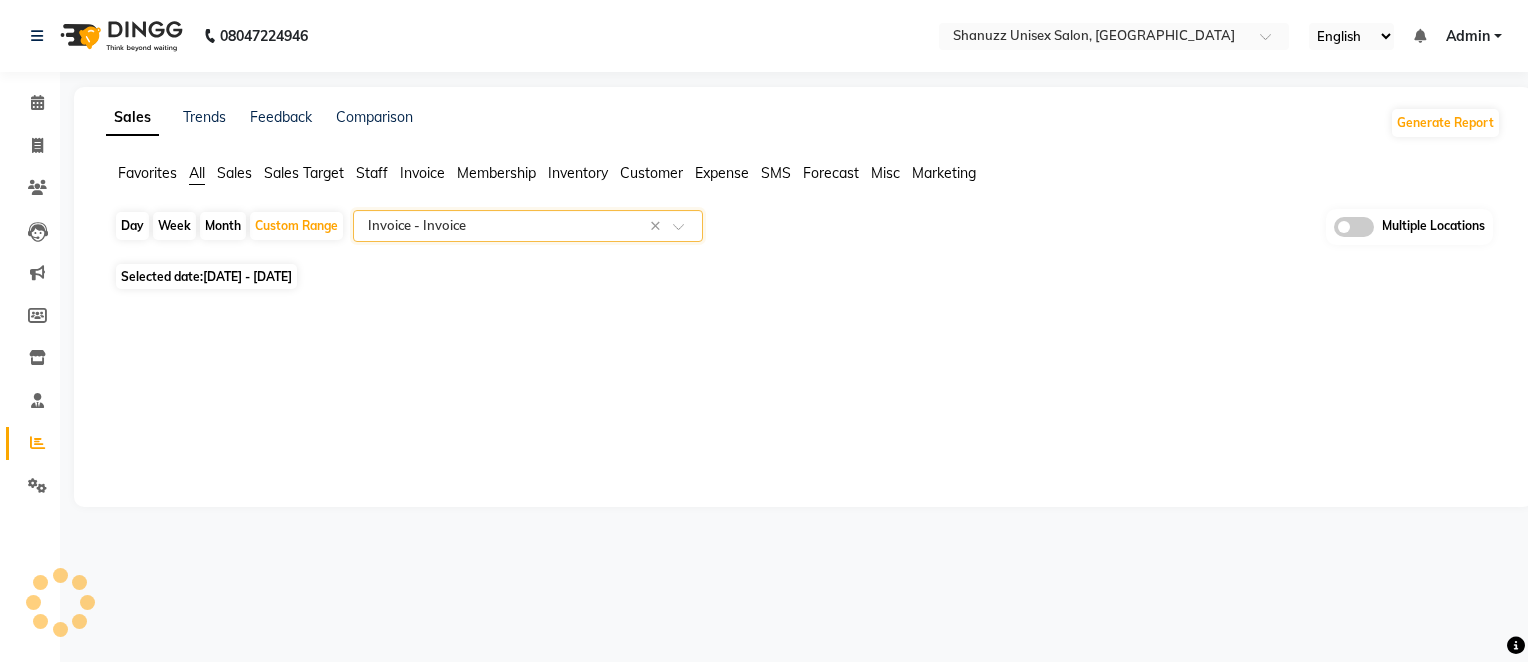 select on "full_report" 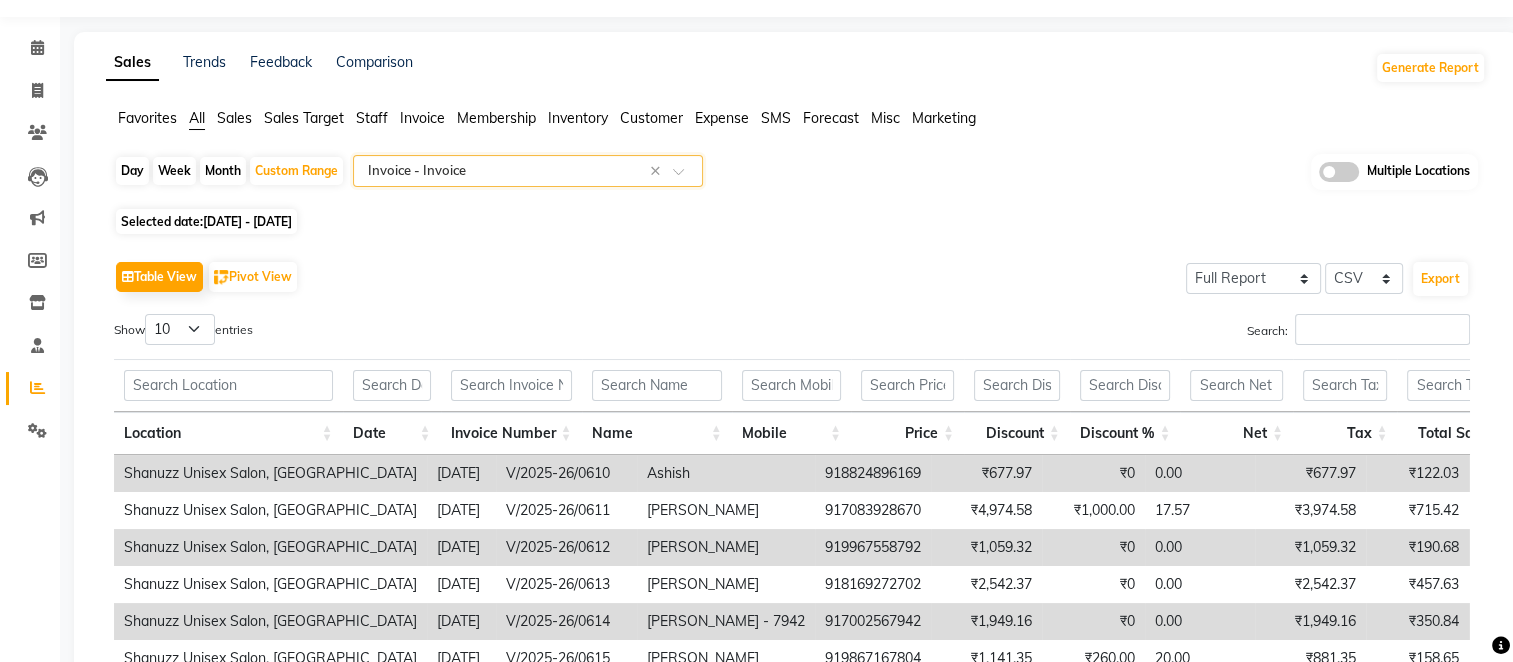 scroll, scrollTop: 56, scrollLeft: 0, axis: vertical 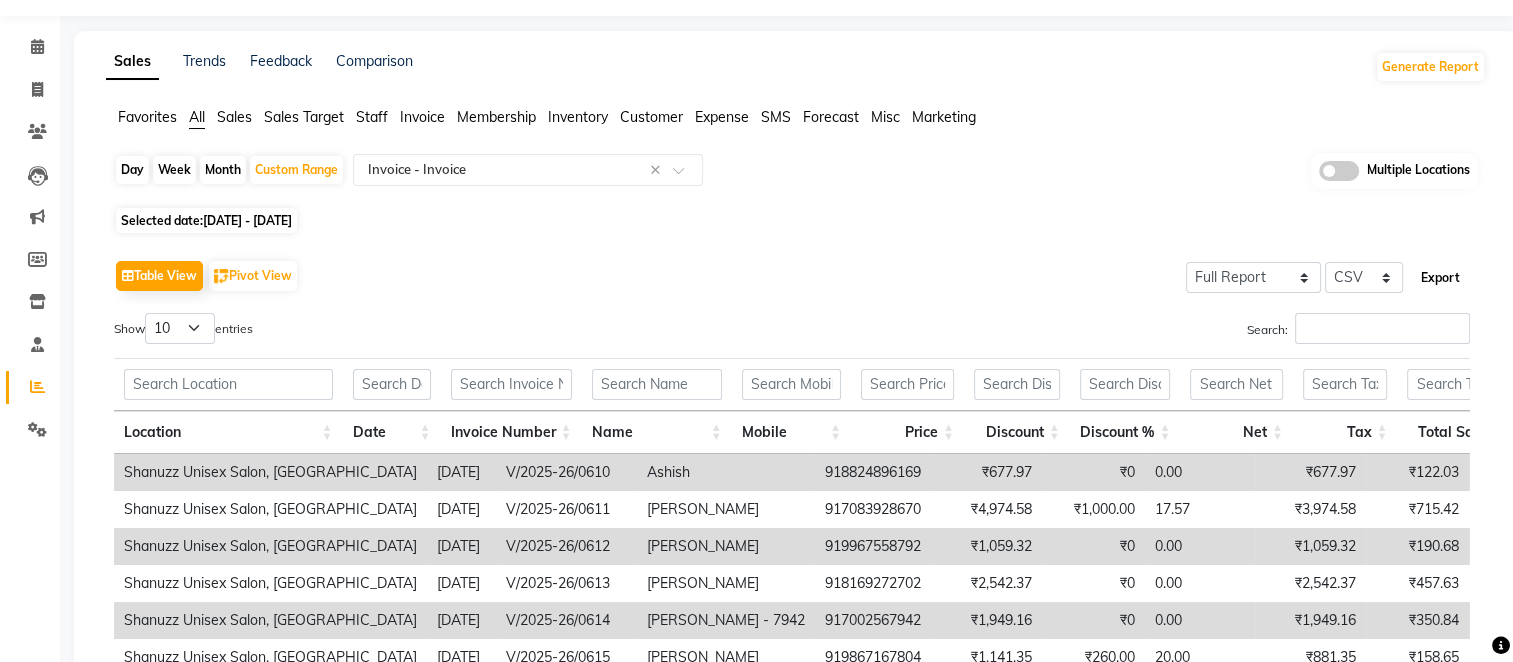click on "Export" 